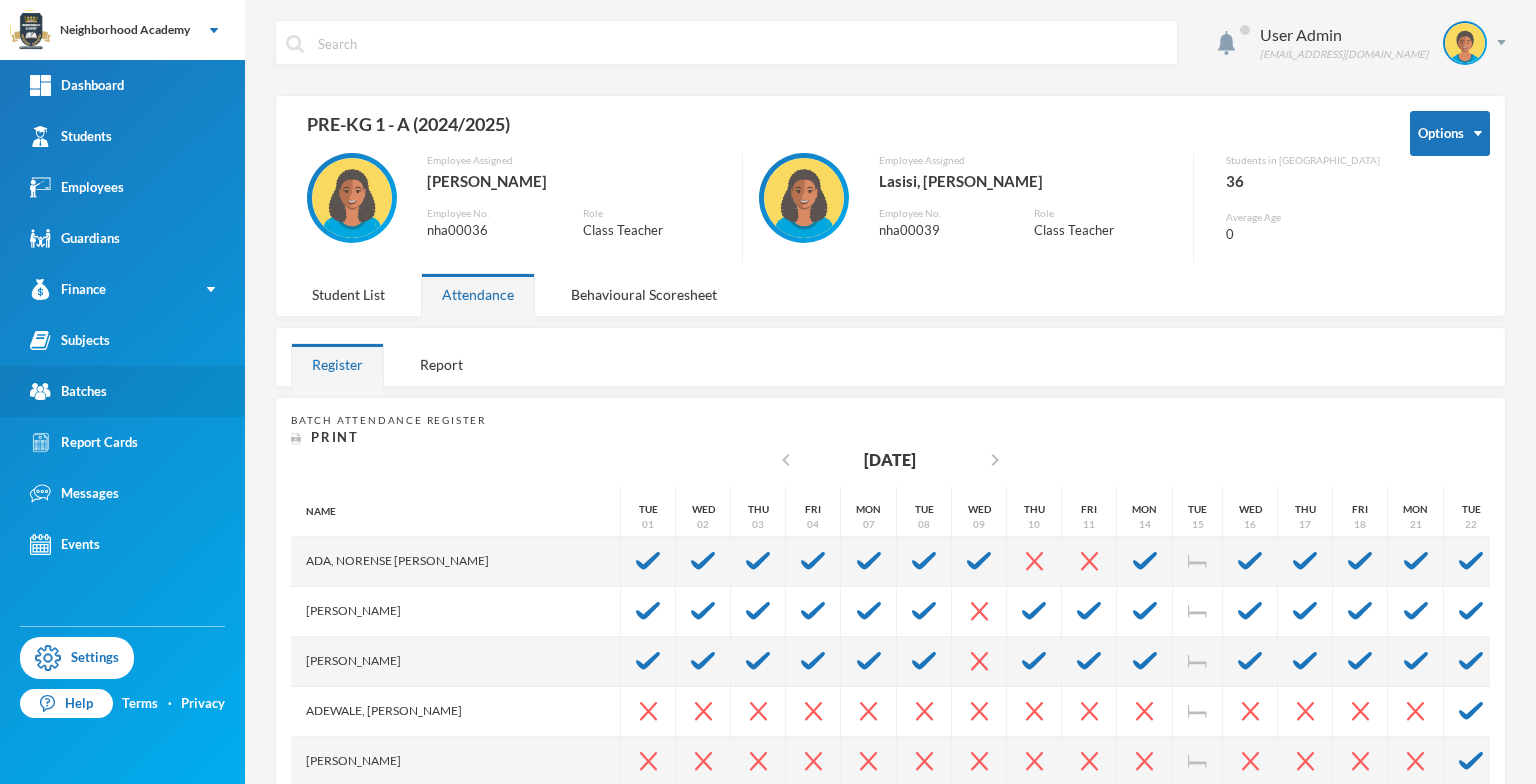 scroll, scrollTop: 0, scrollLeft: 0, axis: both 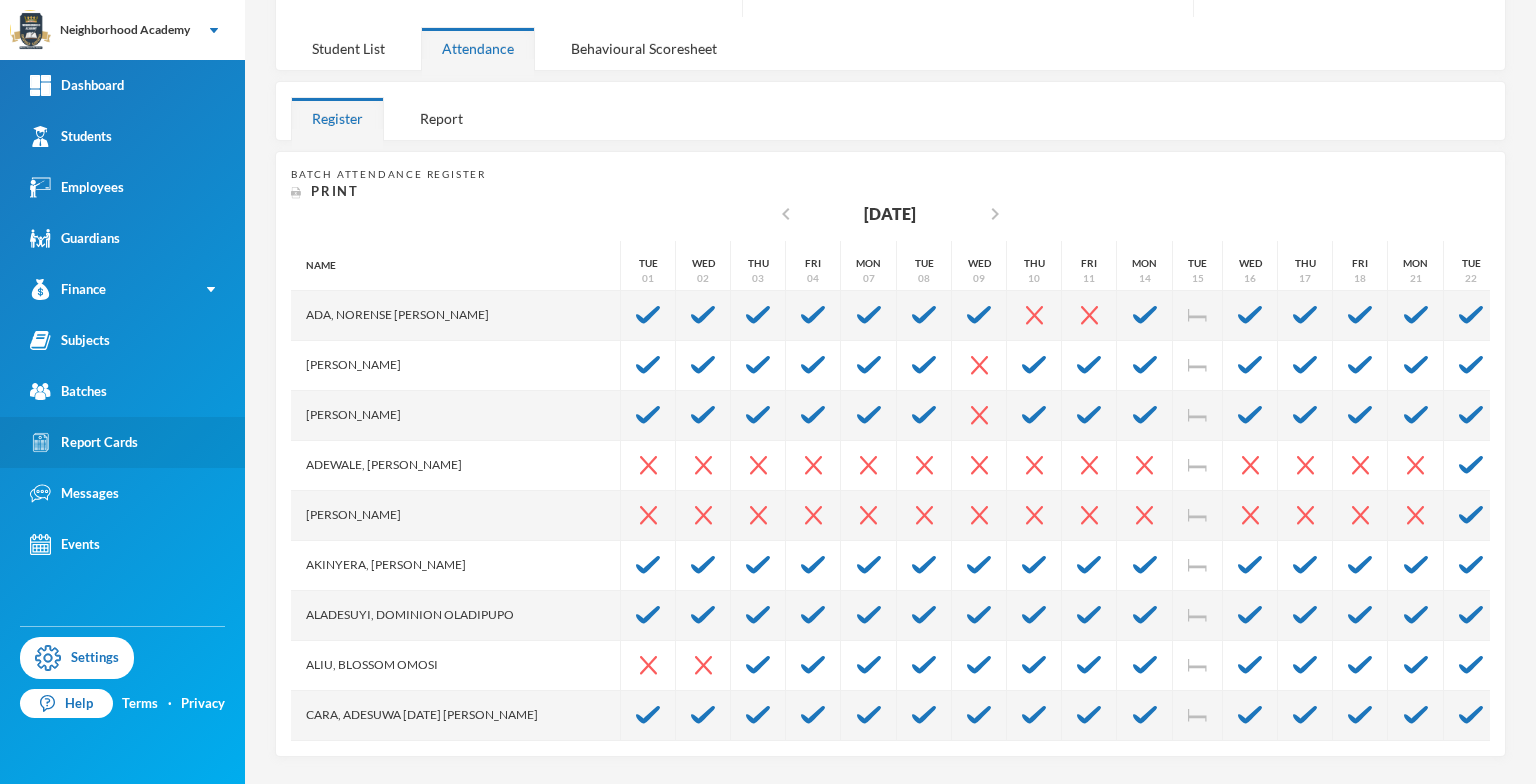click on "Report Cards" at bounding box center (84, 442) 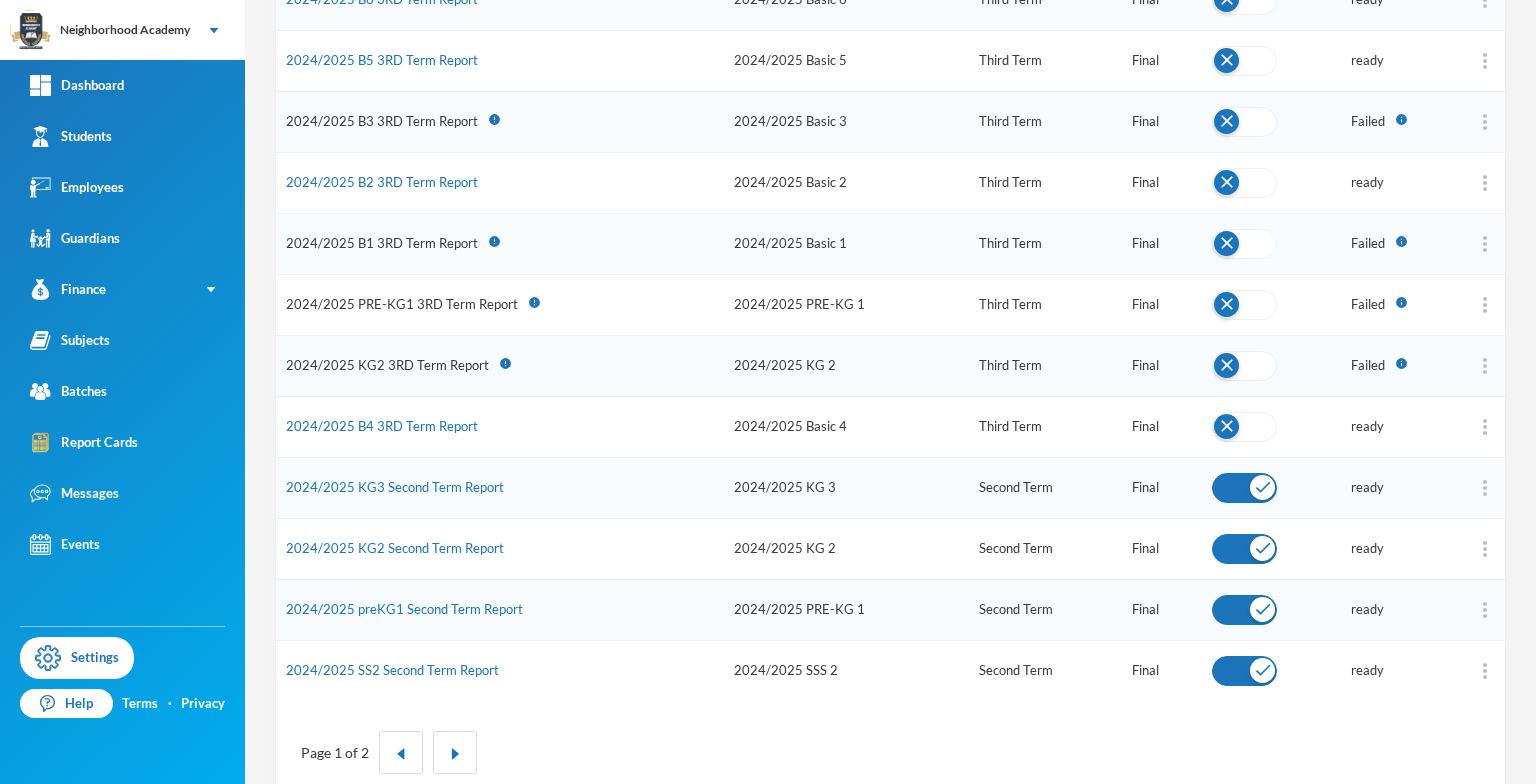 scroll, scrollTop: 890, scrollLeft: 0, axis: vertical 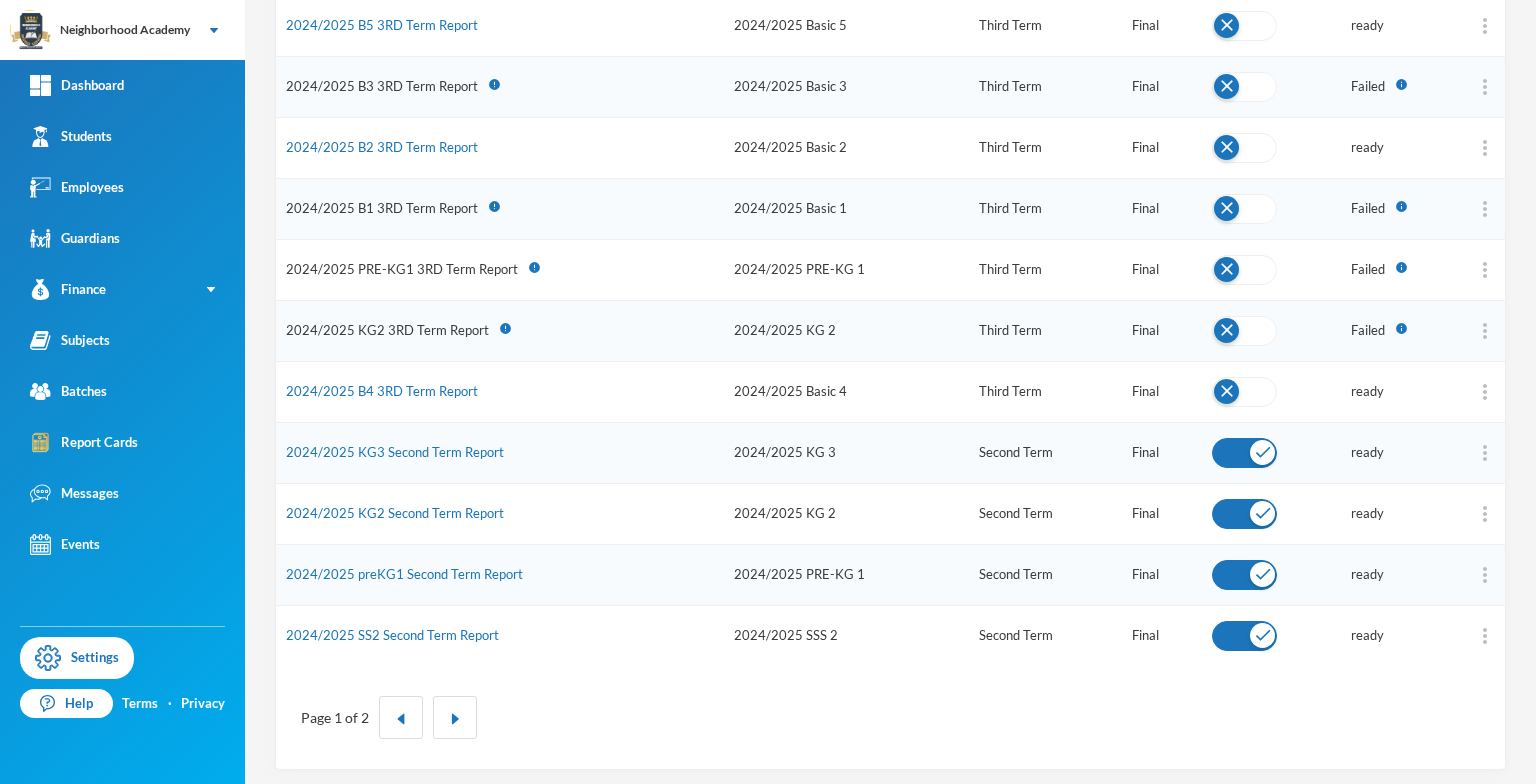 click on "2024/2025 KG2 3RD Term Report" at bounding box center [387, 330] 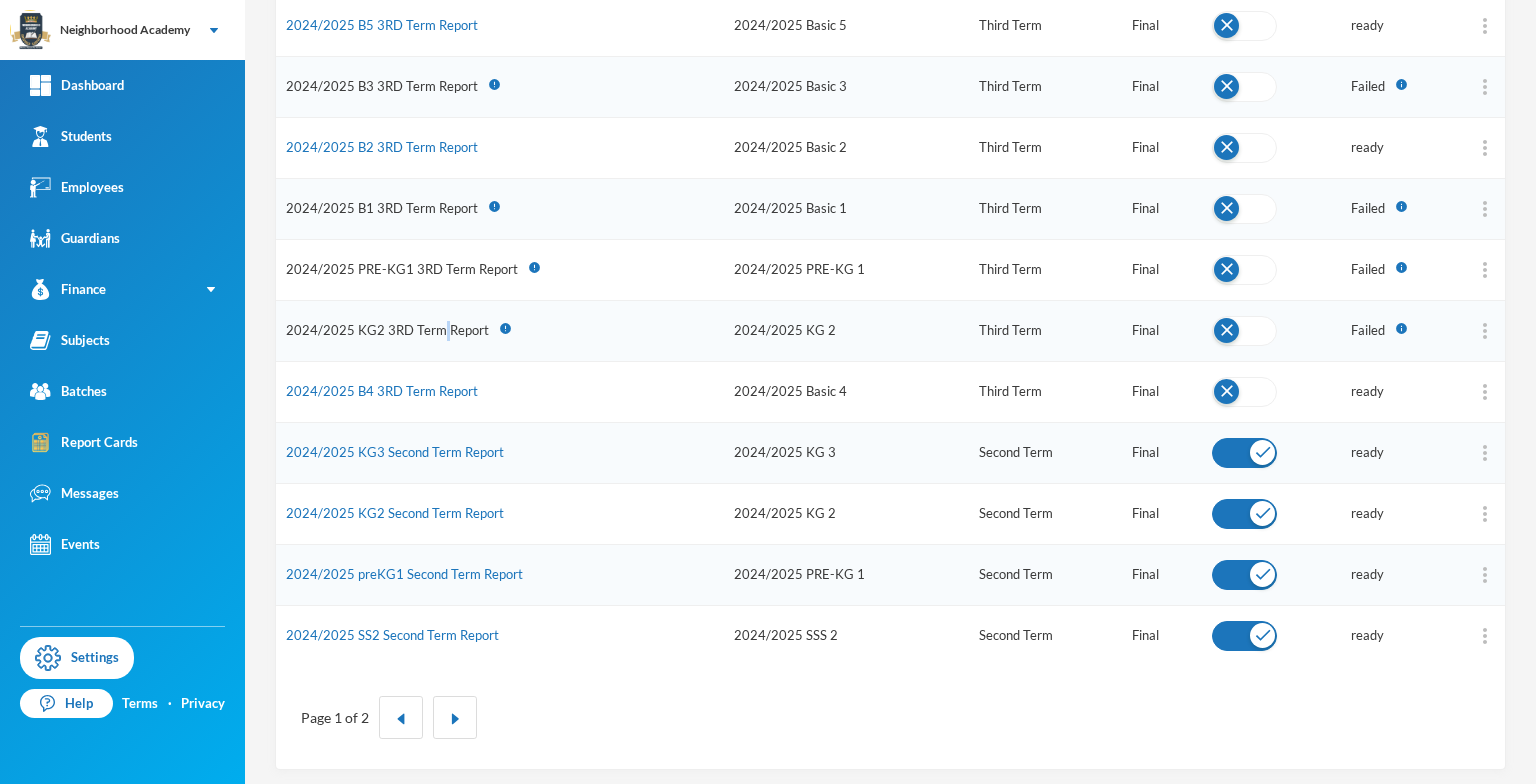 click on "2024/2025 KG2 3RD Term Report" at bounding box center (387, 330) 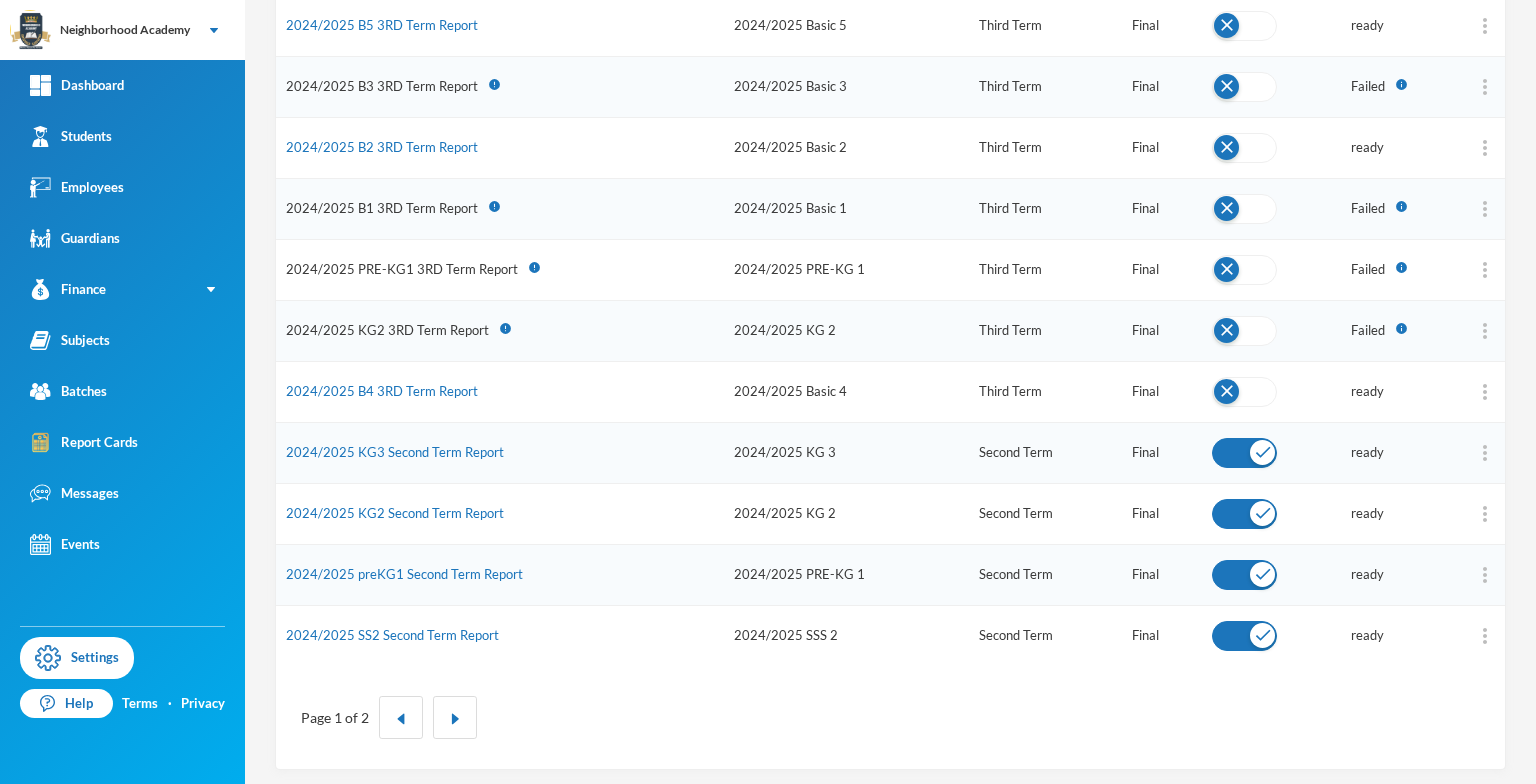 click on "2024/2025 KG2 3RD Term Report error" at bounding box center [500, 330] 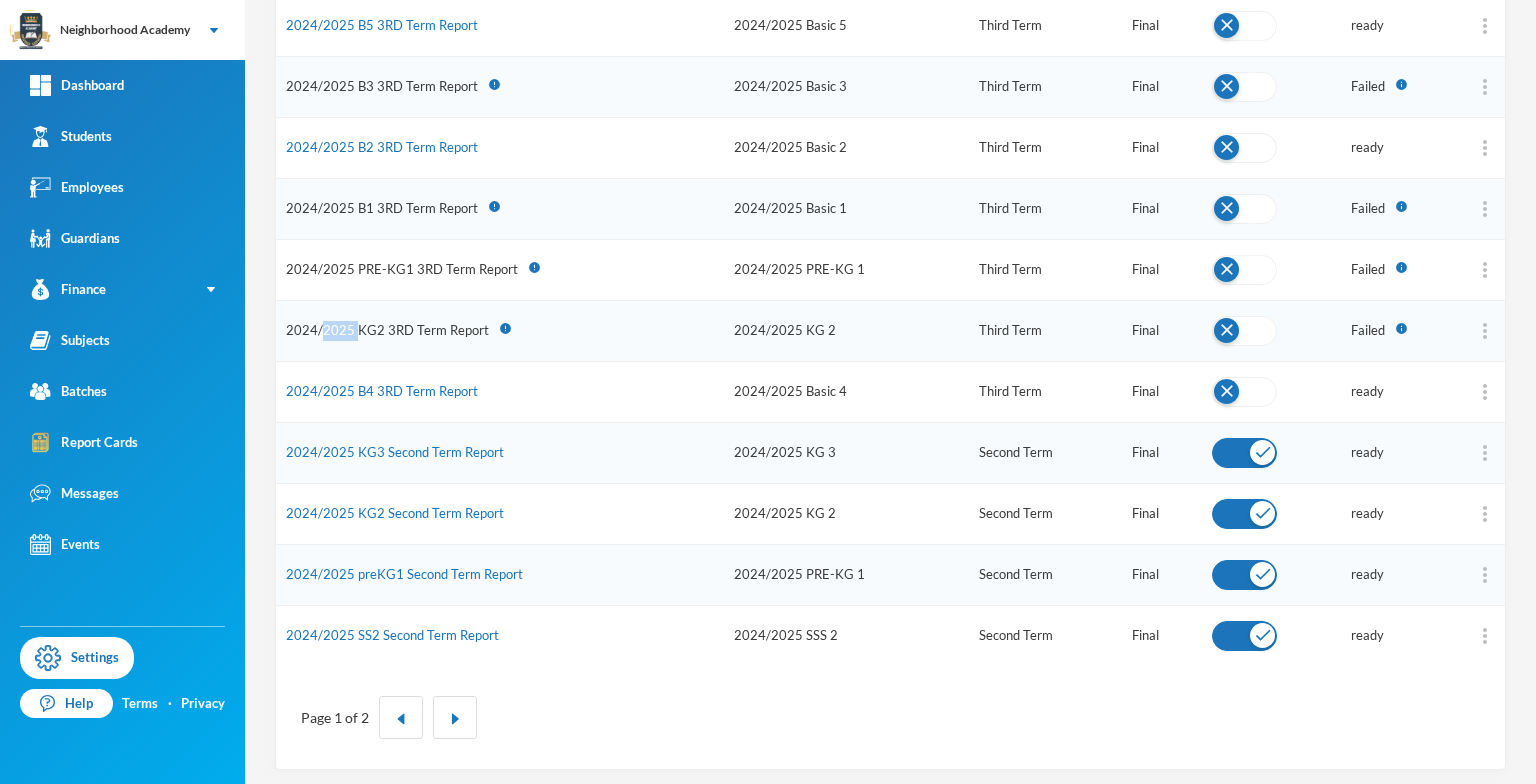 click on "2024/2025 KG2 3RD Term Report" at bounding box center (387, 330) 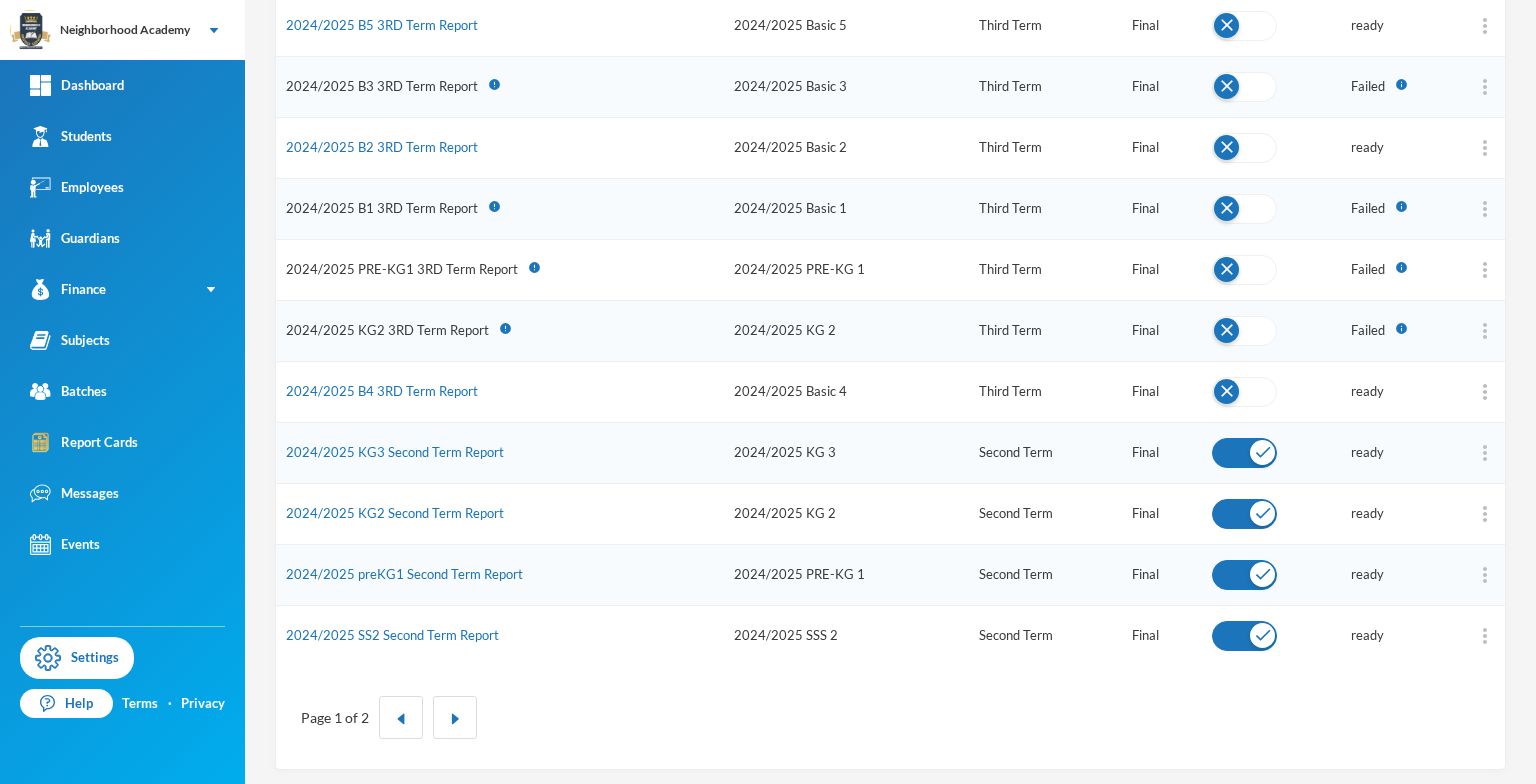 drag, startPoint x: 331, startPoint y: 331, endPoint x: 596, endPoint y: 342, distance: 265.2282 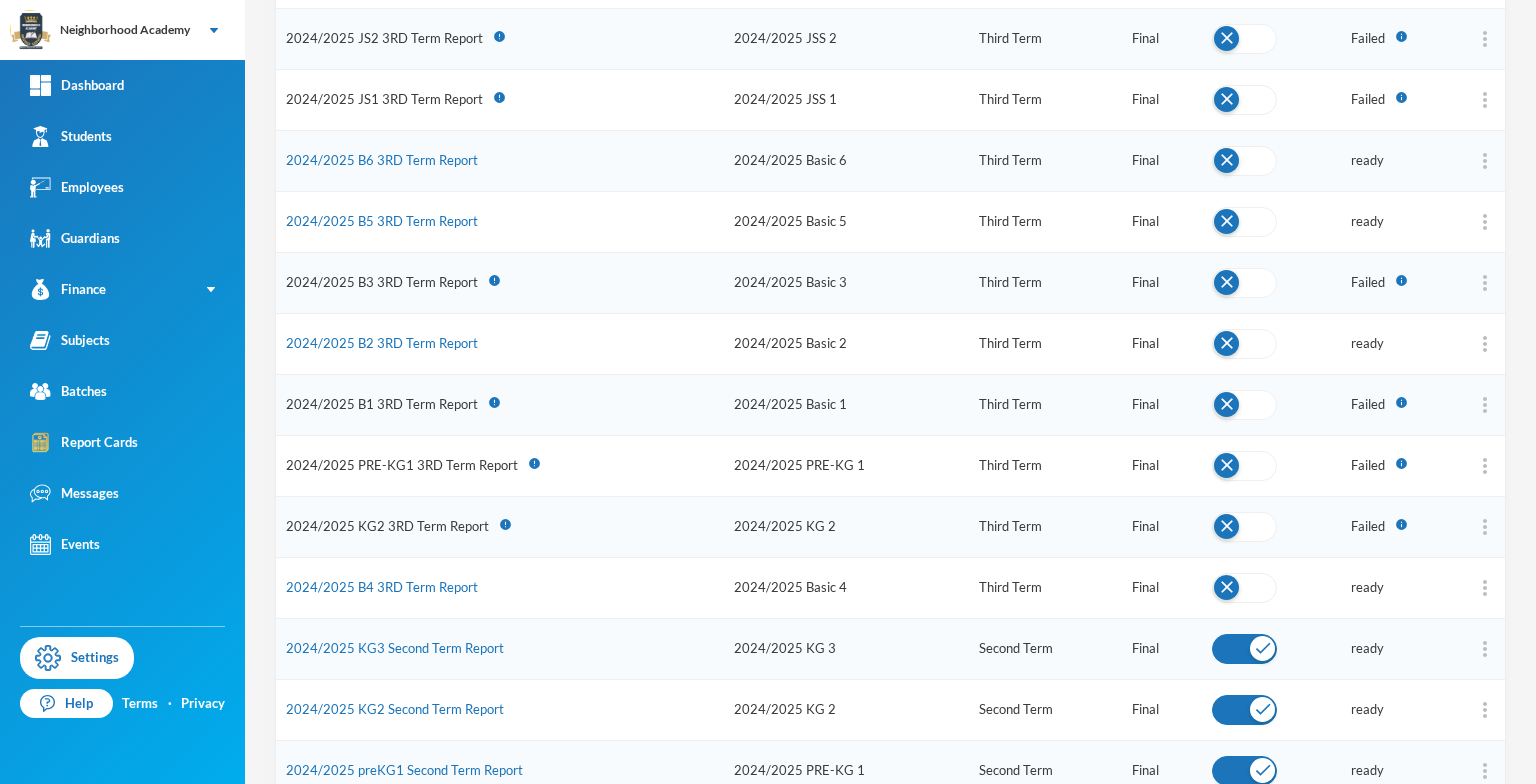 scroll, scrollTop: 690, scrollLeft: 0, axis: vertical 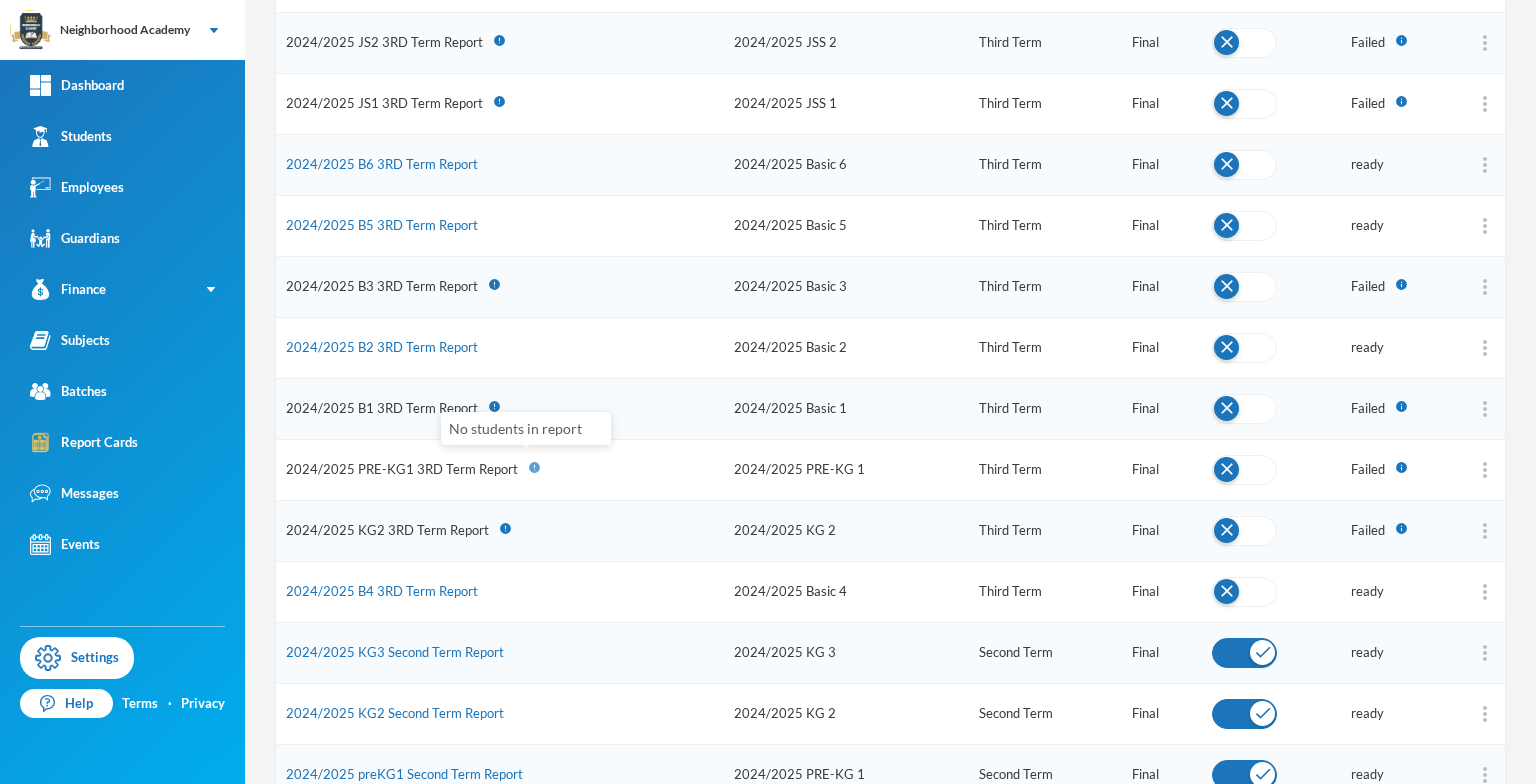 click on "error" at bounding box center (534, 467) 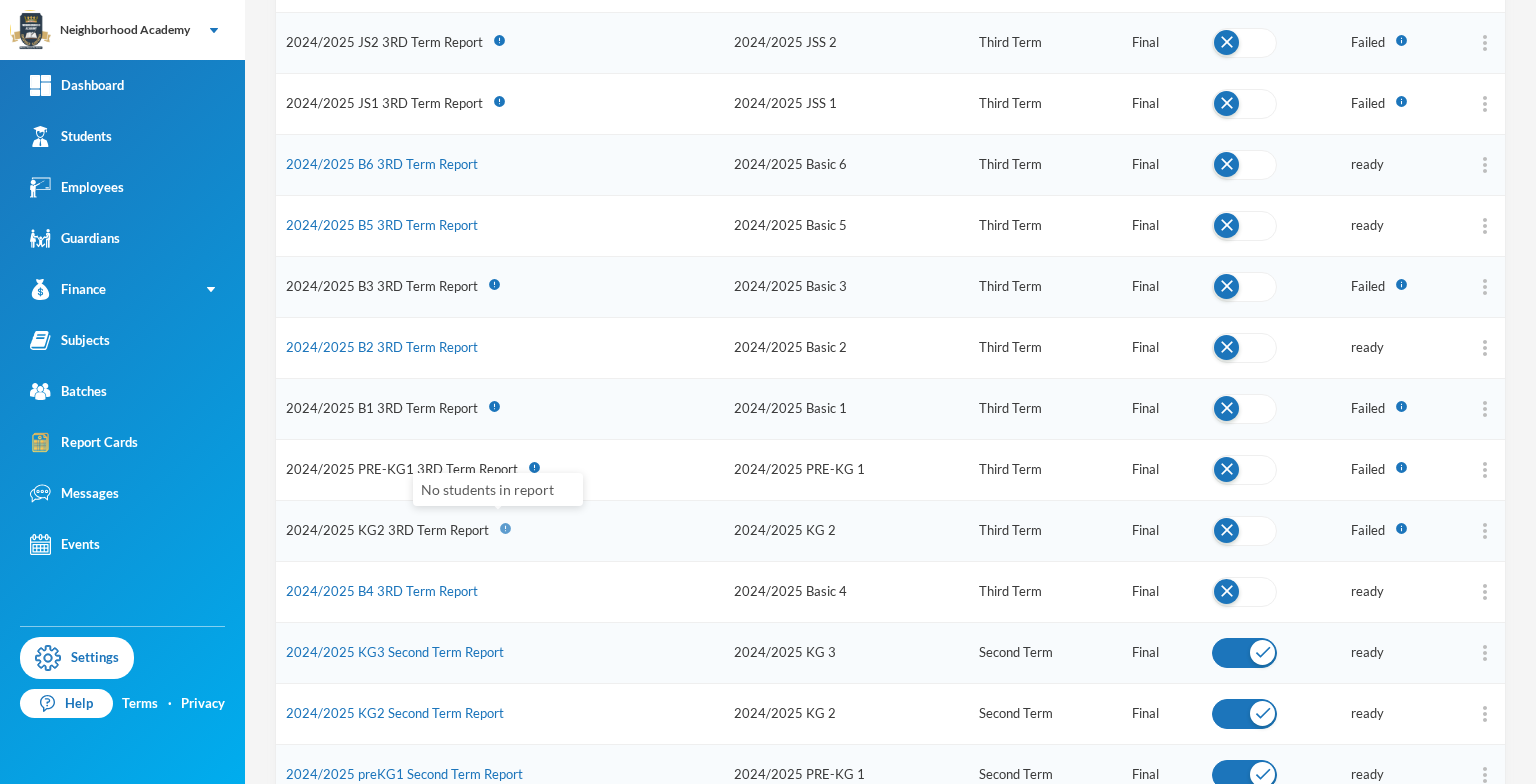click on "error" at bounding box center [505, 528] 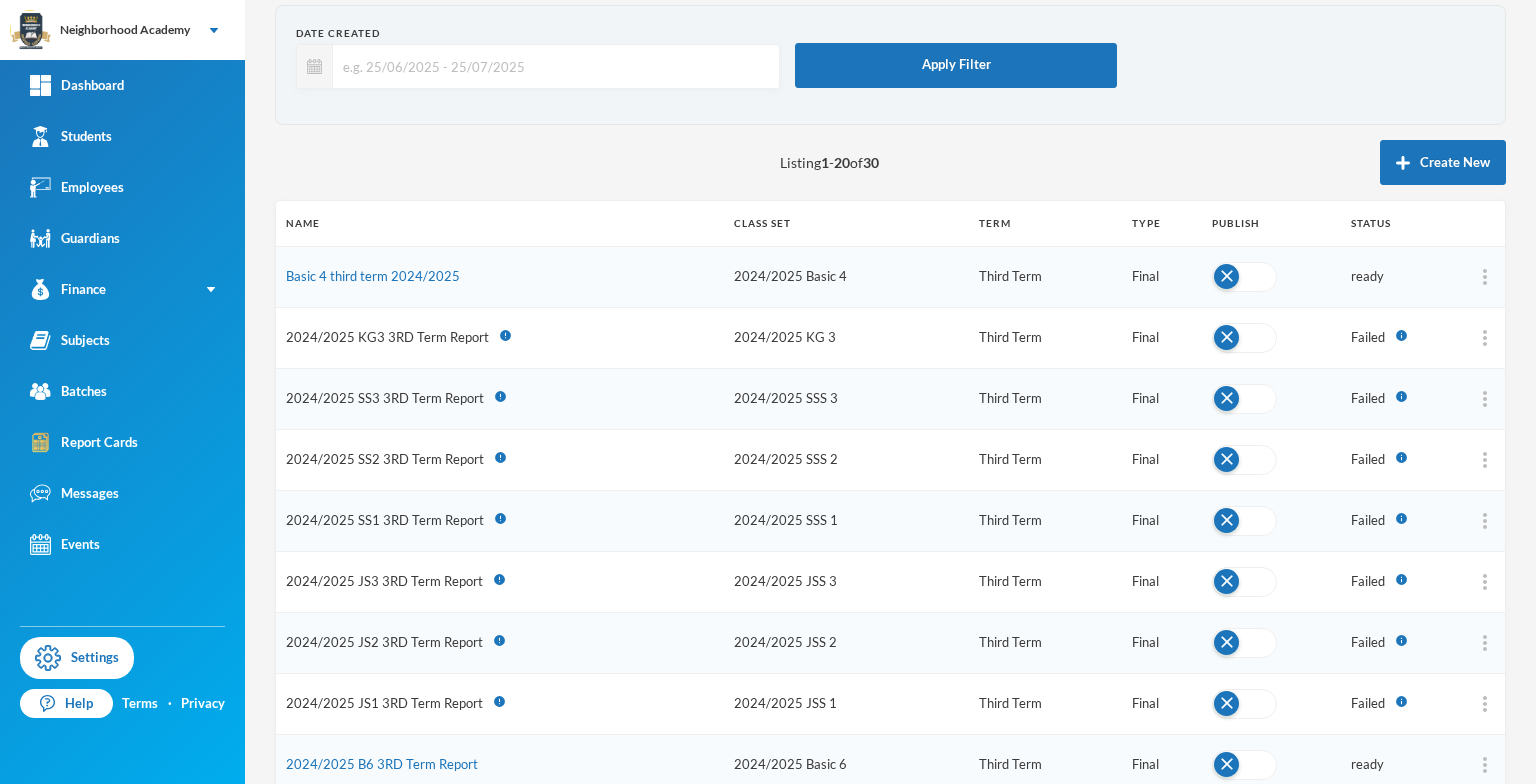 scroll, scrollTop: 0, scrollLeft: 0, axis: both 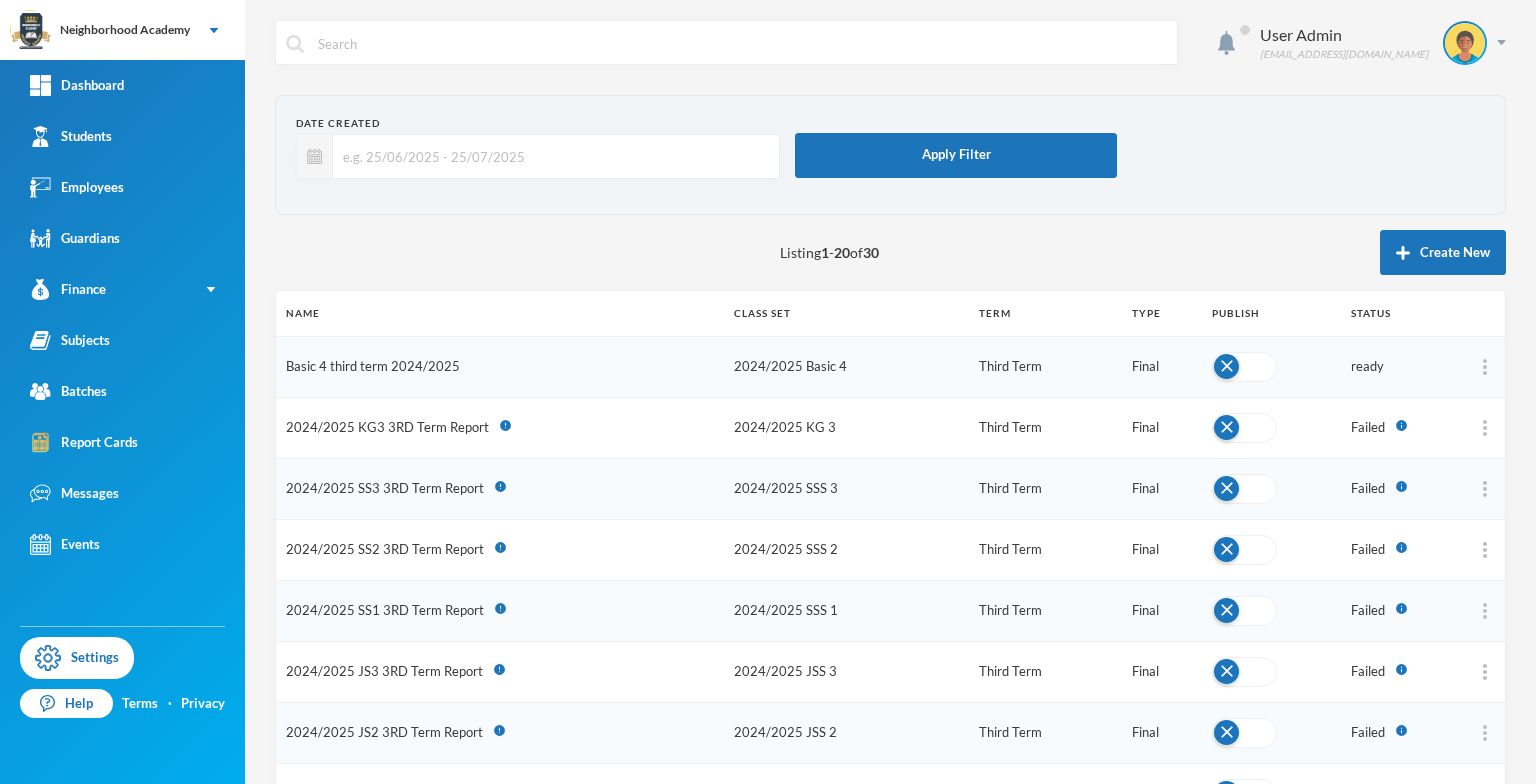 click on "Basic 4 third term 2024/2025" at bounding box center (373, 366) 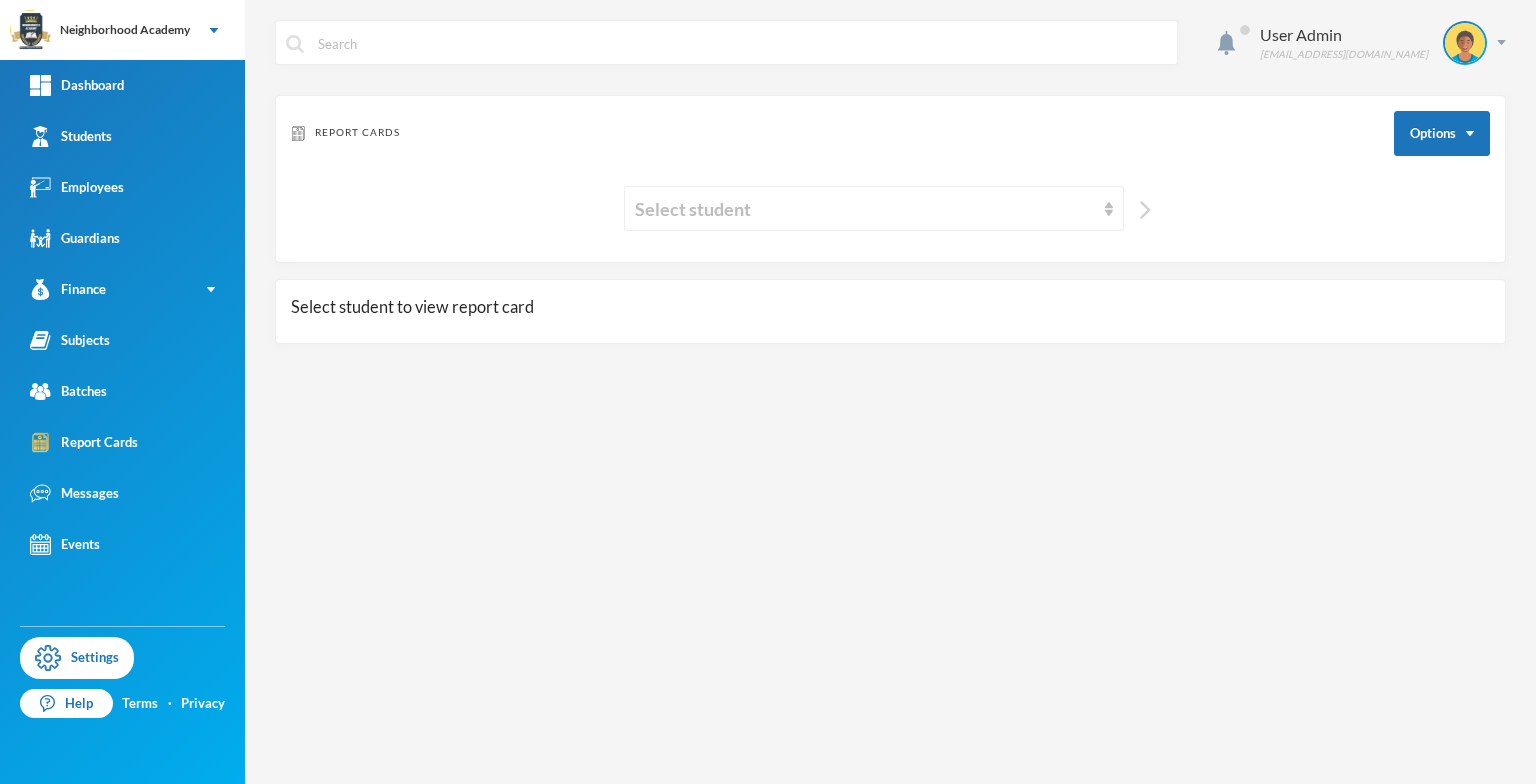 click at bounding box center [1145, 210] 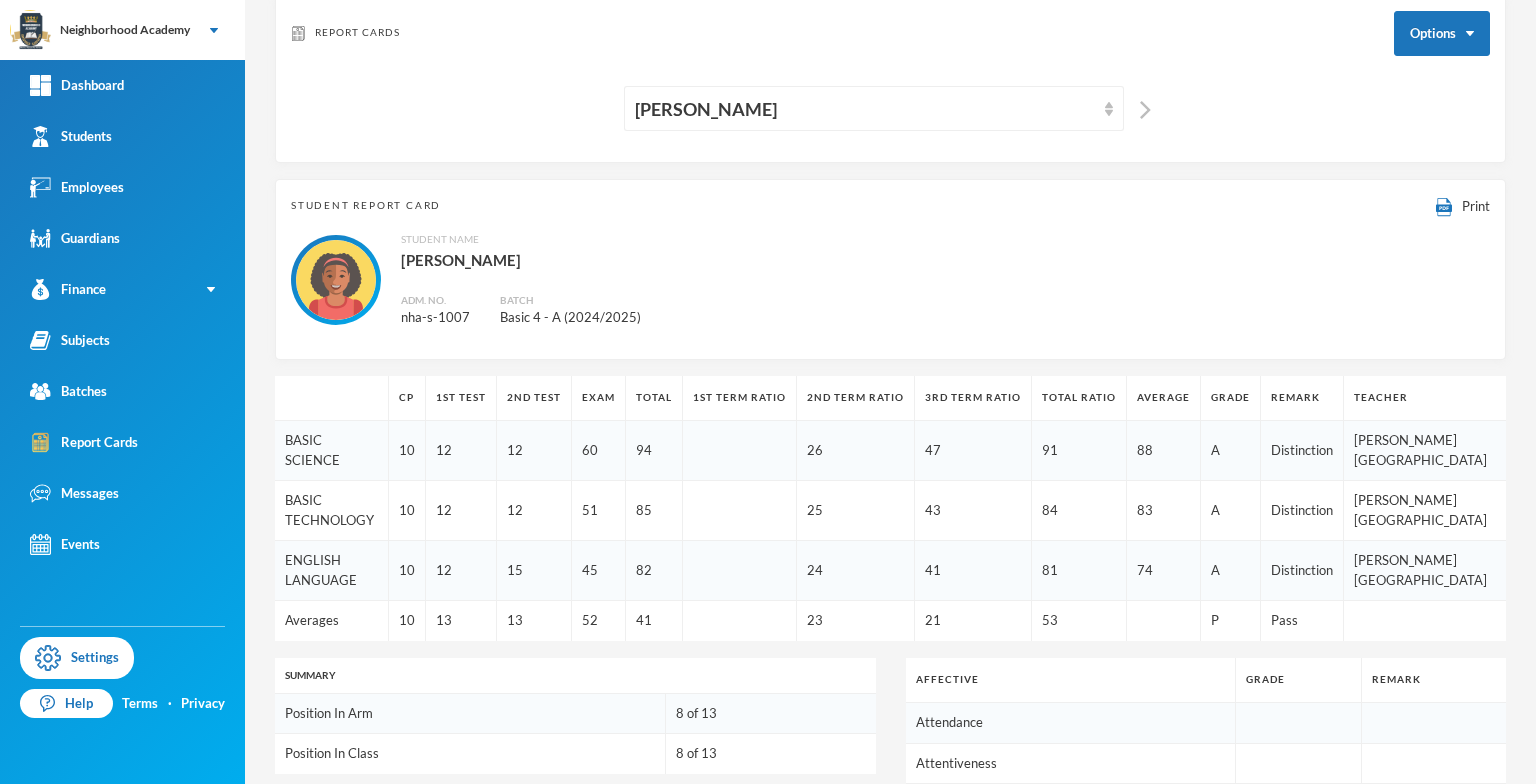 scroll, scrollTop: 0, scrollLeft: 0, axis: both 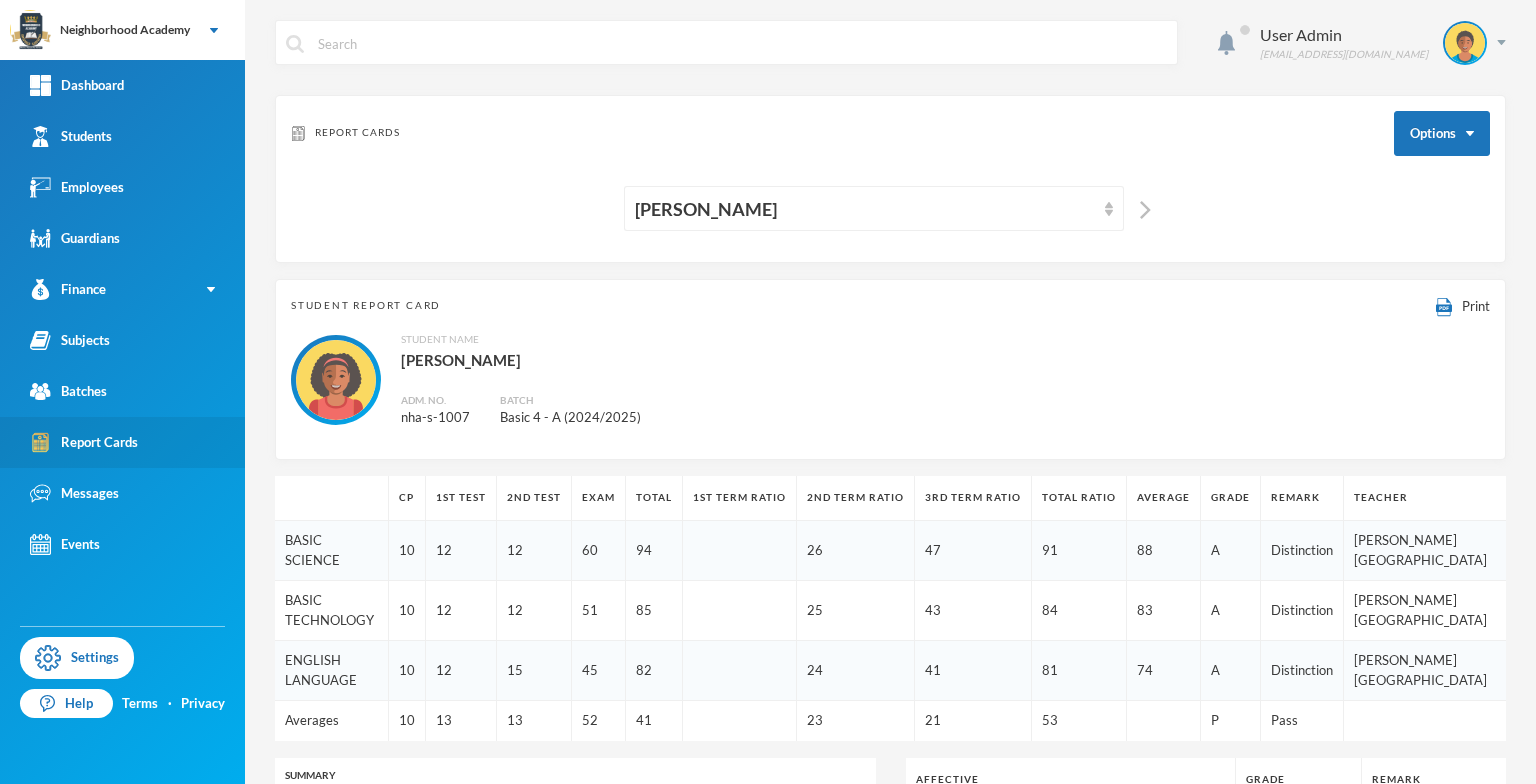click on "Report Cards" at bounding box center [84, 442] 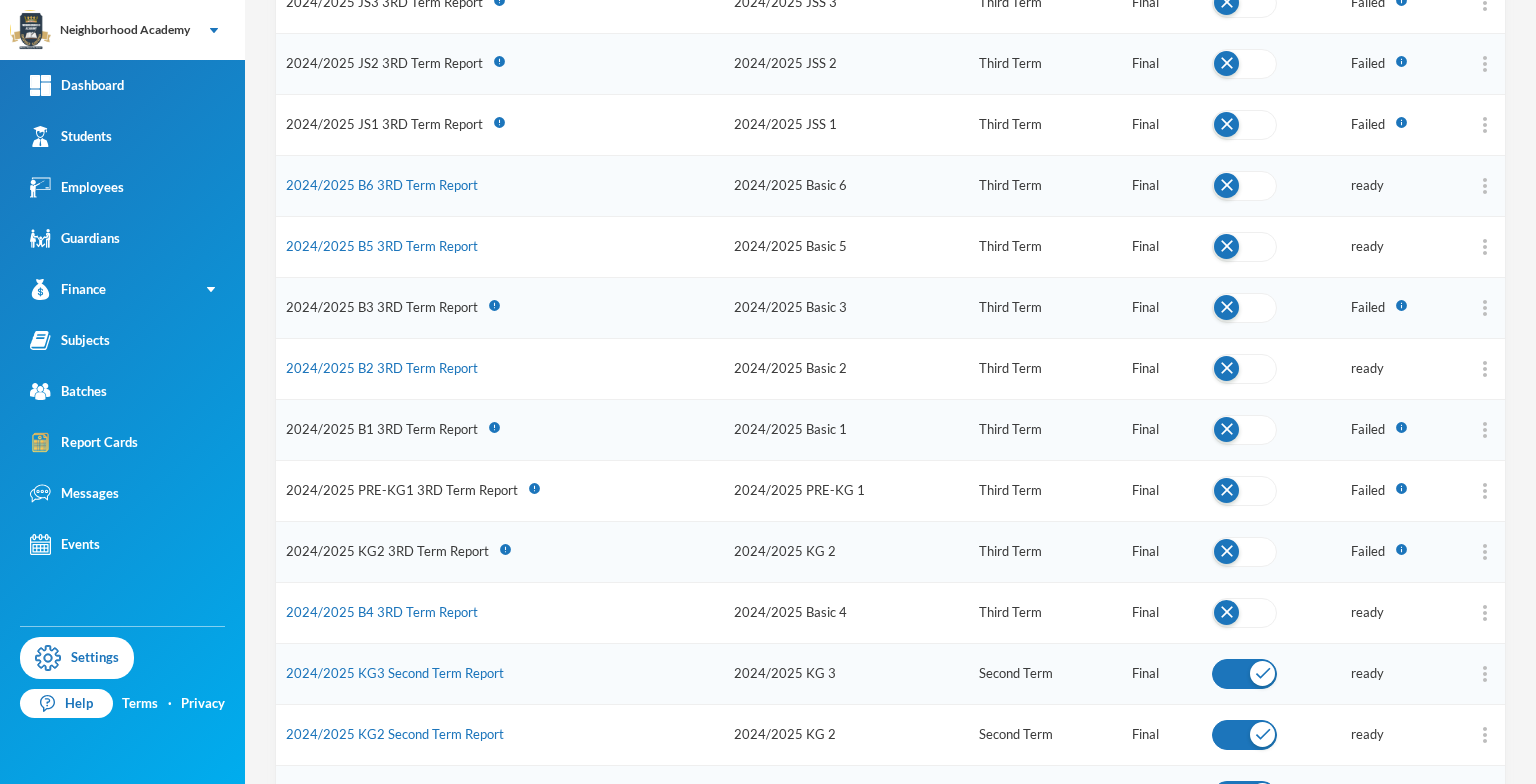 scroll, scrollTop: 800, scrollLeft: 0, axis: vertical 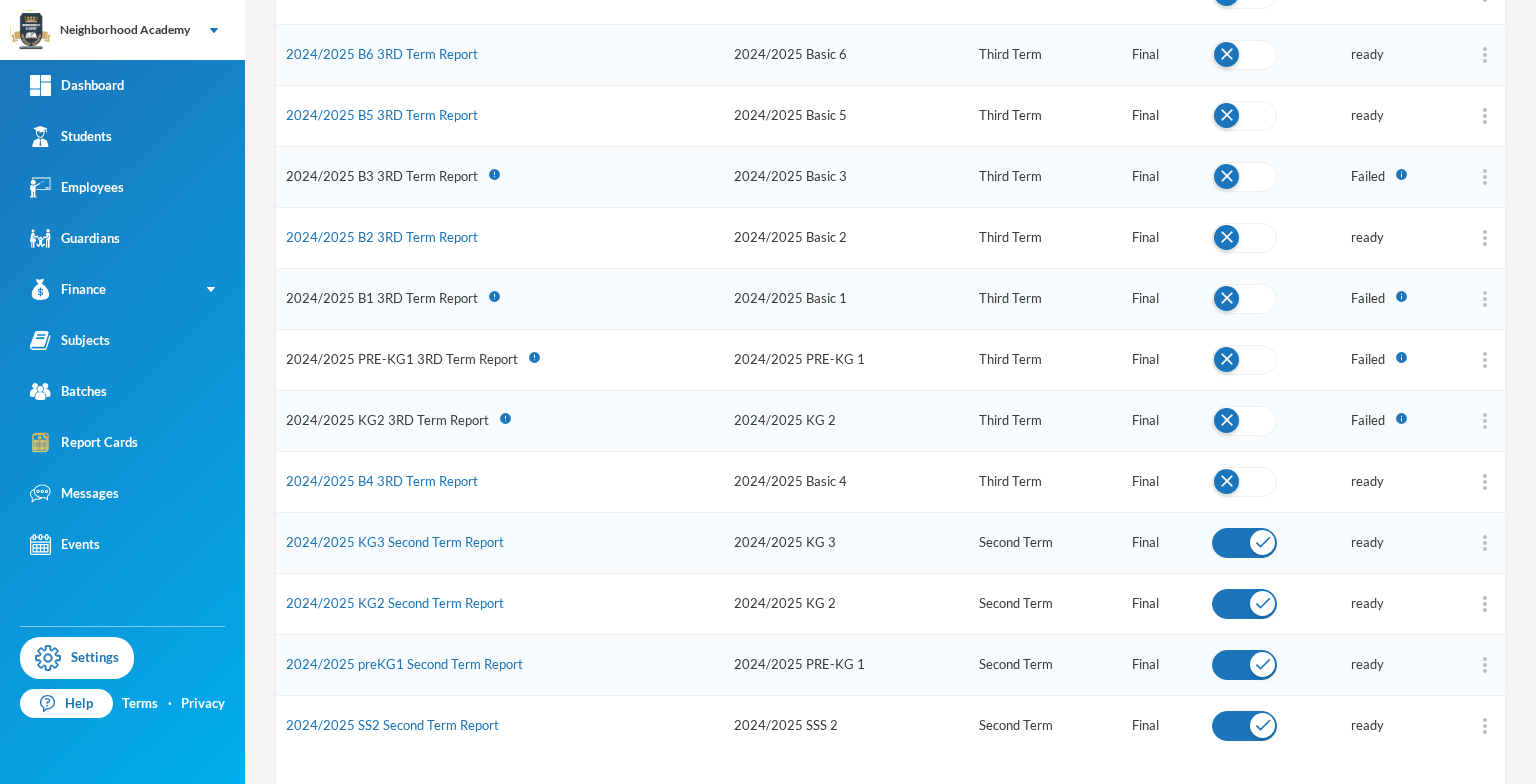 click on "2024/2025 KG2 3RD Term Report" at bounding box center (387, 420) 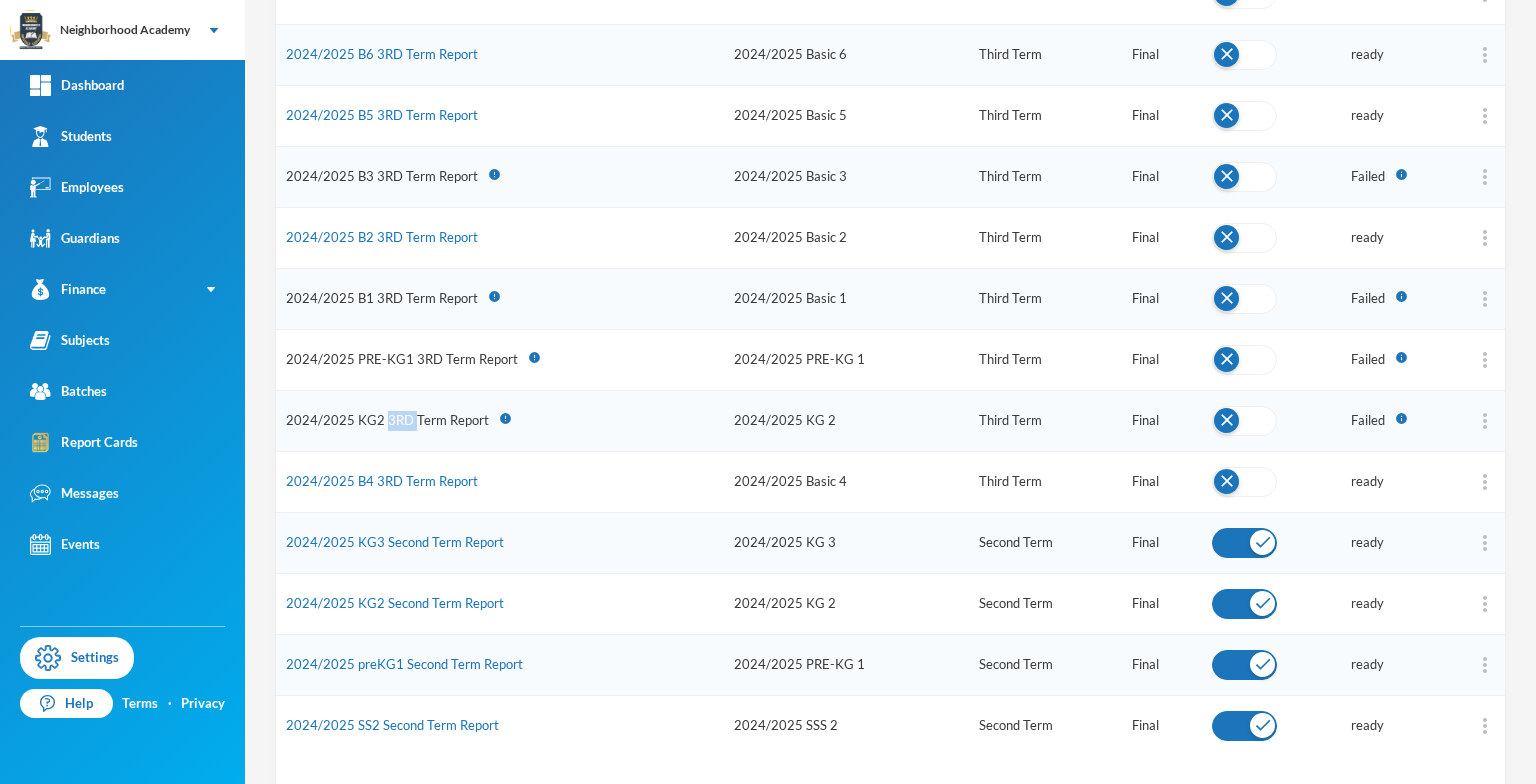 click on "2024/2025 KG2 3RD Term Report" at bounding box center (387, 420) 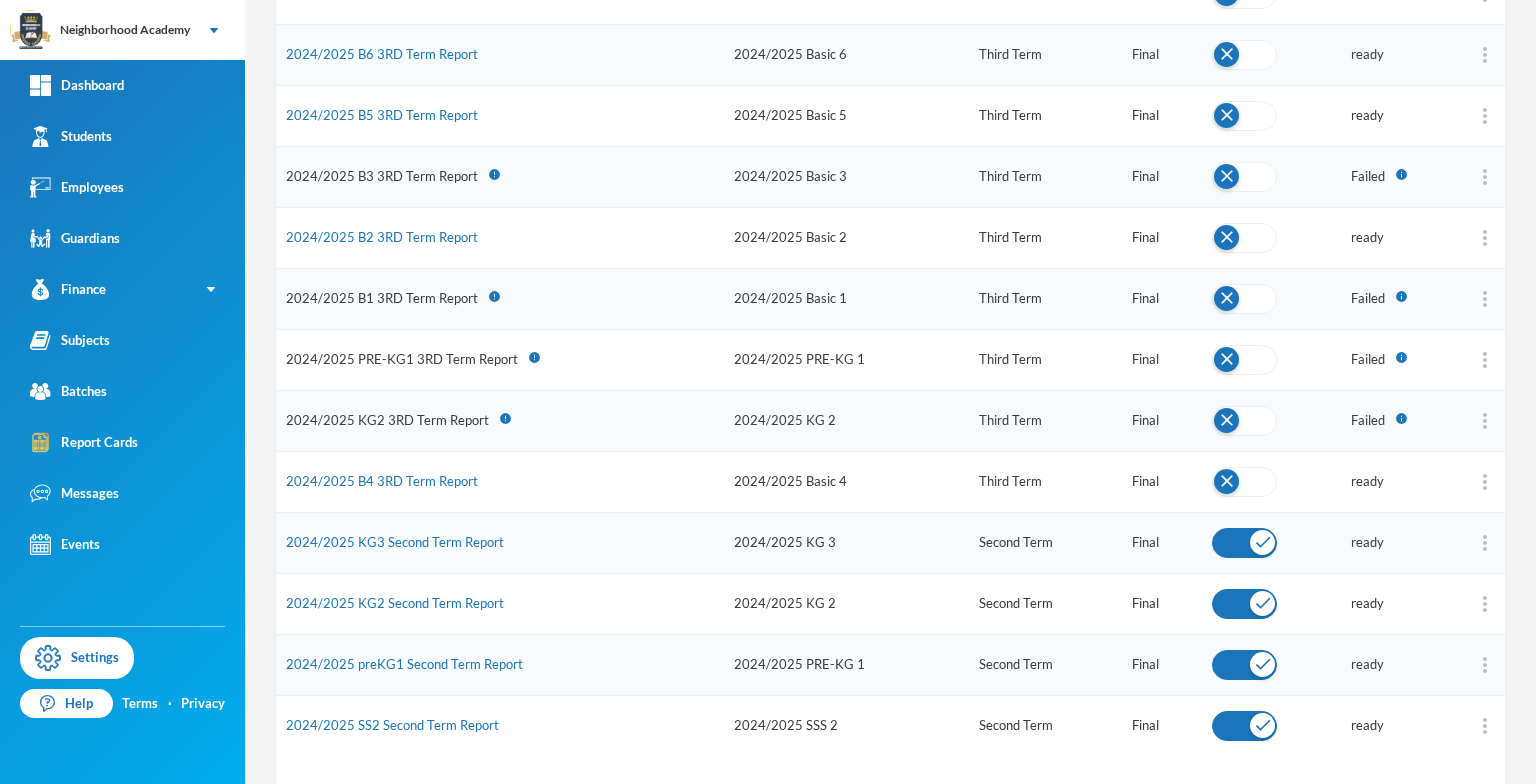 drag, startPoint x: 388, startPoint y: 421, endPoint x: 424, endPoint y: 416, distance: 36.345562 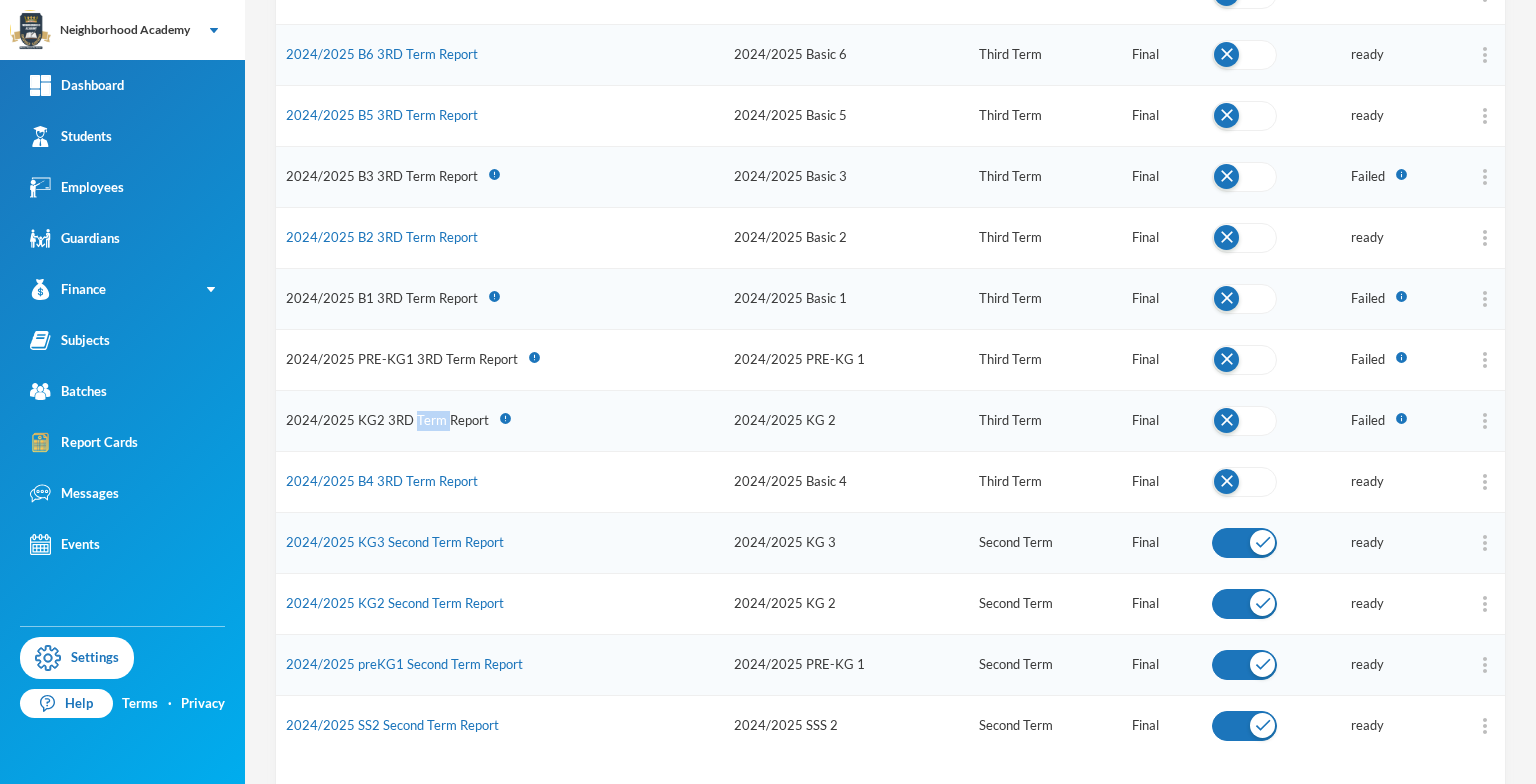 click on "2024/2025 KG2 3RD Term Report" at bounding box center [387, 420] 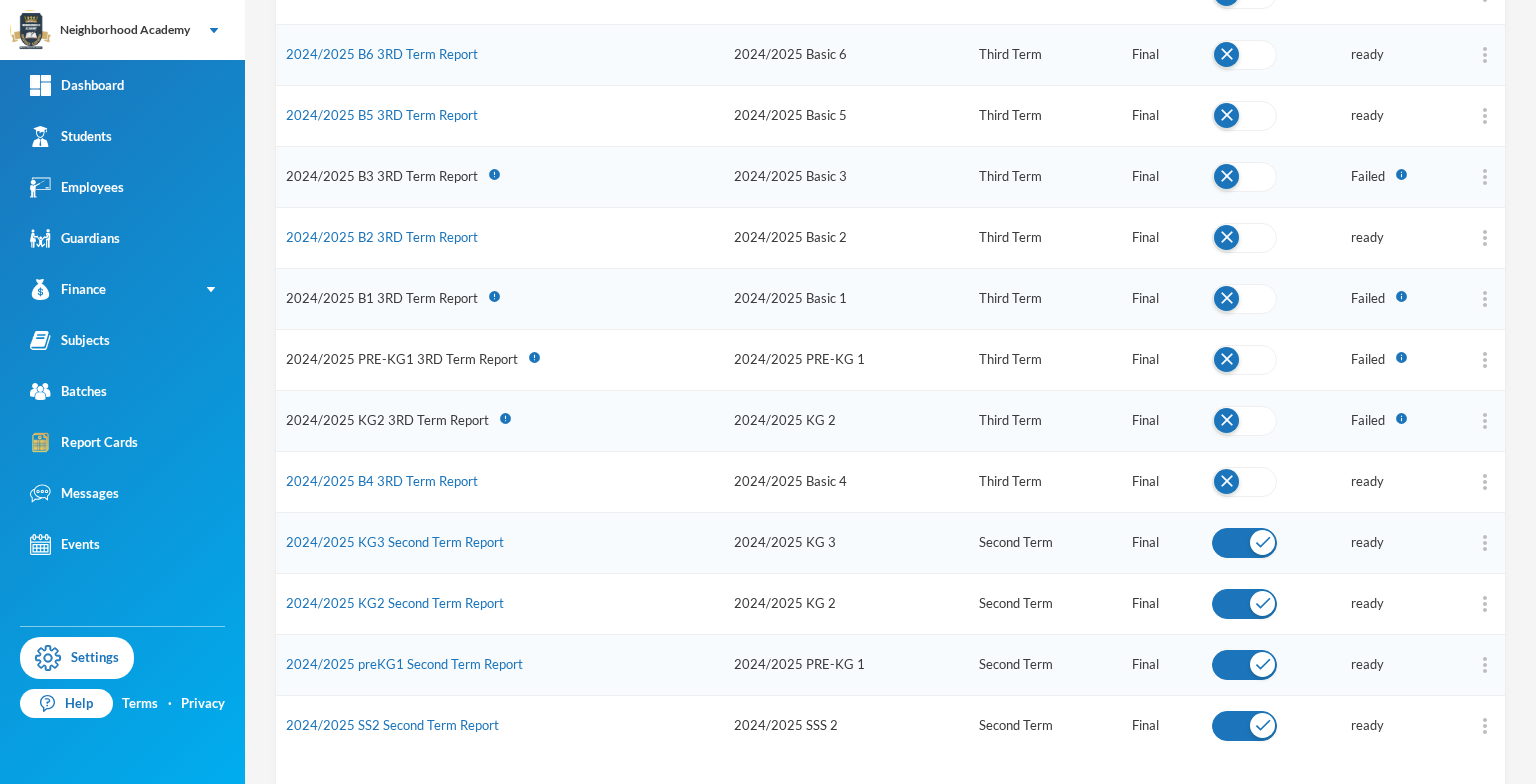drag, startPoint x: 424, startPoint y: 416, endPoint x: 328, endPoint y: 415, distance: 96.00521 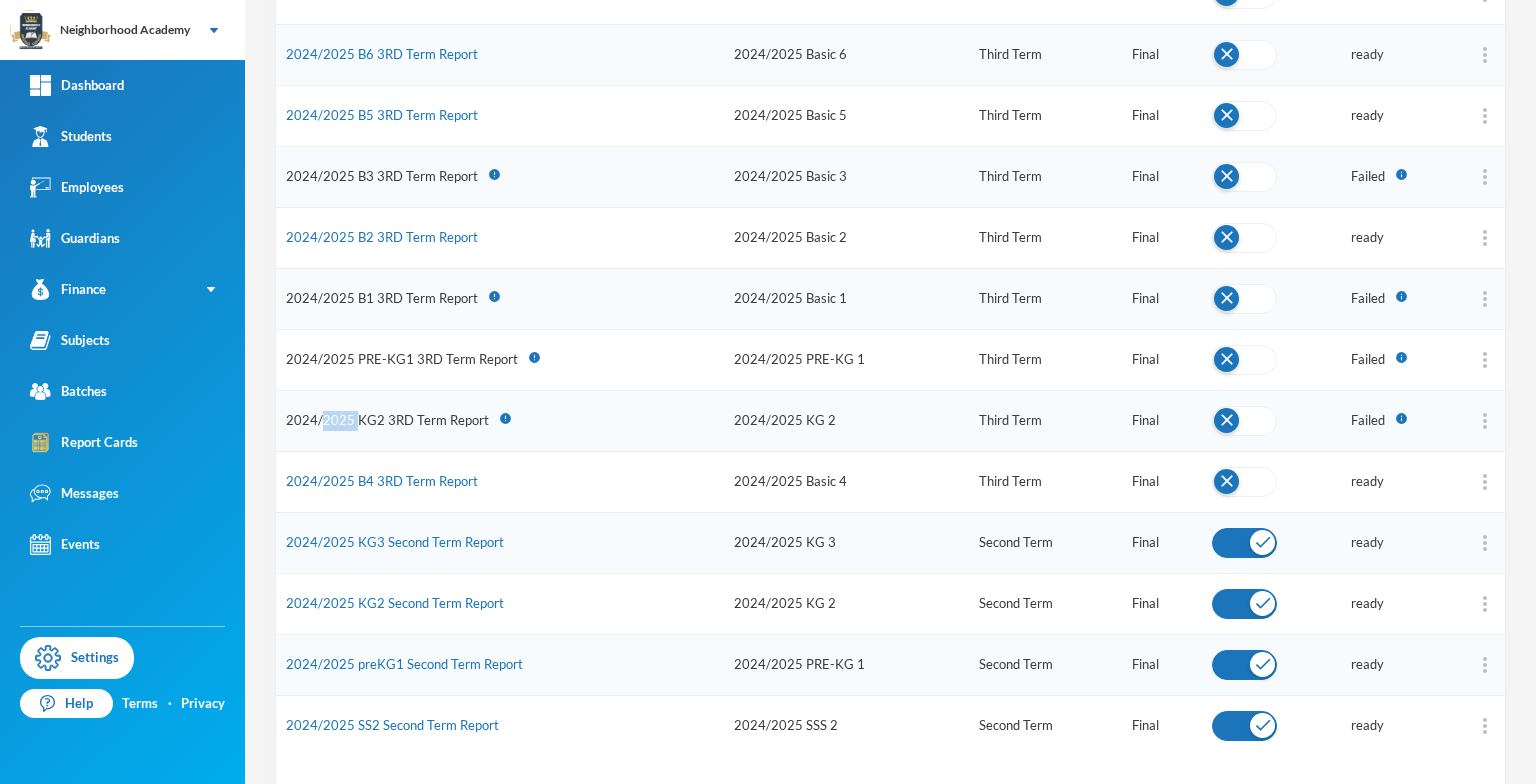 click on "2024/2025 KG2 3RD Term Report" at bounding box center (387, 420) 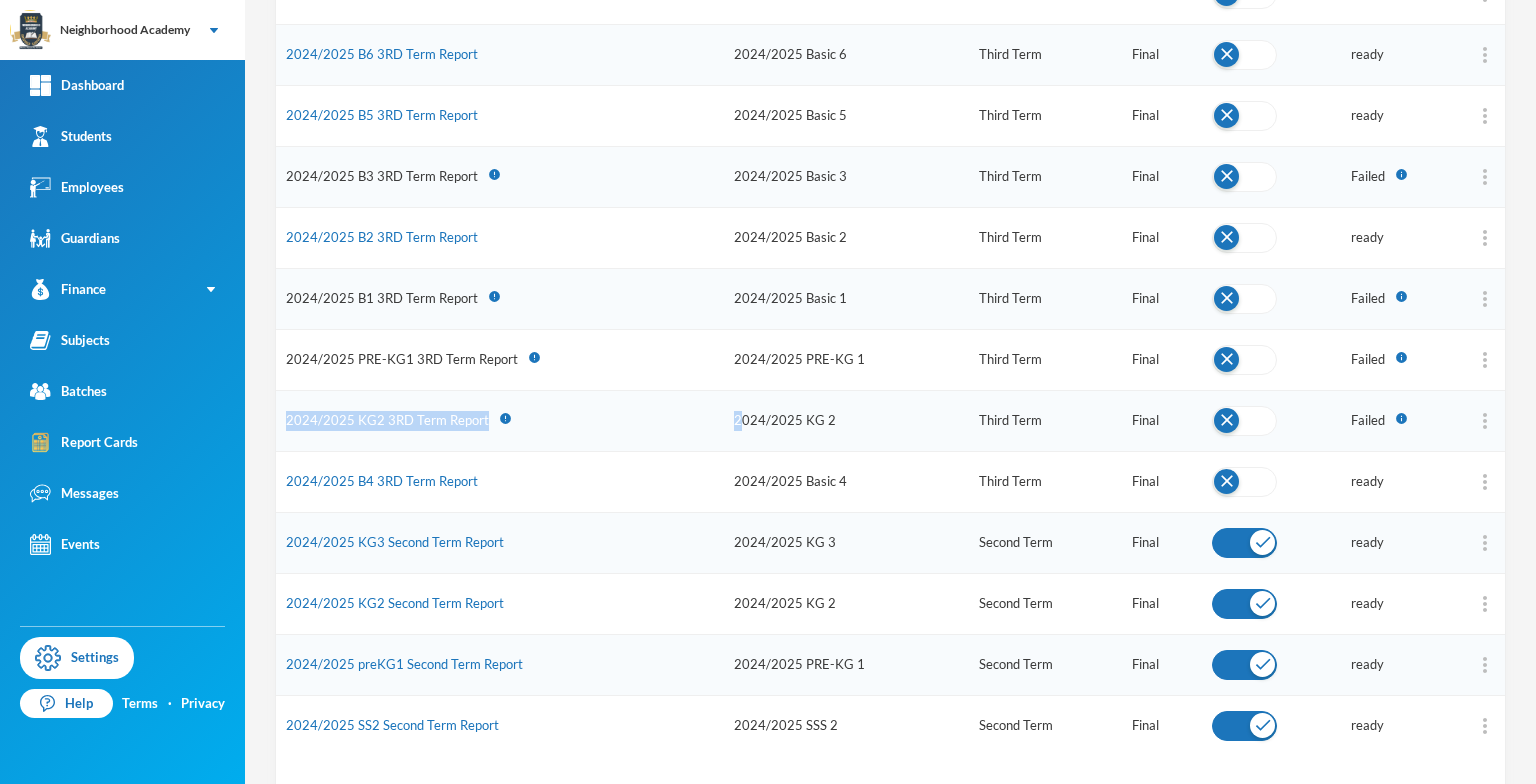 click on "2024/2025 KG2 3RD Term Report" at bounding box center (387, 420) 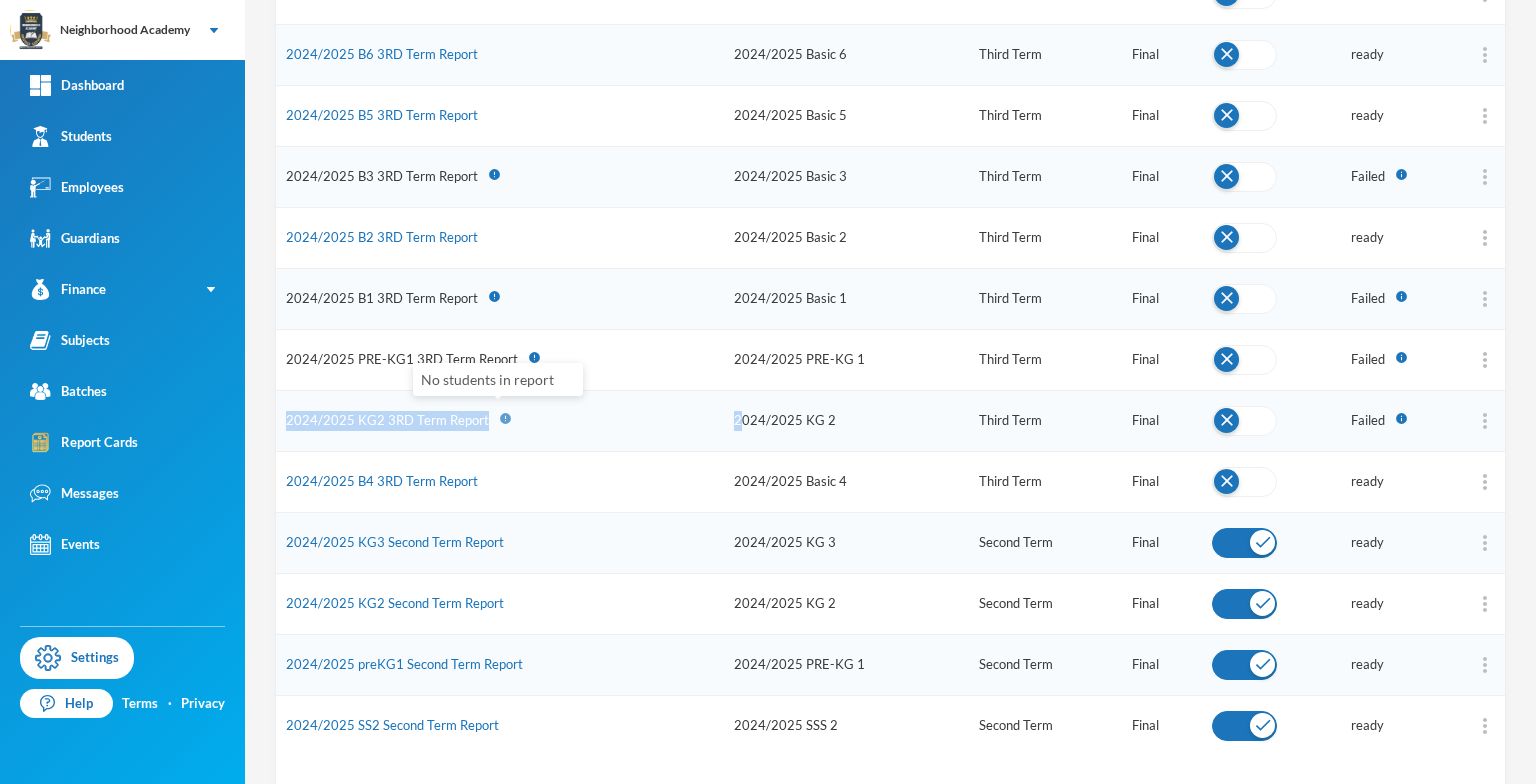 click on "error" at bounding box center (505, 418) 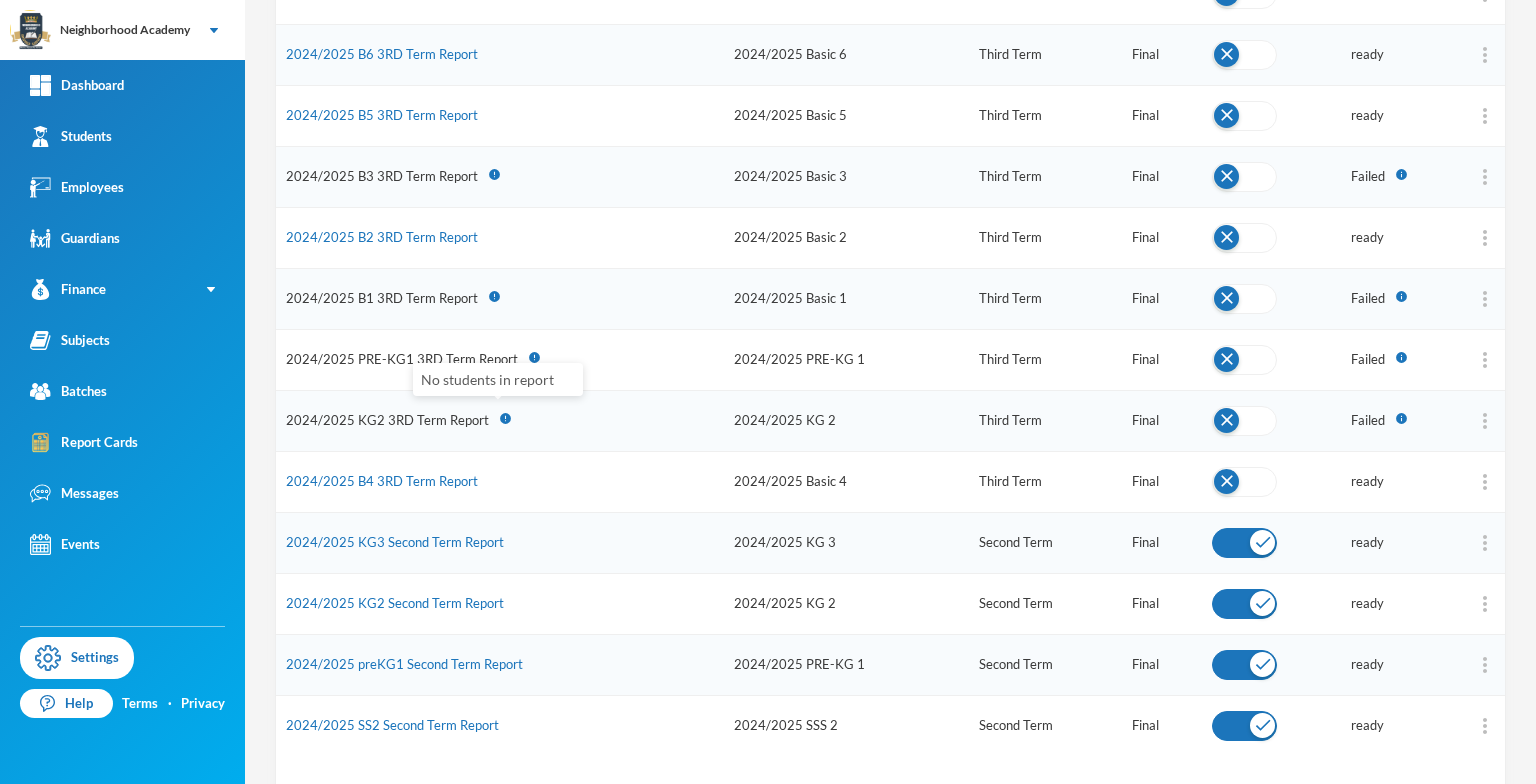 click on "No students in report" at bounding box center (498, 379) 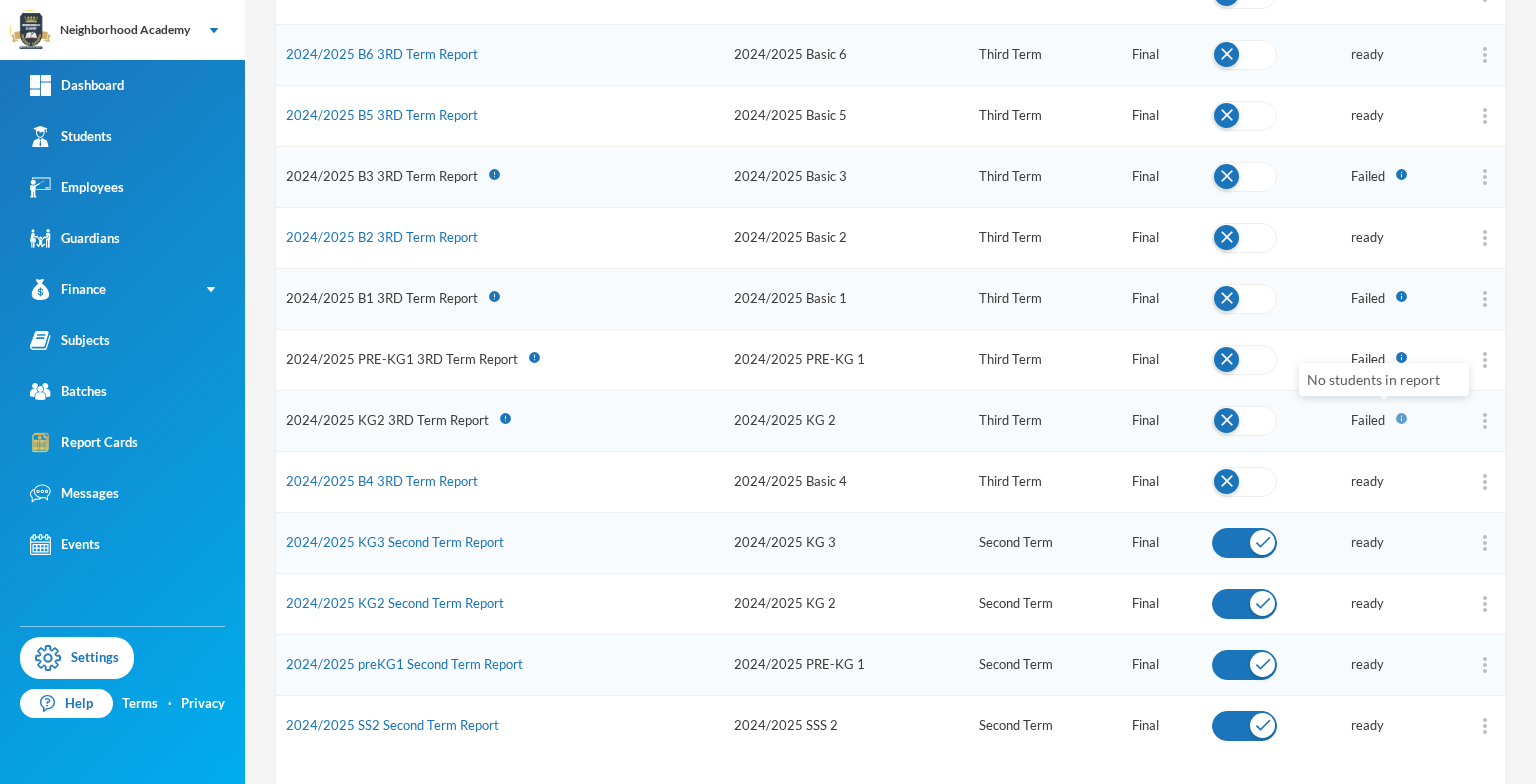 click on "info" at bounding box center (1401, 418) 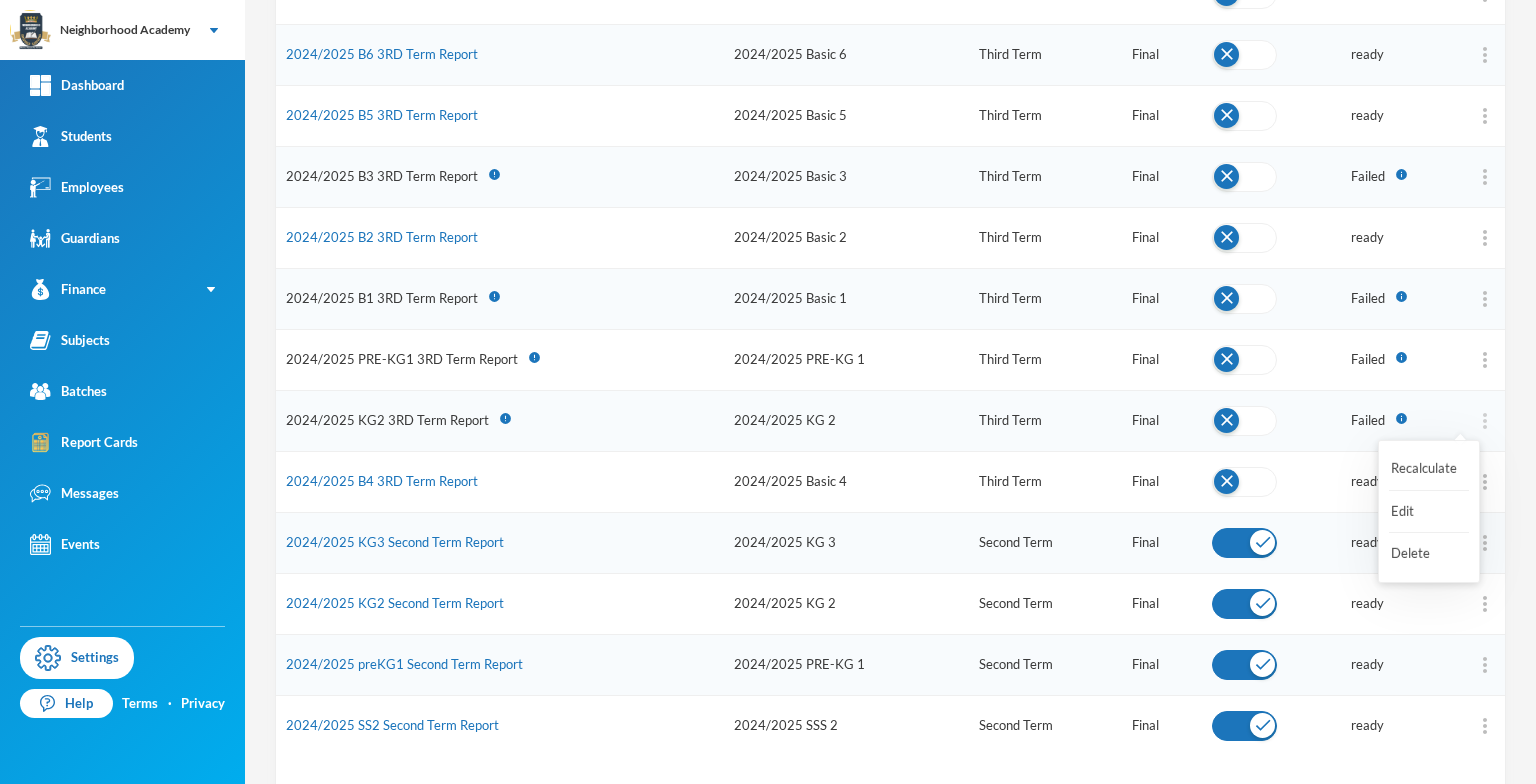 click at bounding box center [1485, 421] 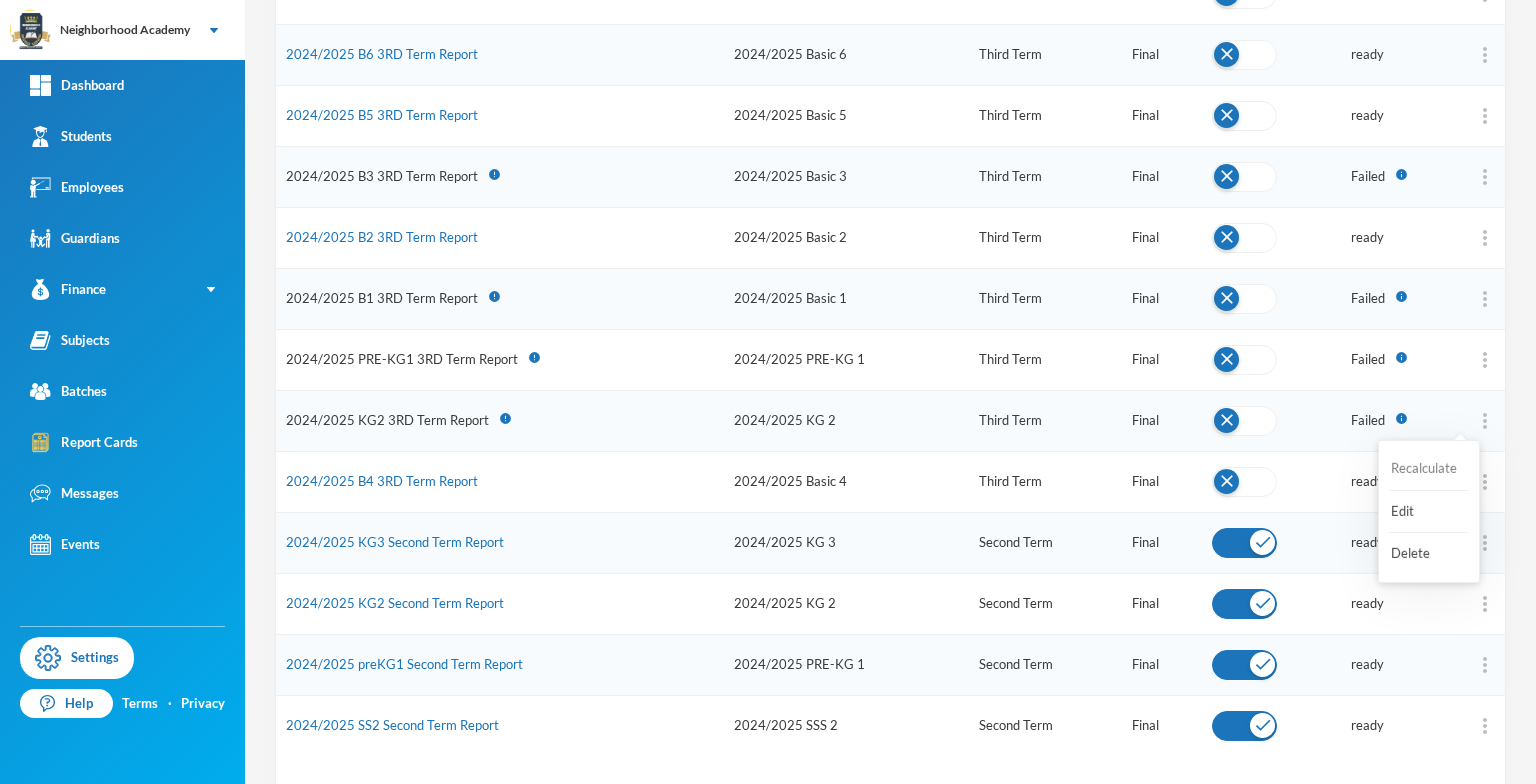 click on "Recalculate" at bounding box center (1429, 469) 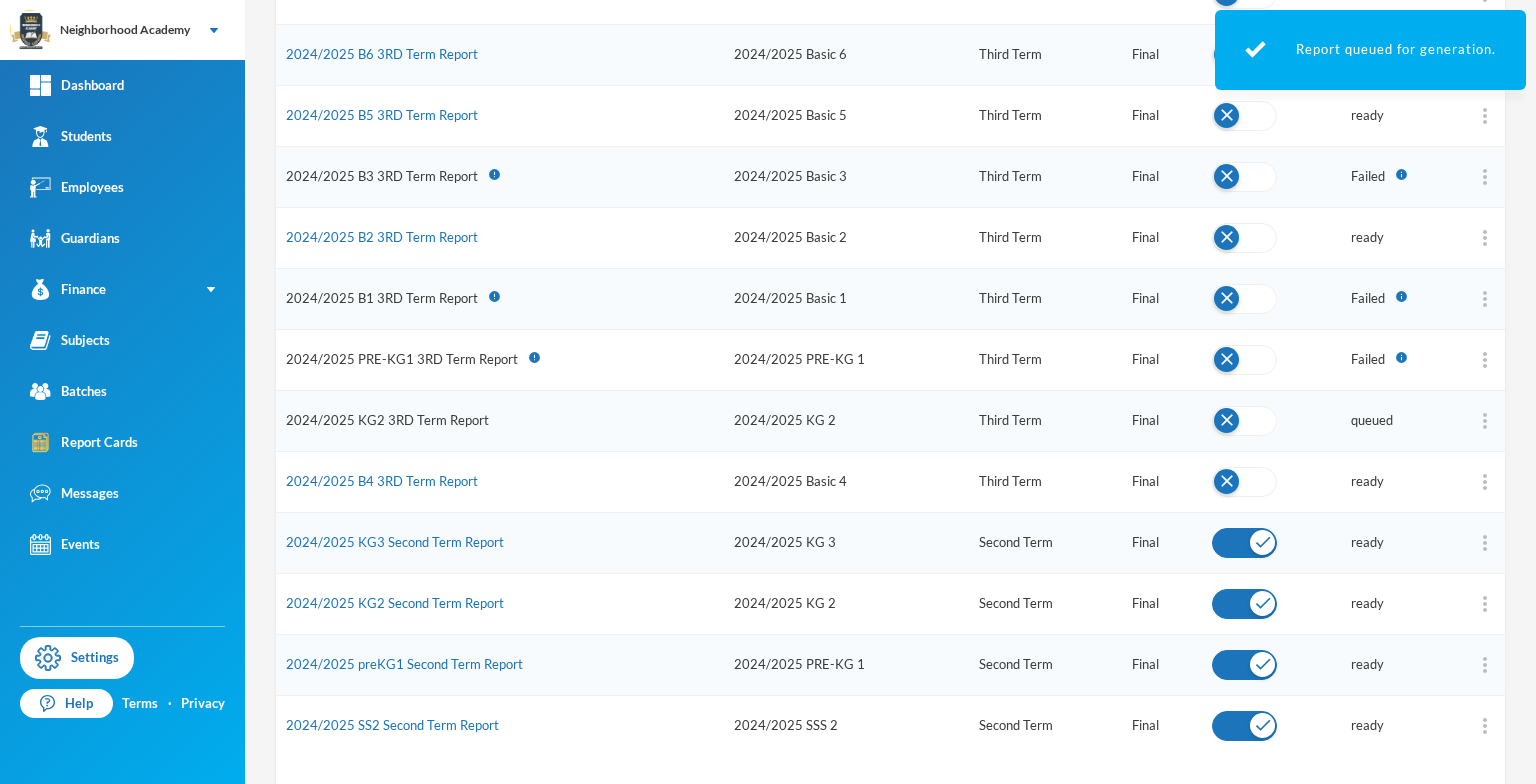 click on "2024/2025 KG2 3RD Term Report" at bounding box center [387, 420] 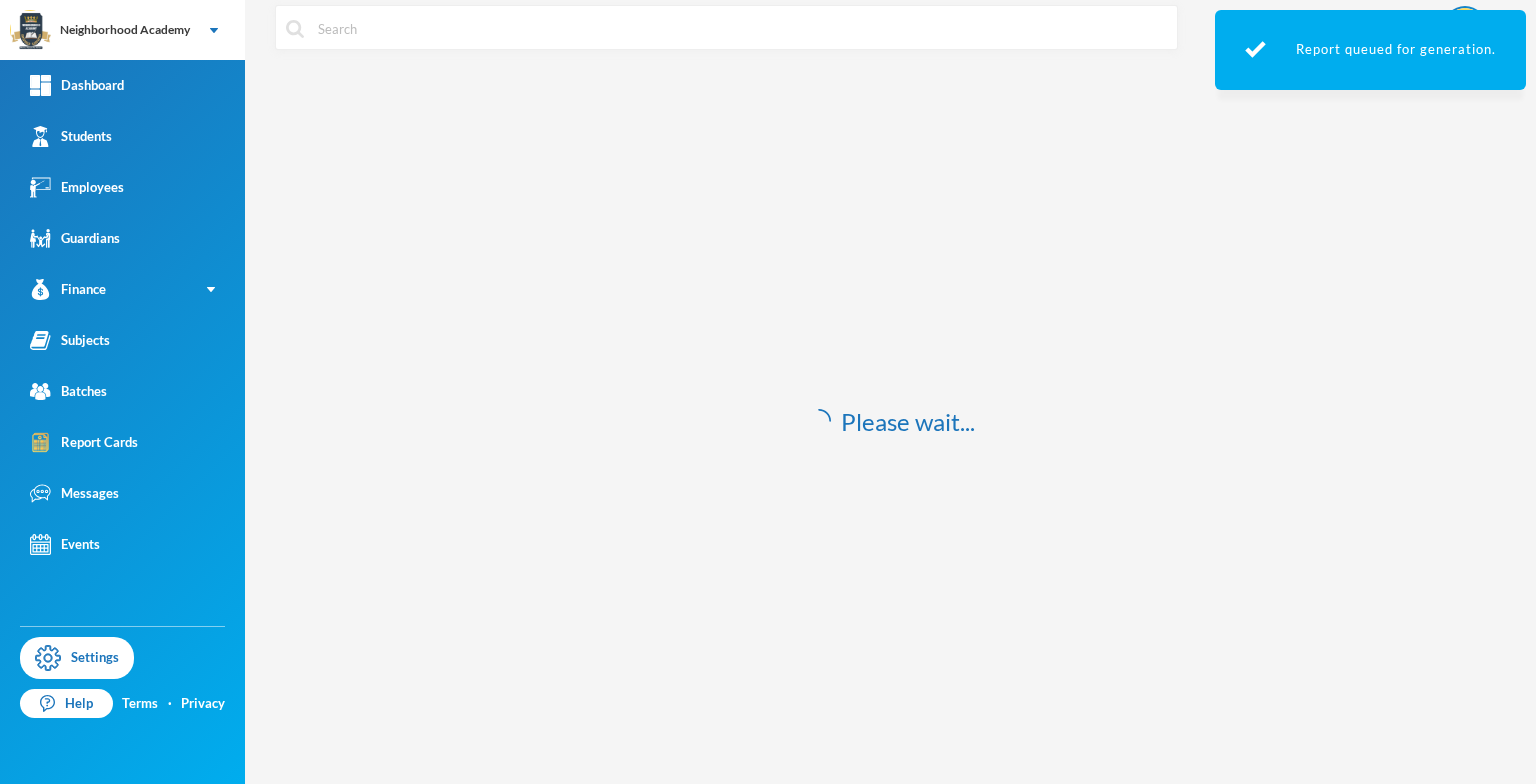 scroll, scrollTop: 15, scrollLeft: 0, axis: vertical 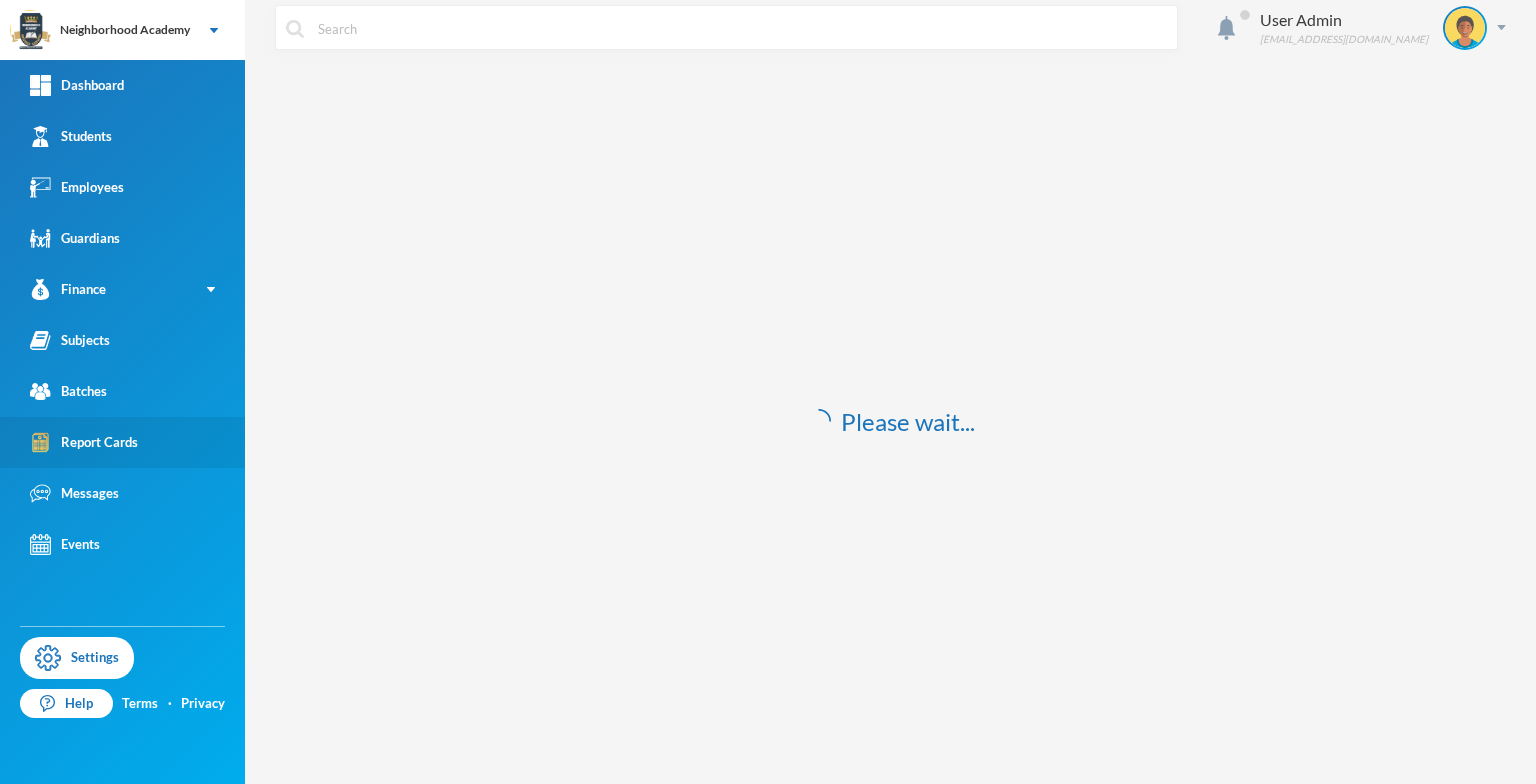 click on "Report Cards" at bounding box center (84, 442) 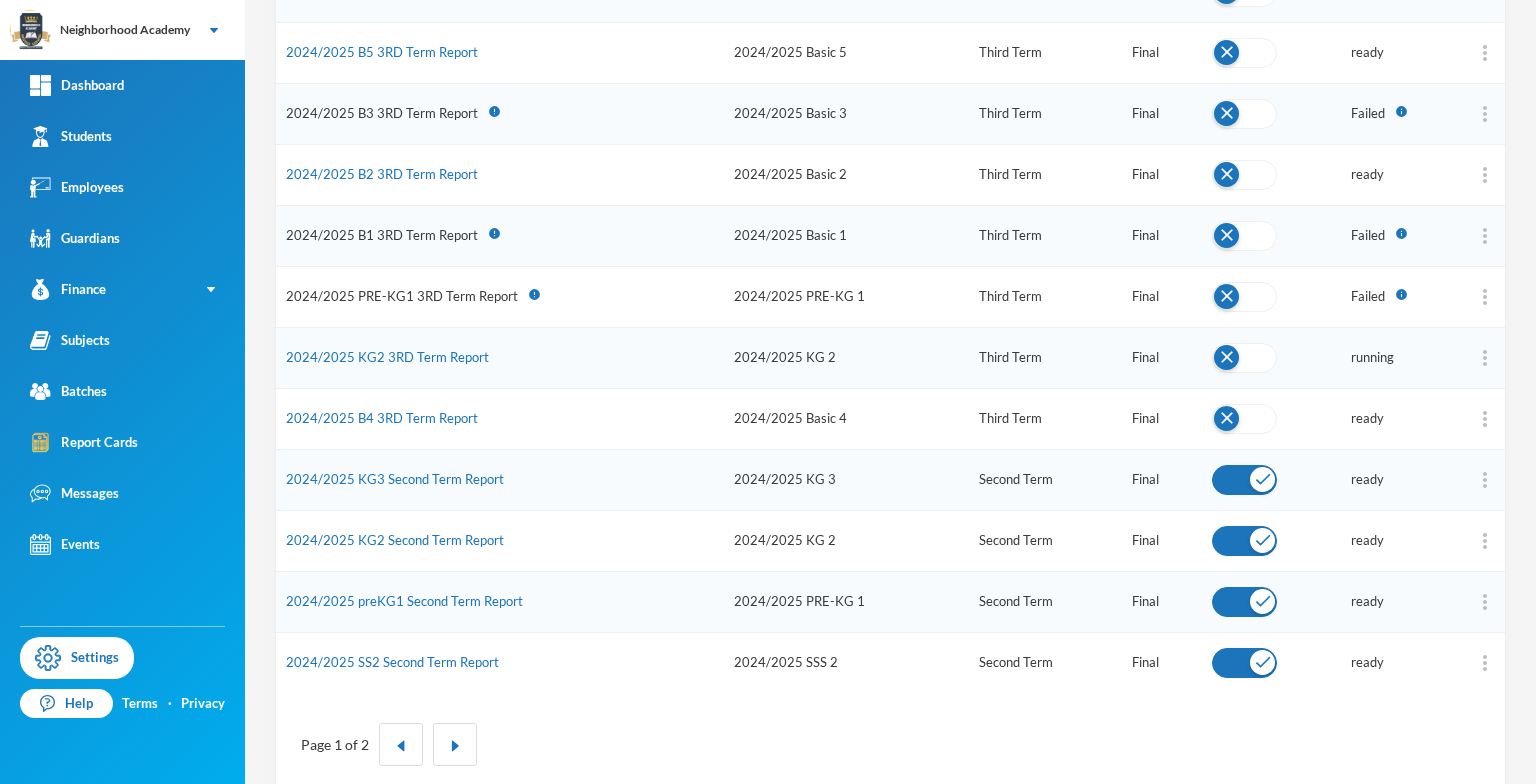scroll, scrollTop: 890, scrollLeft: 0, axis: vertical 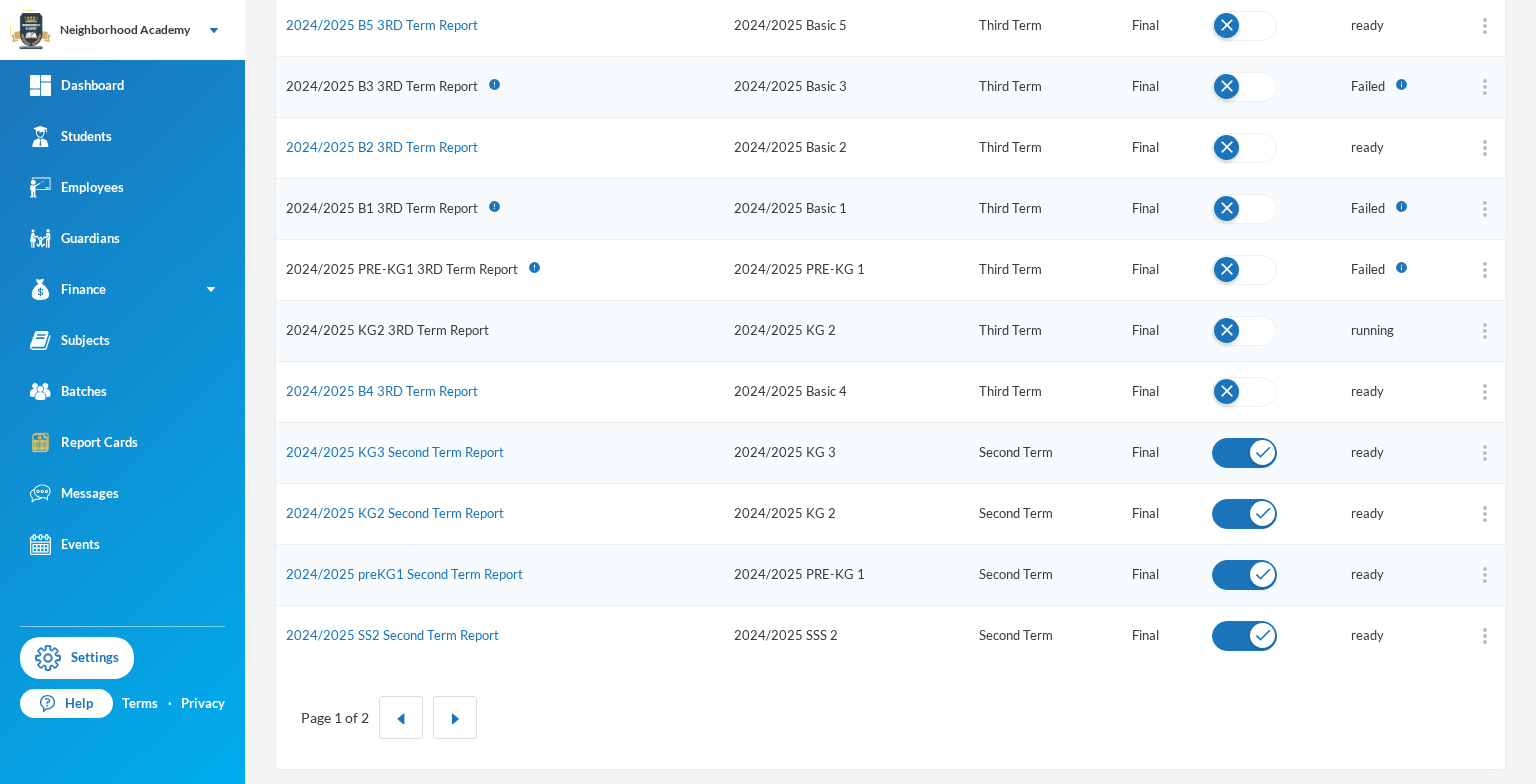 click on "2024/2025 KG2 3RD Term Report" at bounding box center [387, 330] 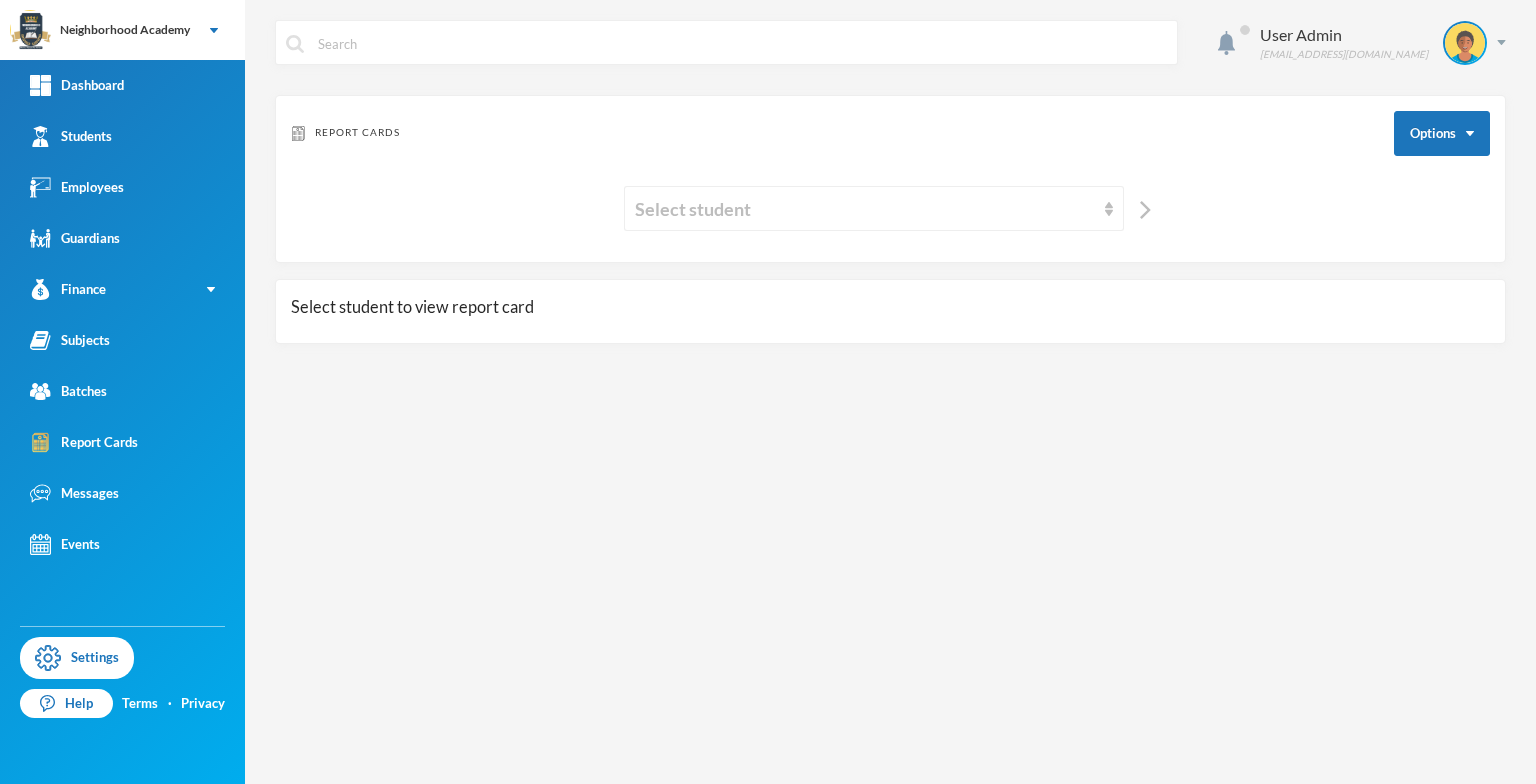 scroll, scrollTop: 0, scrollLeft: 0, axis: both 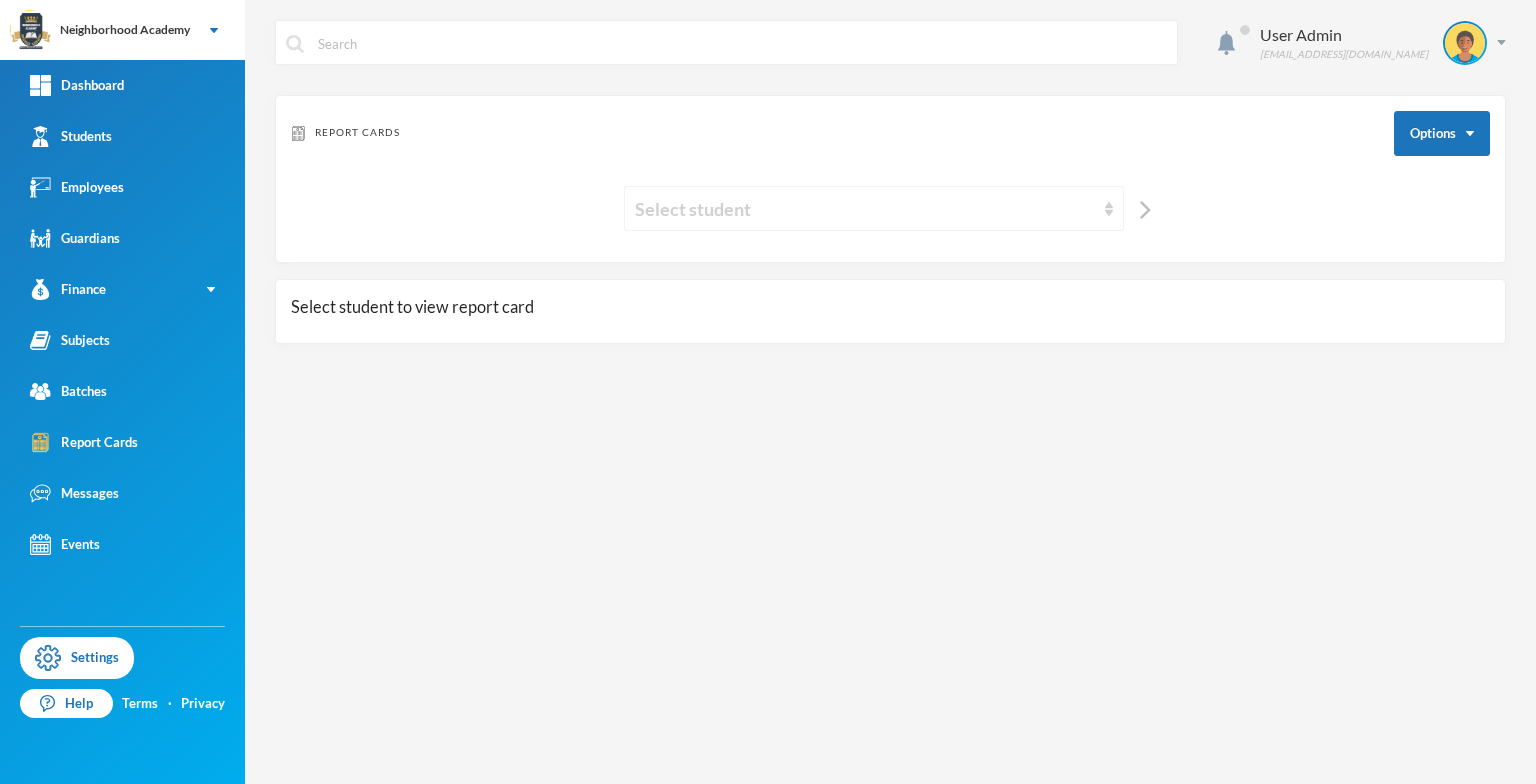 click at bounding box center [1109, 209] 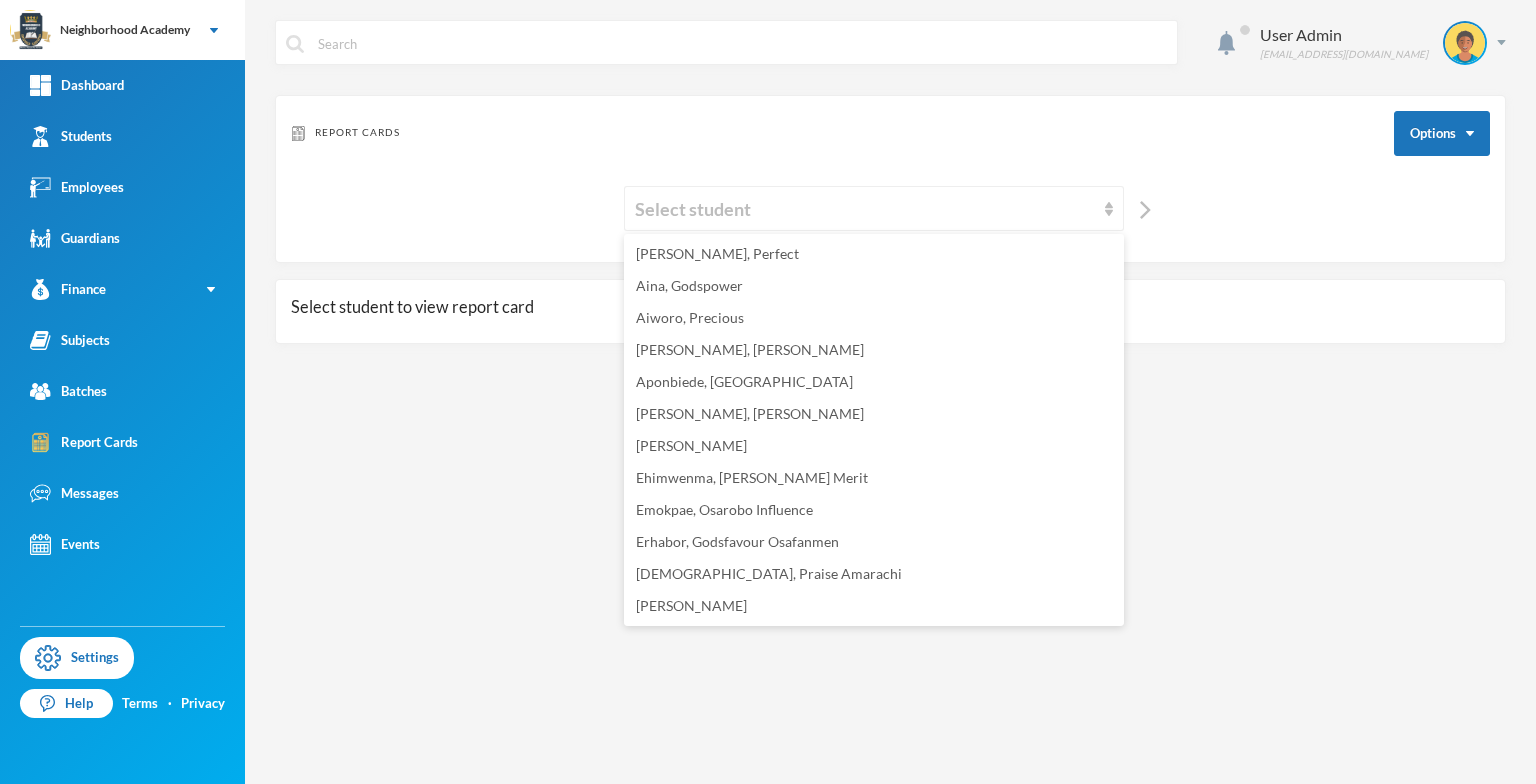 scroll, scrollTop: 28, scrollLeft: 0, axis: vertical 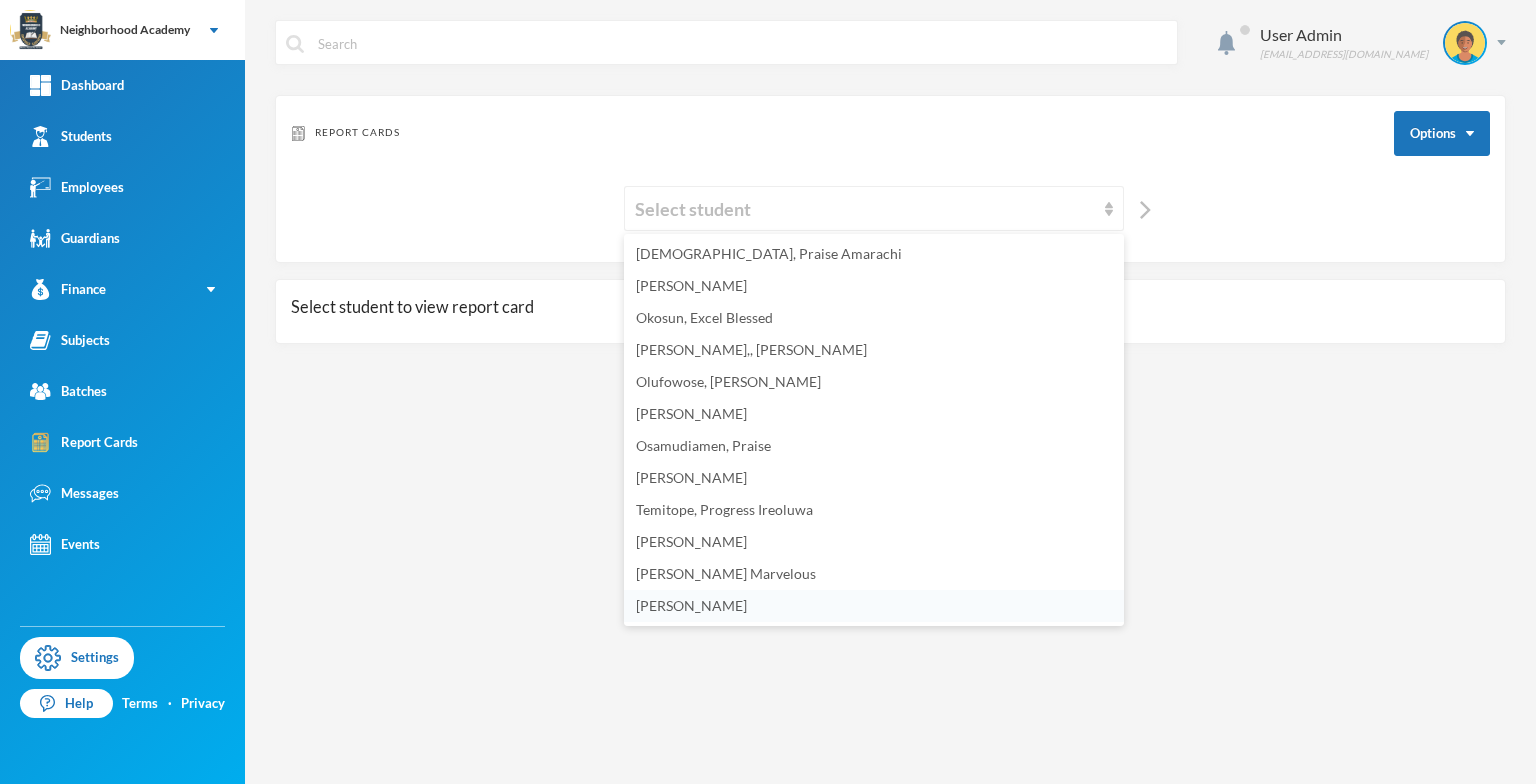 click on "[PERSON_NAME]" at bounding box center (691, 605) 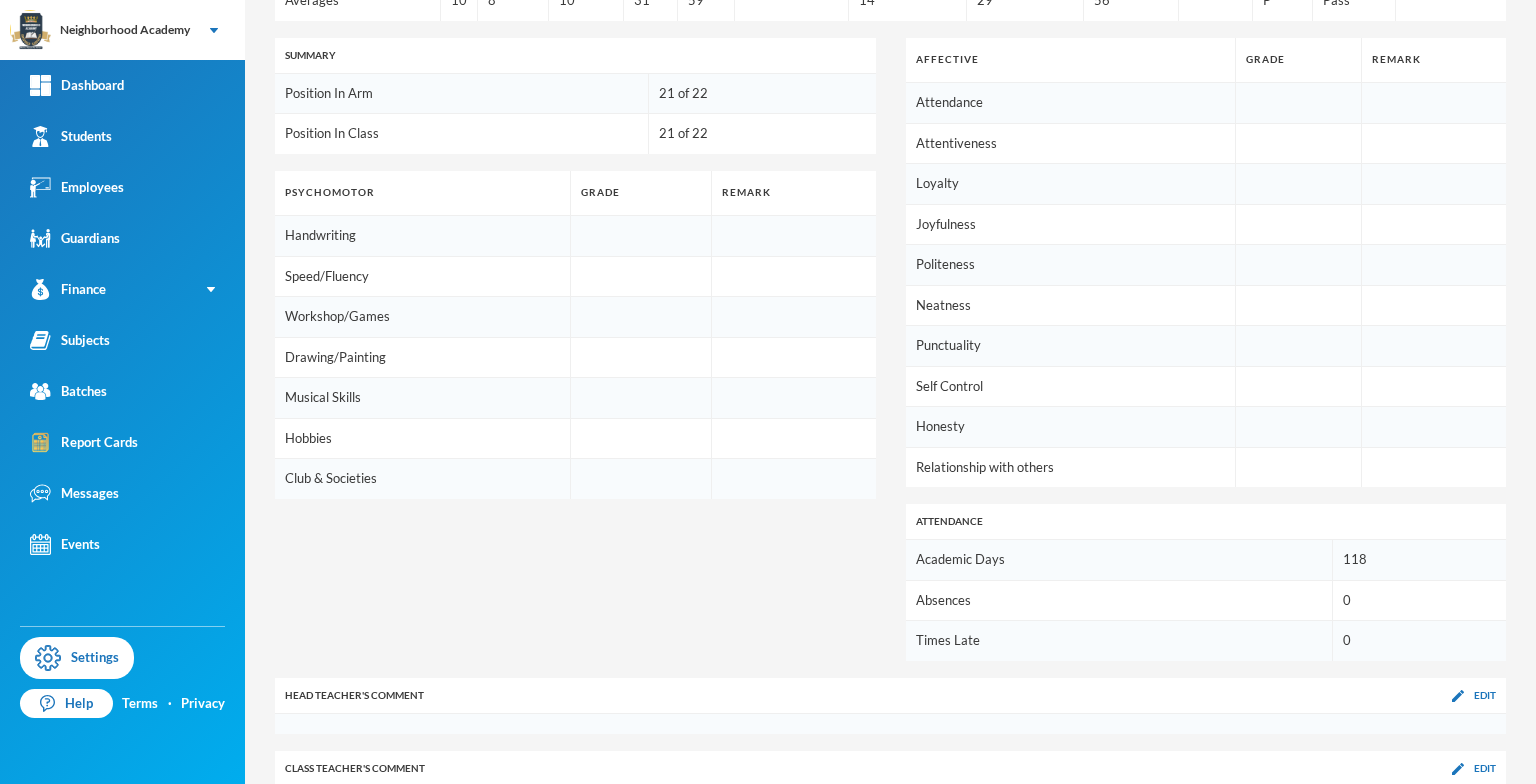 scroll, scrollTop: 1100, scrollLeft: 0, axis: vertical 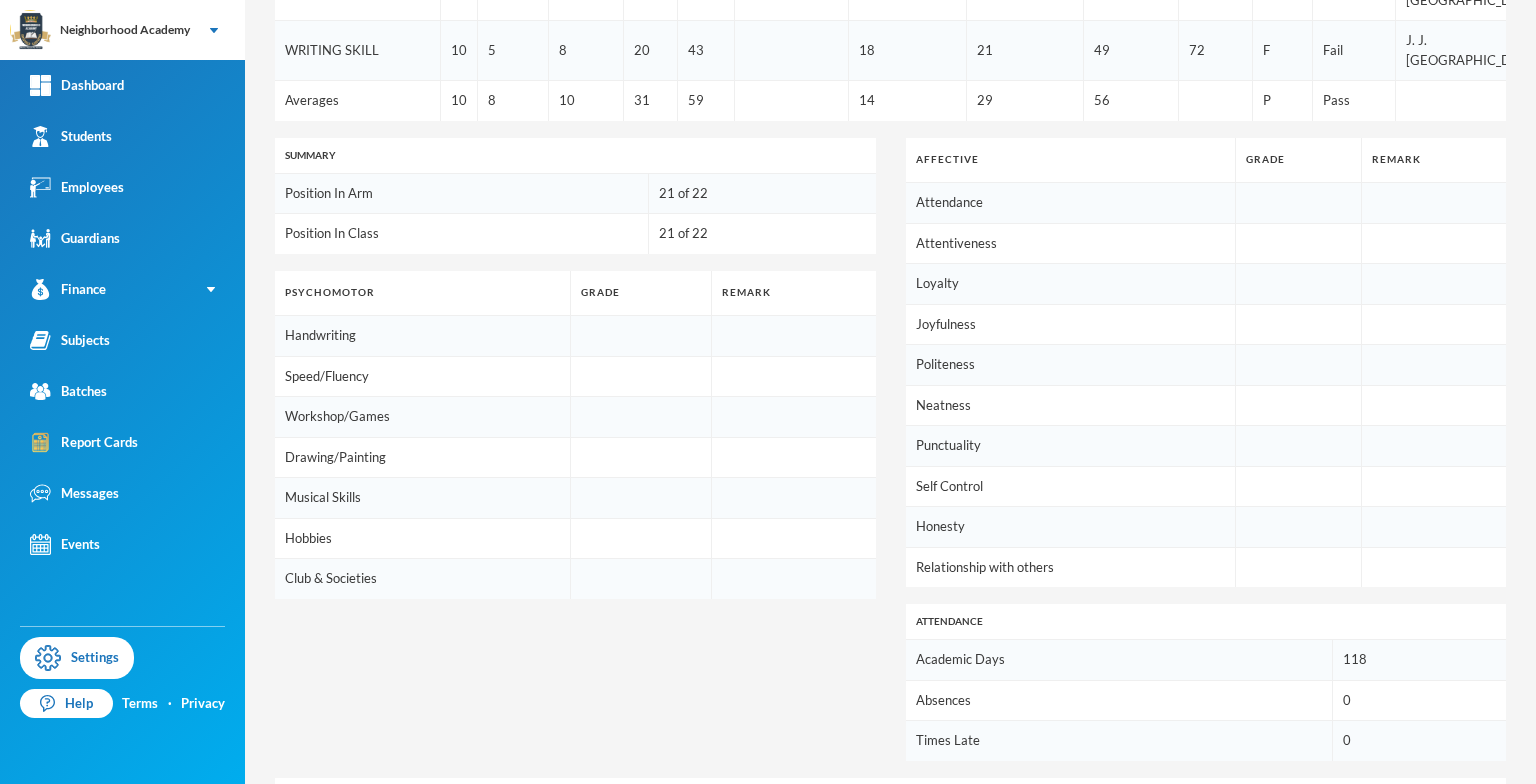 click on "Grade" at bounding box center (641, 293) 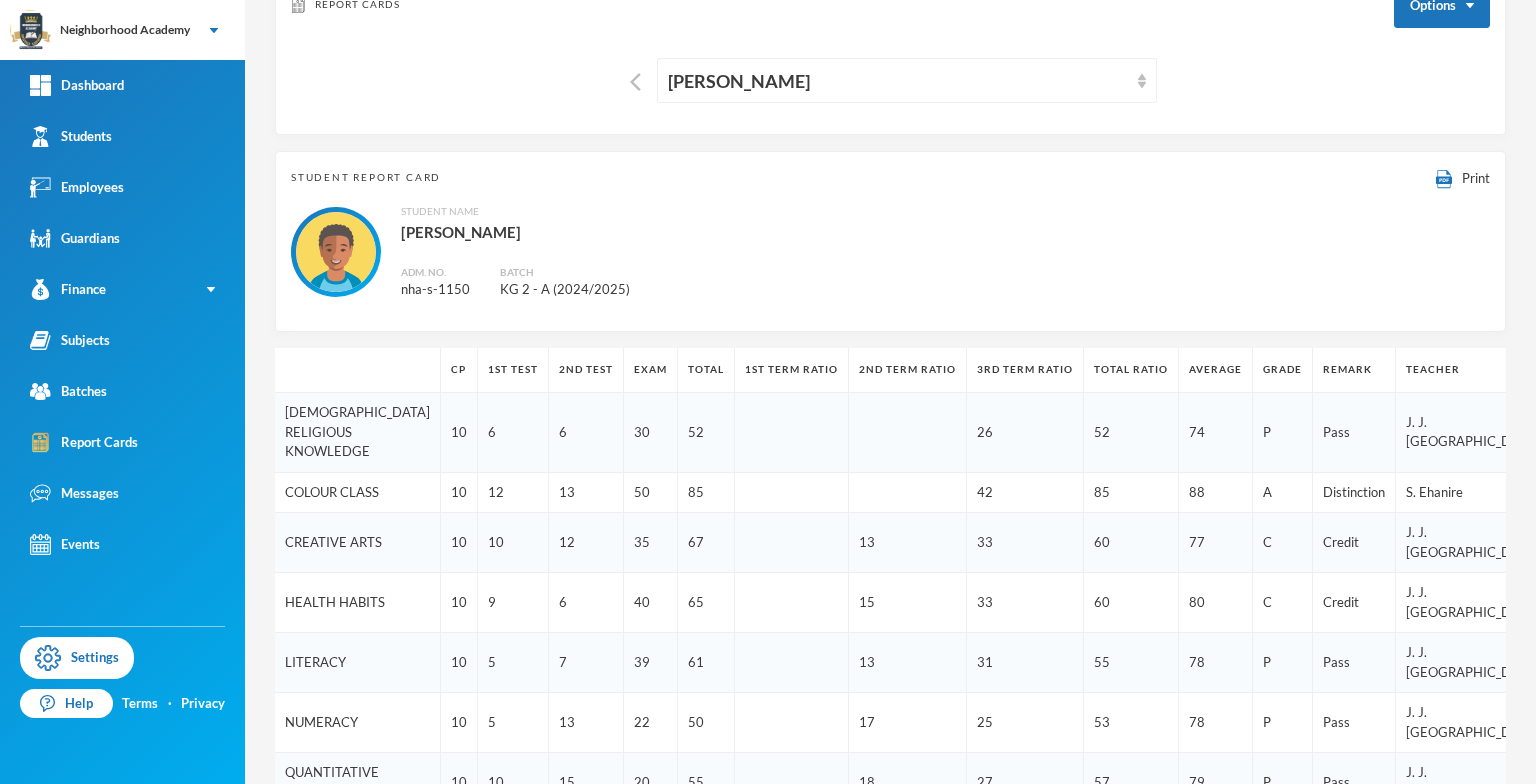 scroll, scrollTop: 0, scrollLeft: 0, axis: both 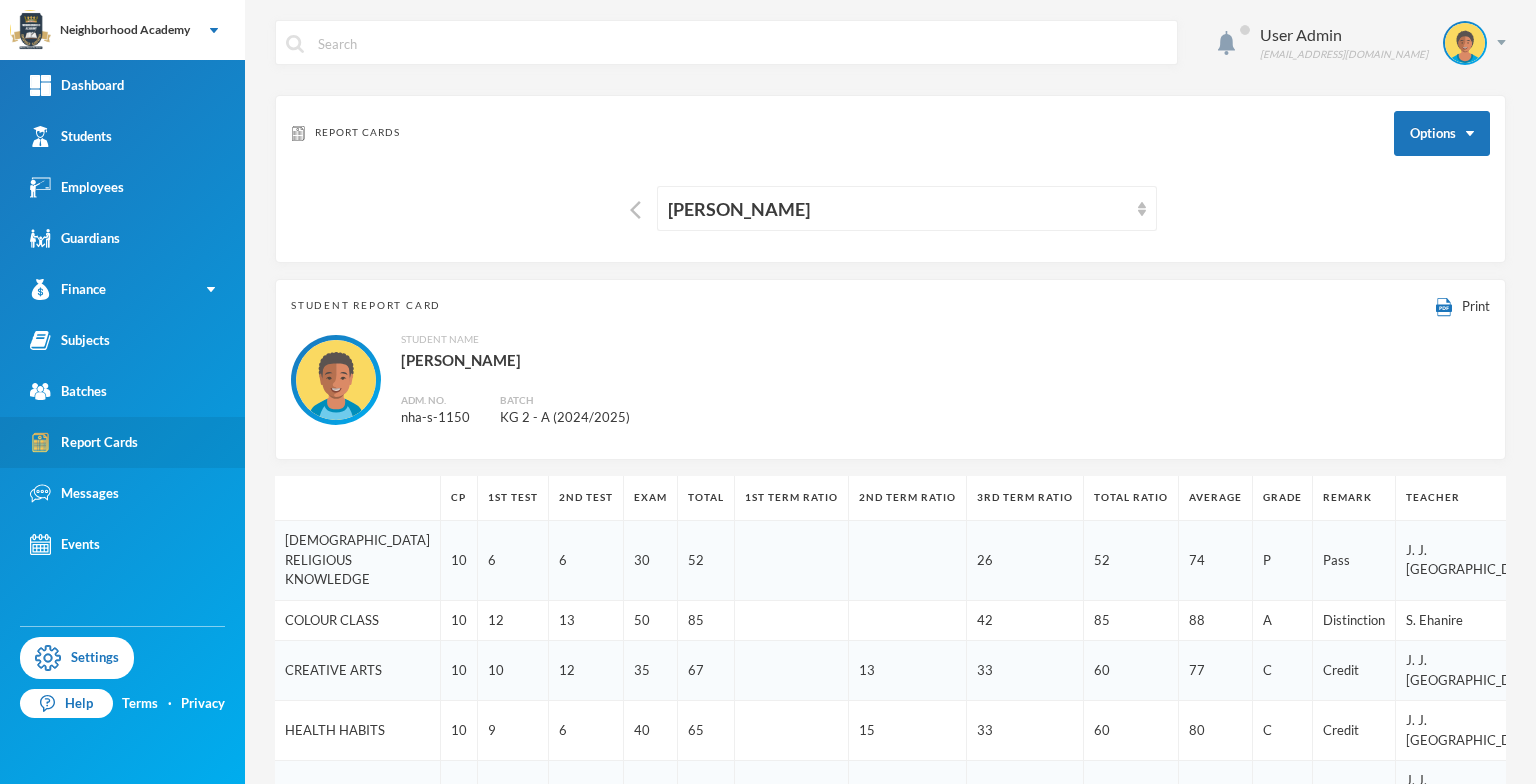 click on "Report Cards" at bounding box center (84, 442) 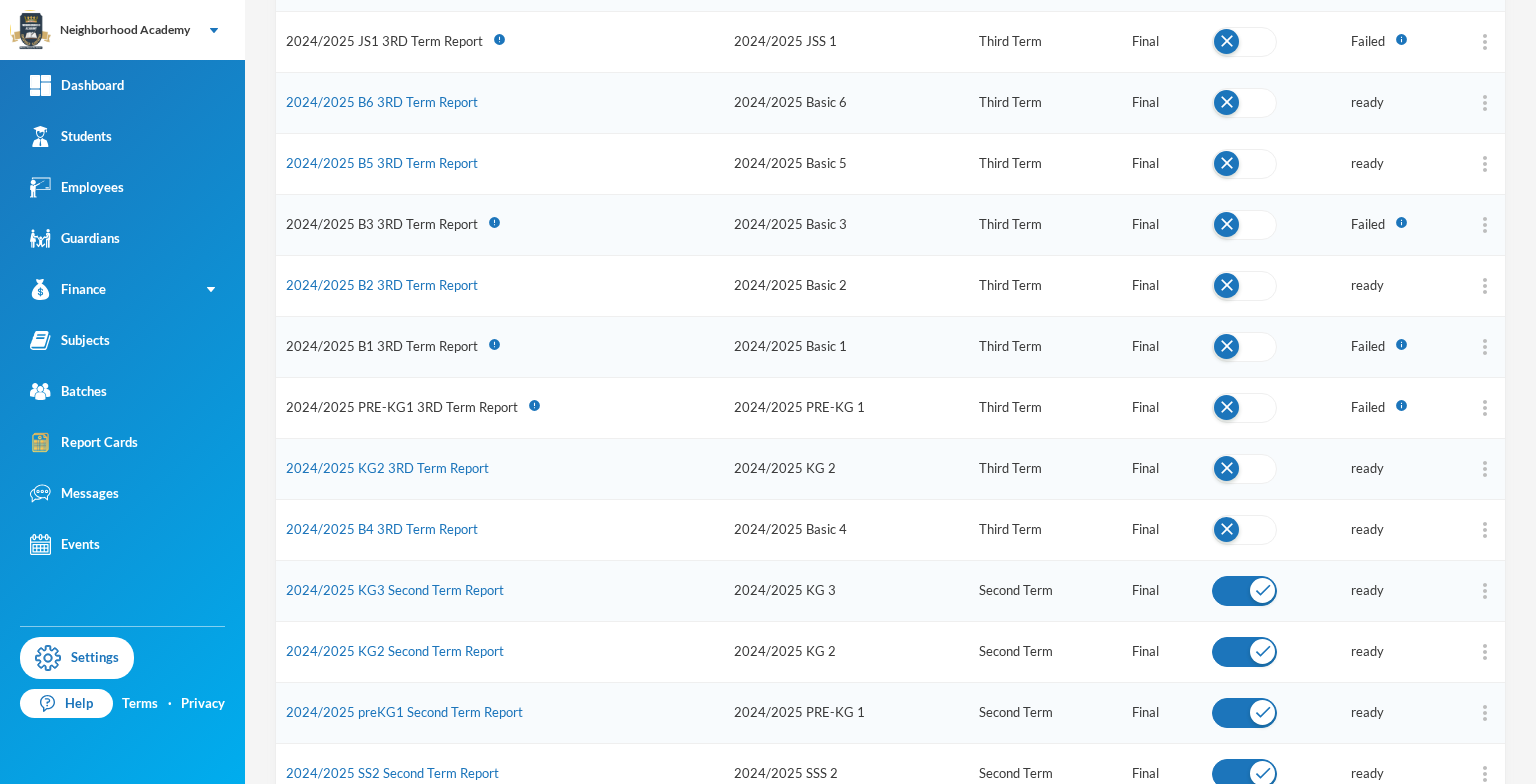 scroll, scrollTop: 700, scrollLeft: 0, axis: vertical 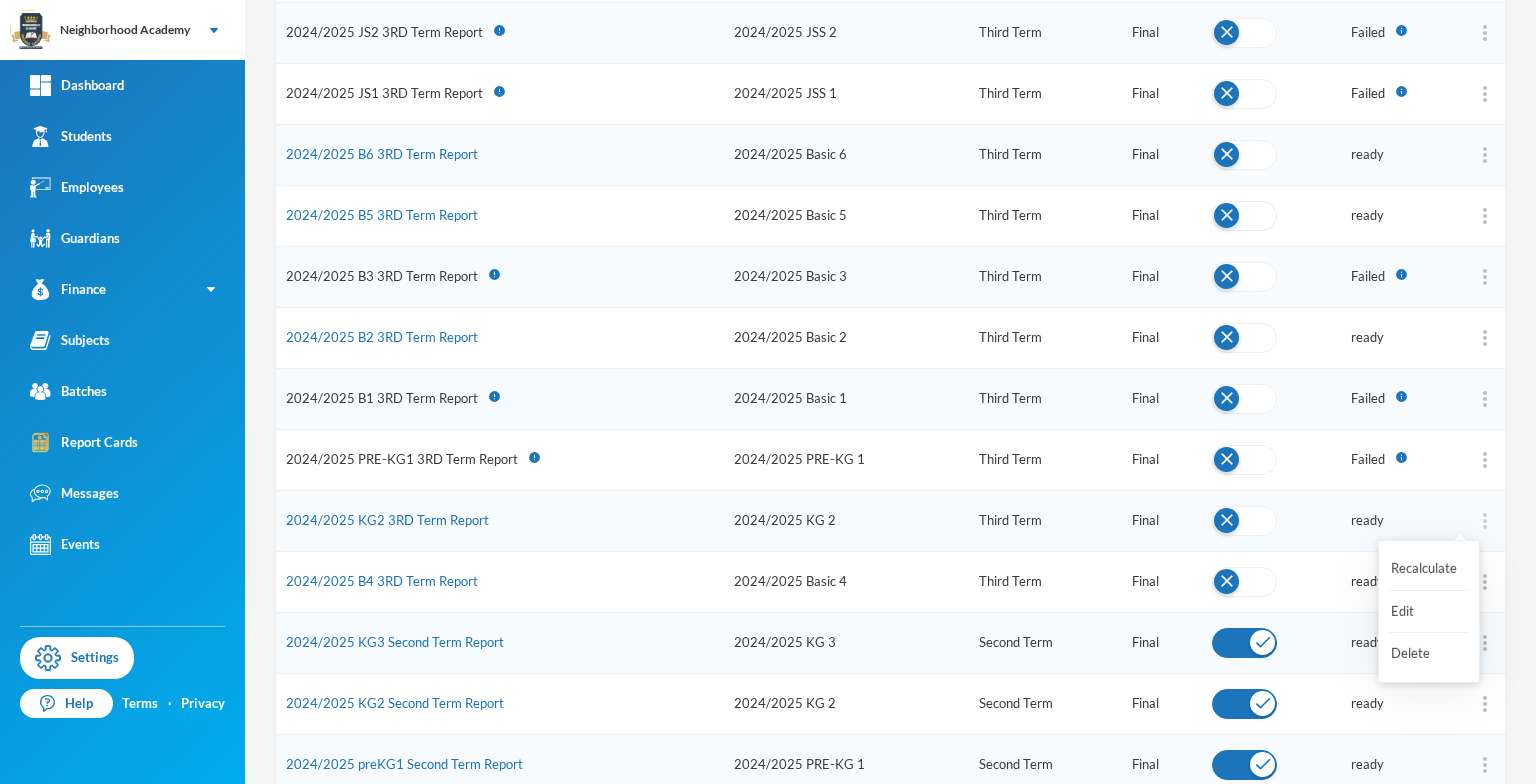 click at bounding box center [1485, 521] 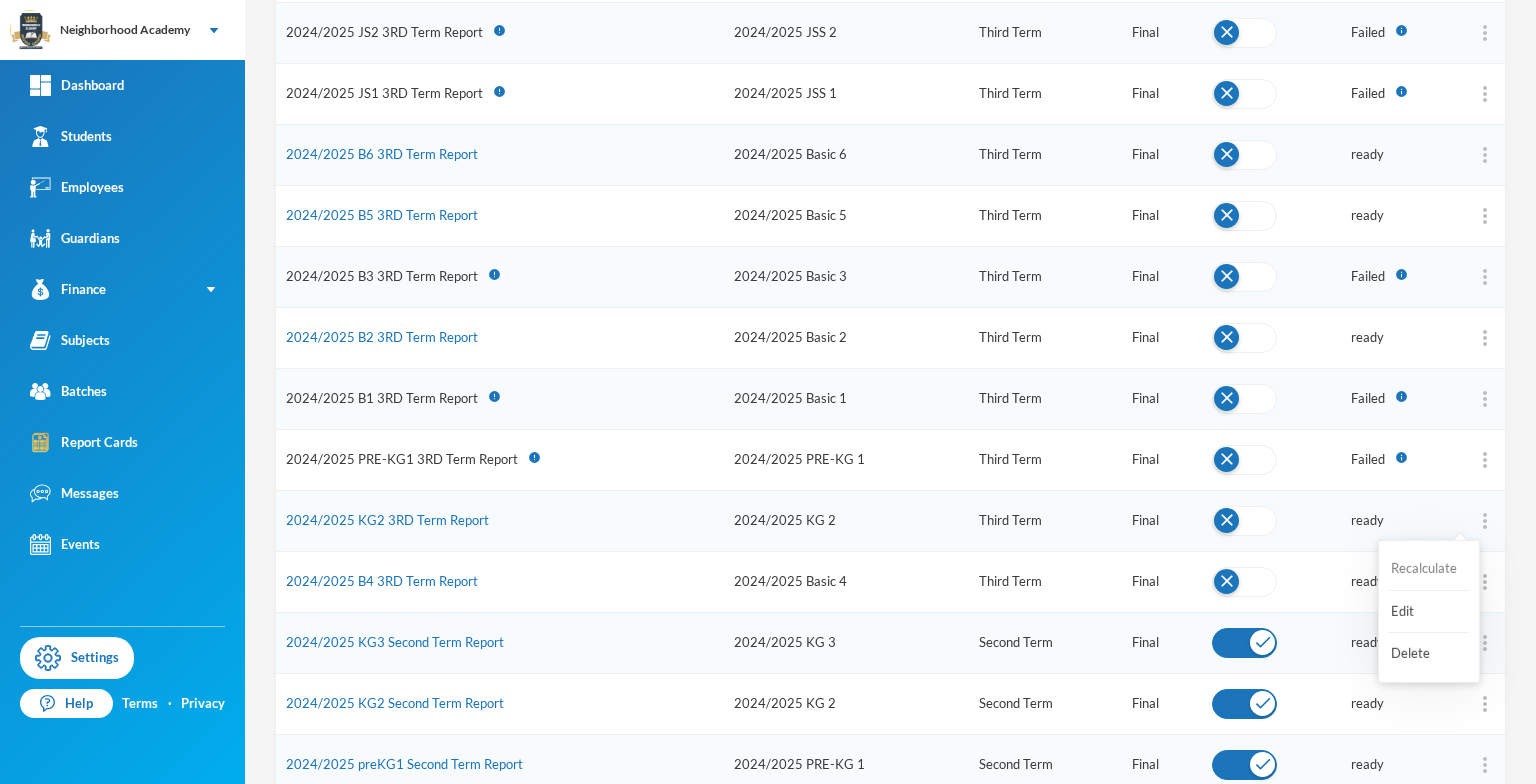 click on "Recalculate" at bounding box center (1429, 569) 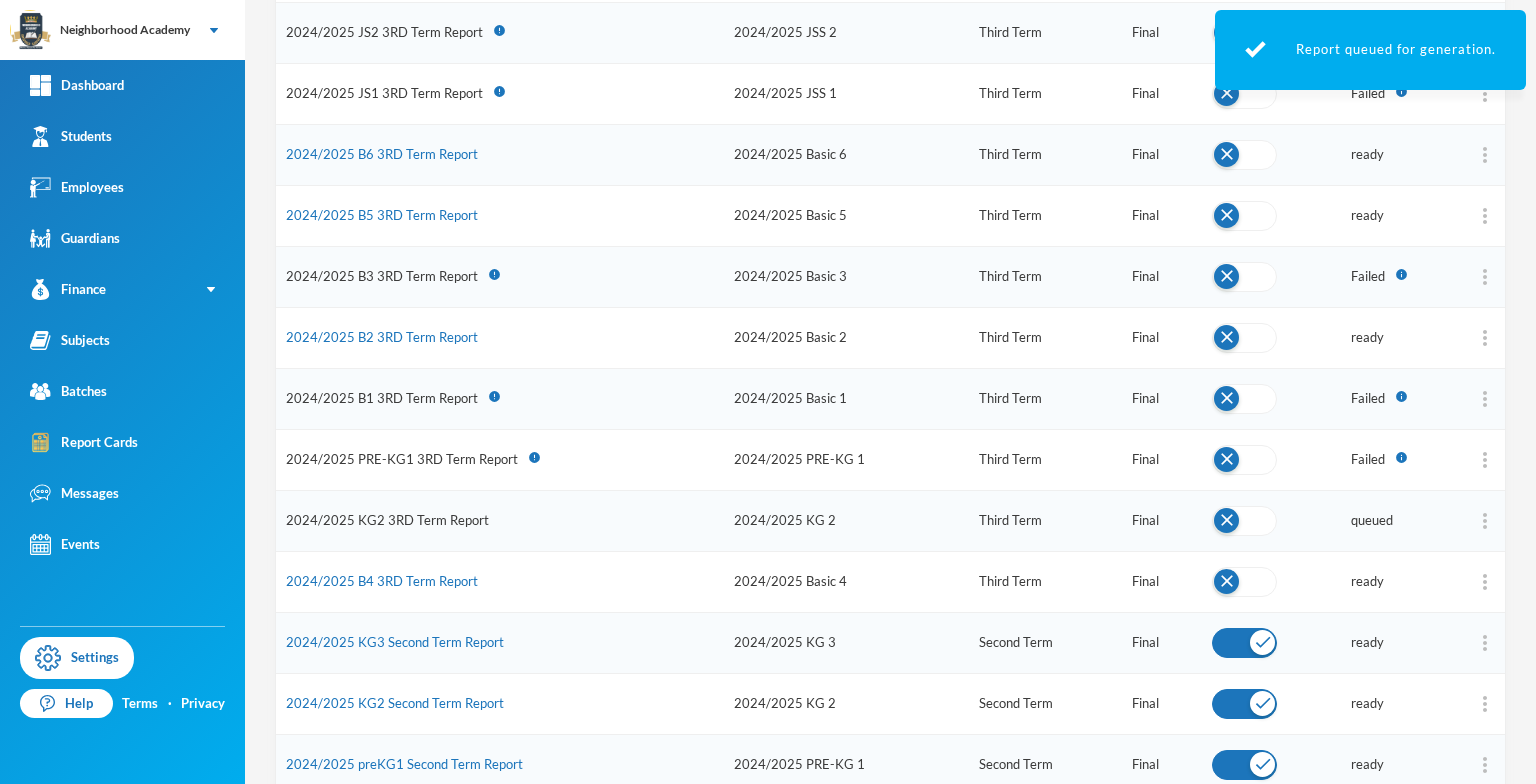 click on "2024/2025 KG2 3RD Term Report" at bounding box center [387, 520] 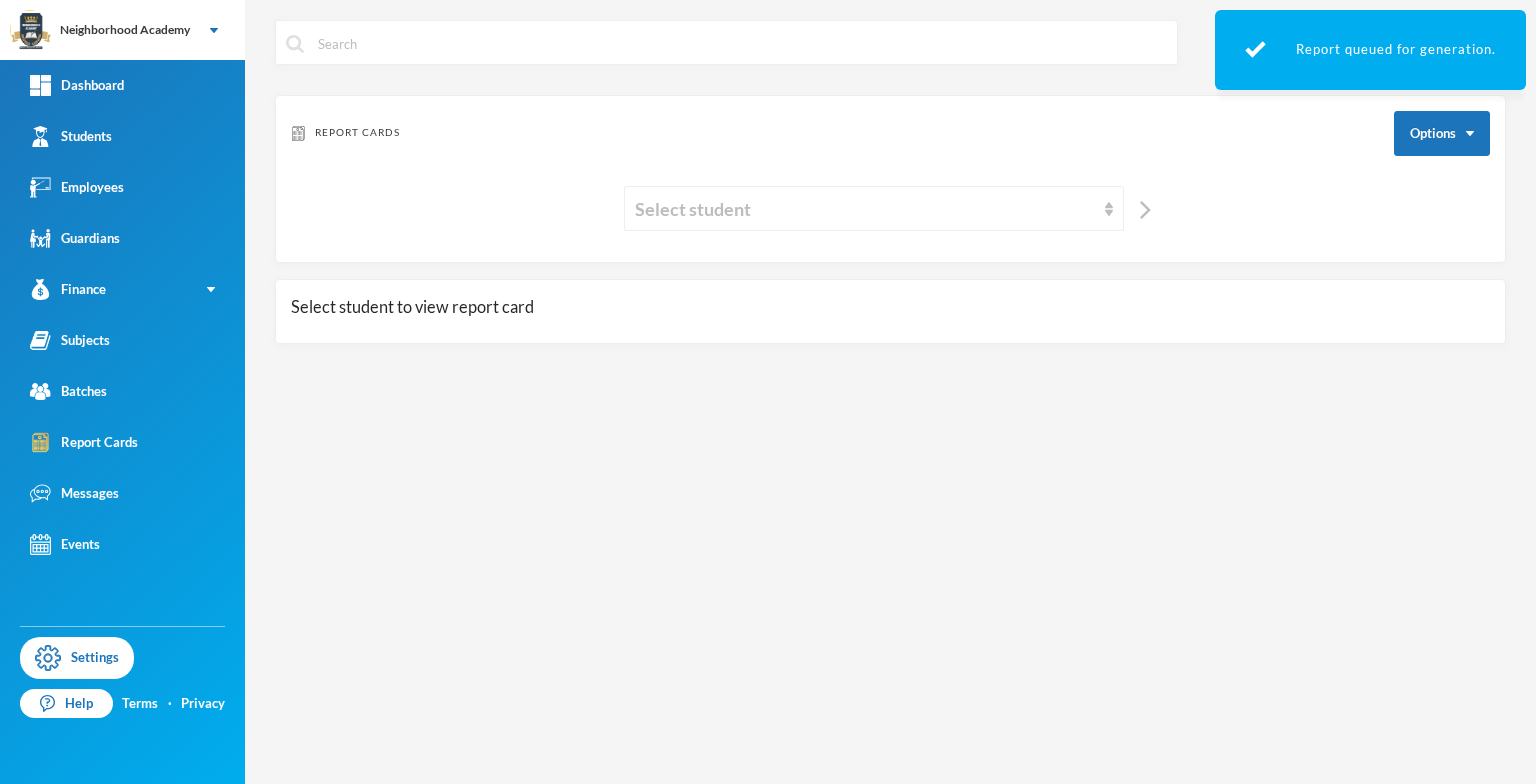 scroll, scrollTop: 0, scrollLeft: 0, axis: both 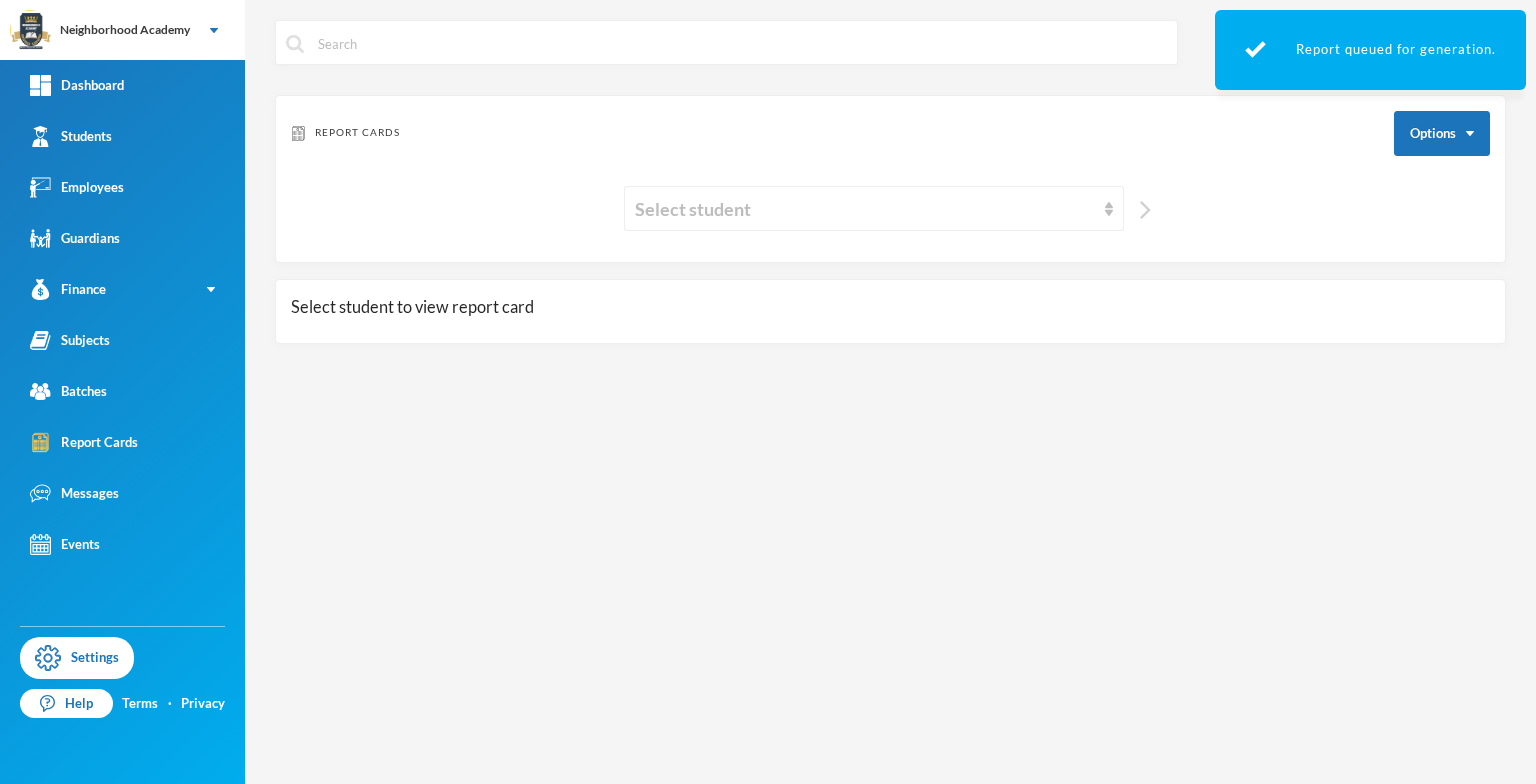 click at bounding box center [1145, 210] 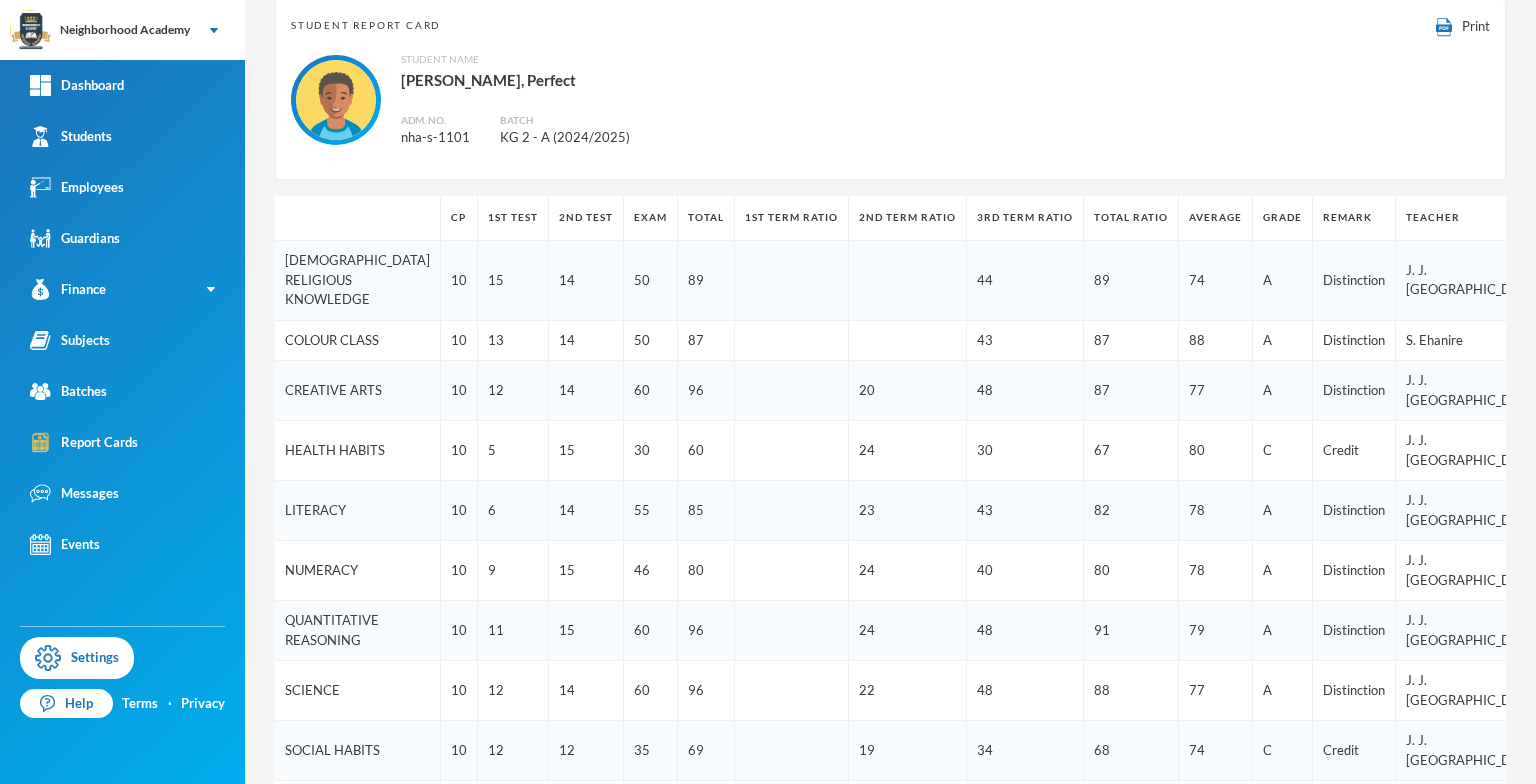 scroll, scrollTop: 0, scrollLeft: 0, axis: both 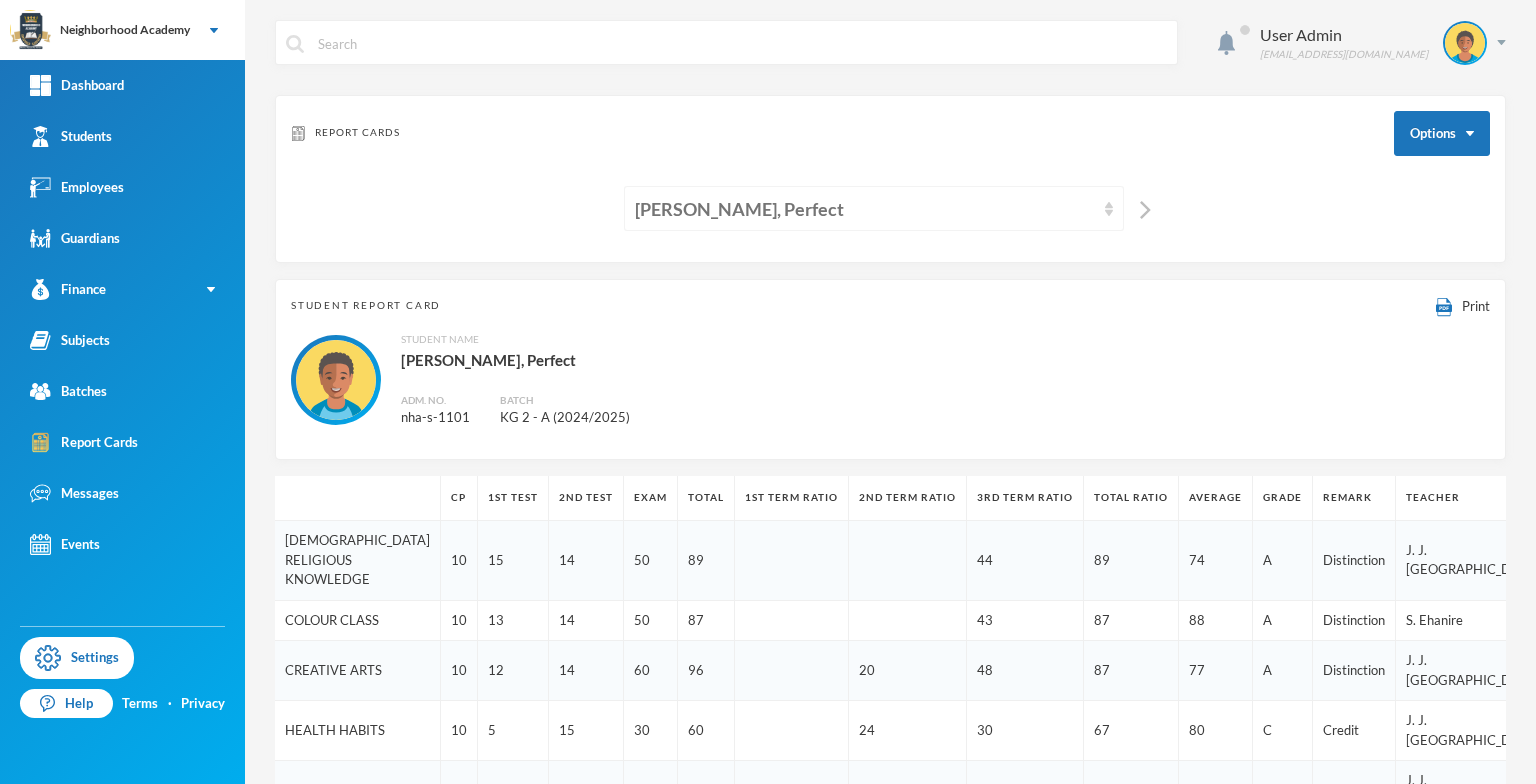 click at bounding box center (1109, 209) 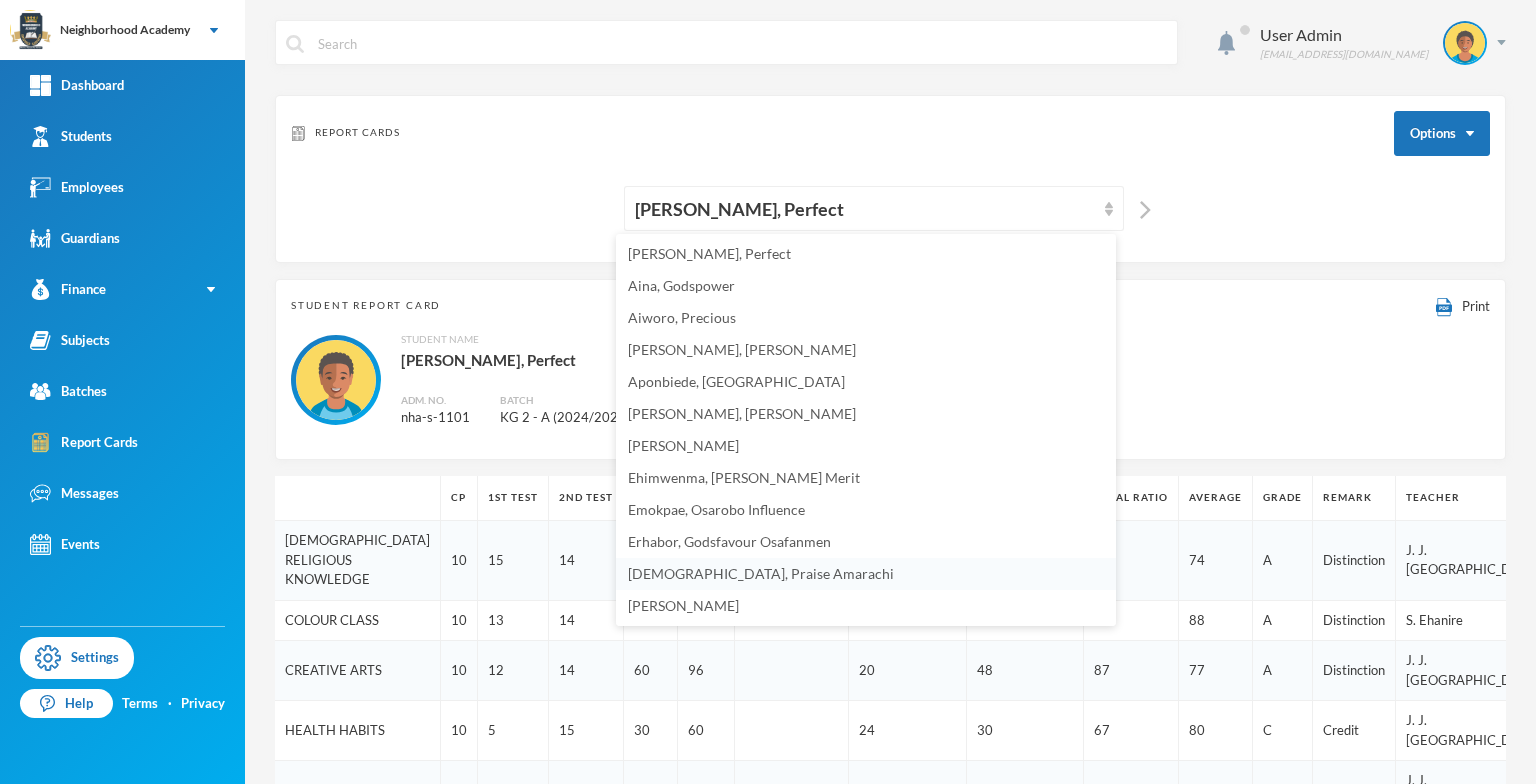 click on "[DEMOGRAPHIC_DATA], Praise Amarachi" at bounding box center [761, 573] 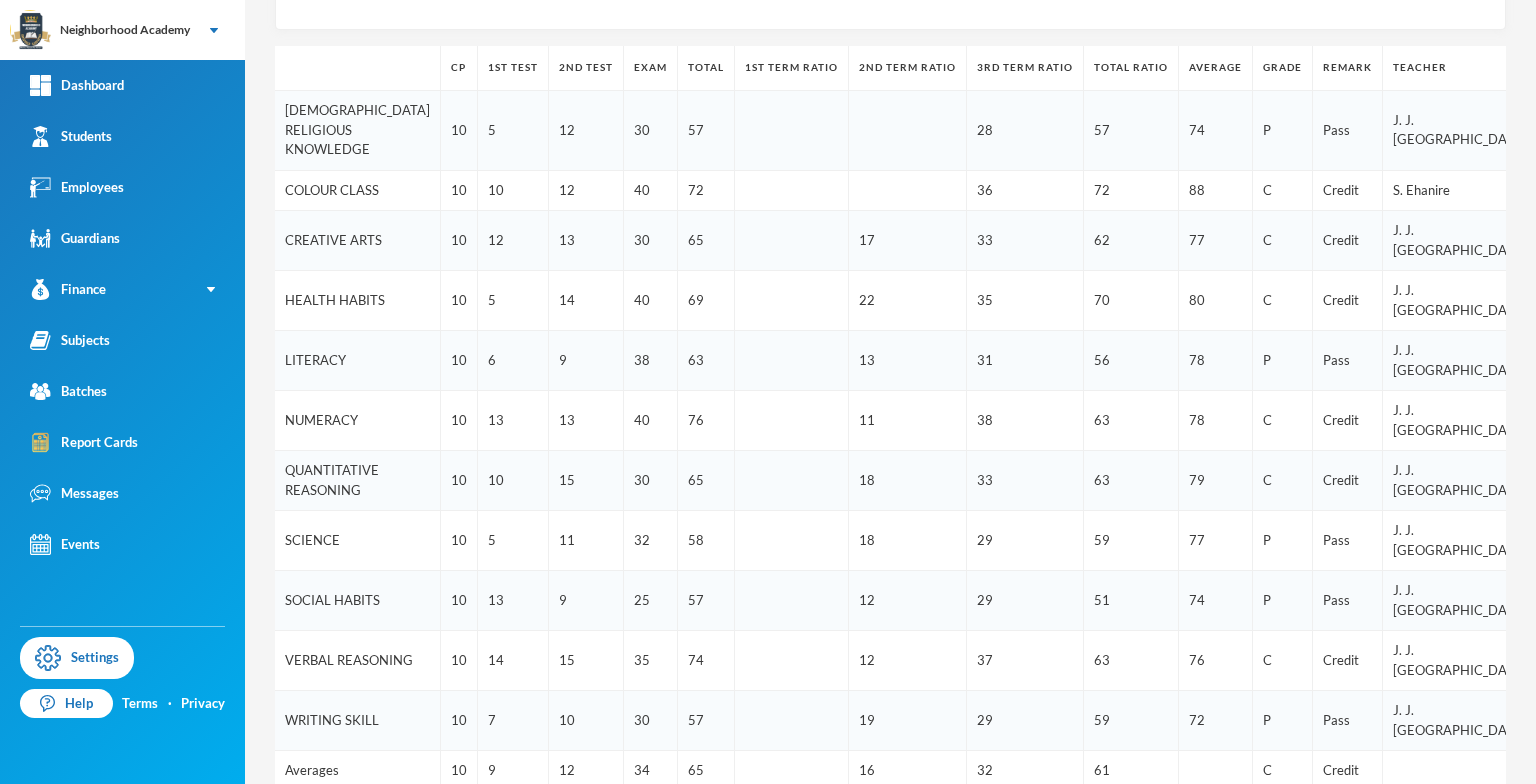 scroll, scrollTop: 0, scrollLeft: 0, axis: both 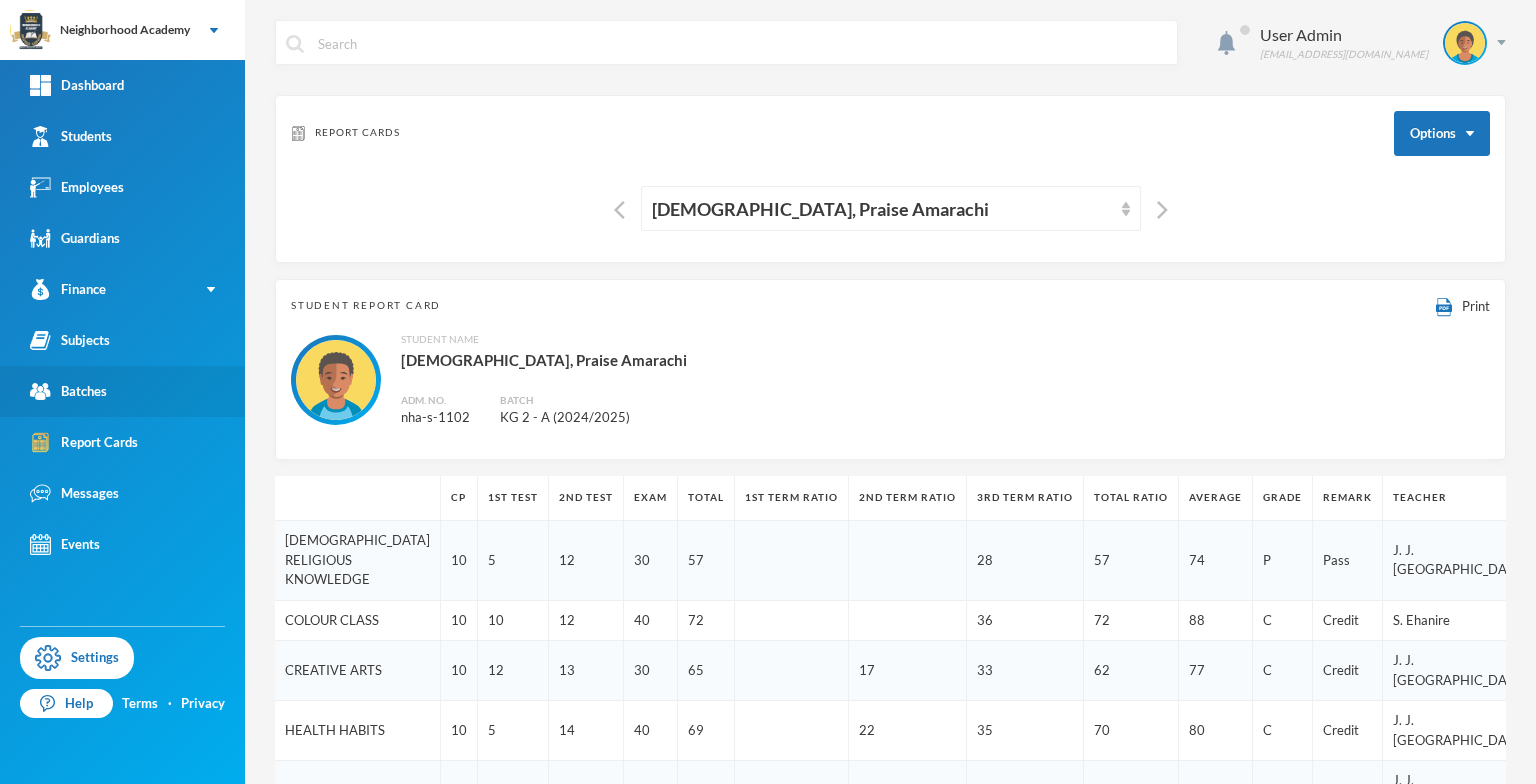 click on "Batches" at bounding box center (122, 391) 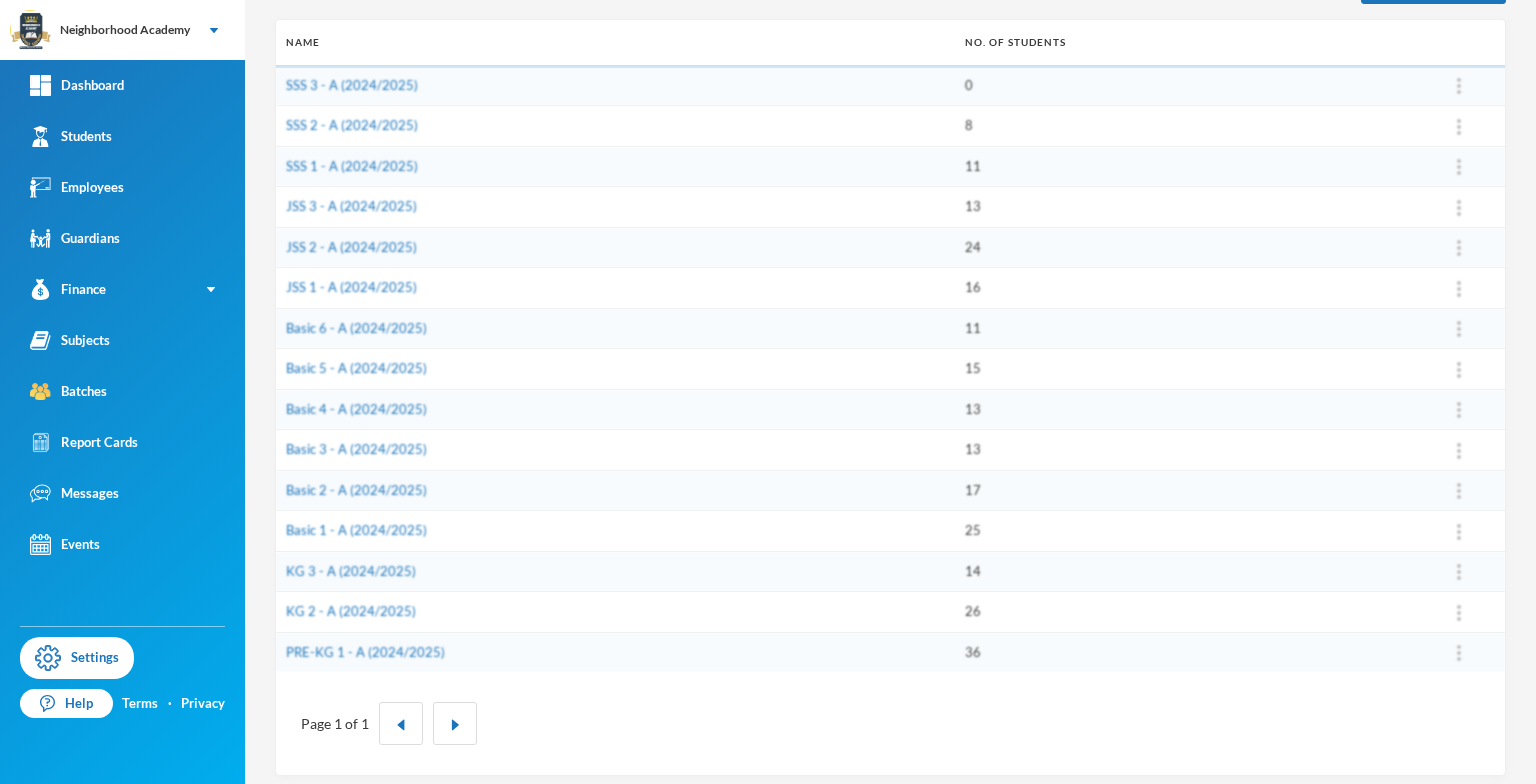 scroll, scrollTop: 279, scrollLeft: 0, axis: vertical 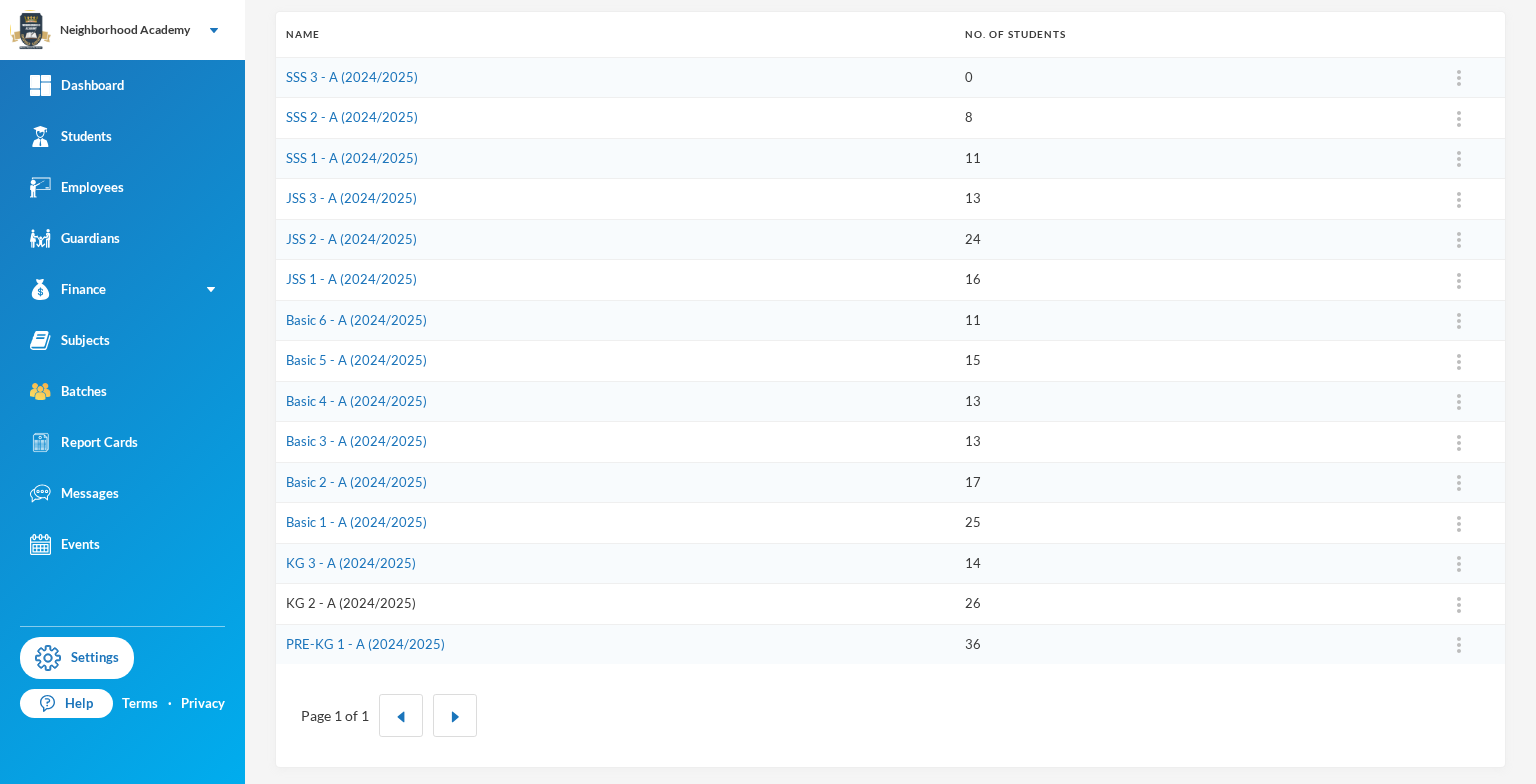 click on "KG 2 - A (2024/2025)" at bounding box center [351, 603] 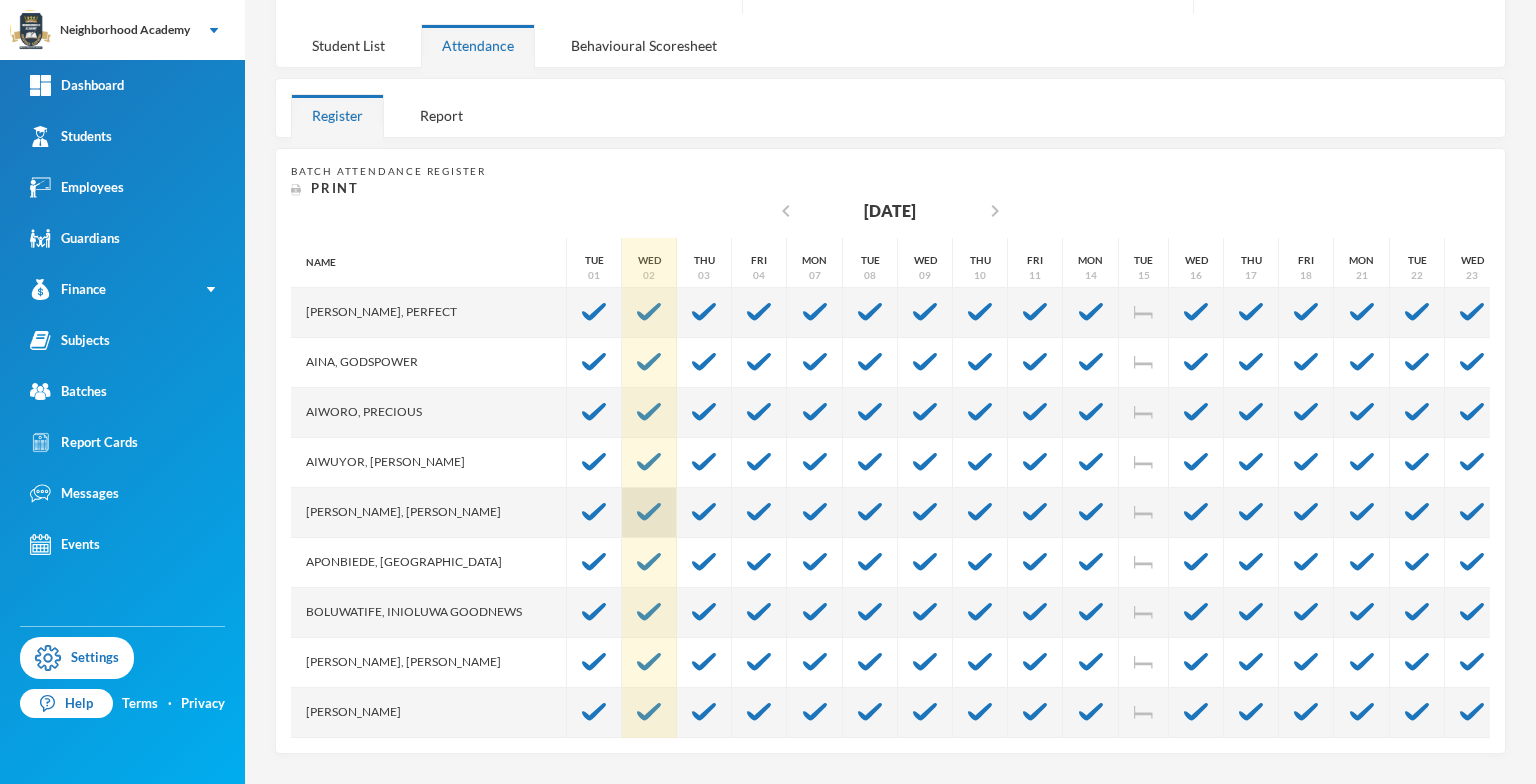 scroll, scrollTop: 246, scrollLeft: 0, axis: vertical 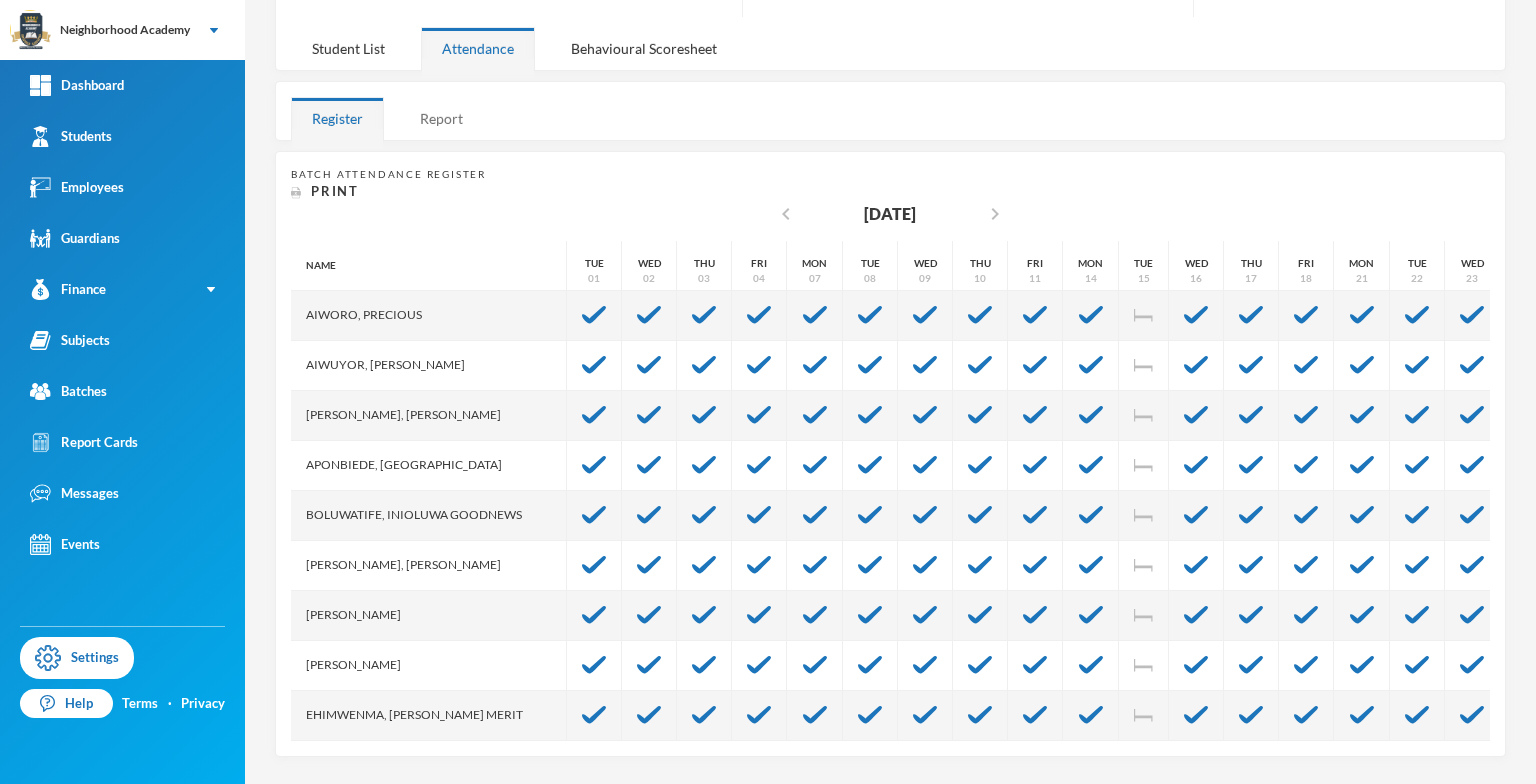 click on "Report" at bounding box center (441, 118) 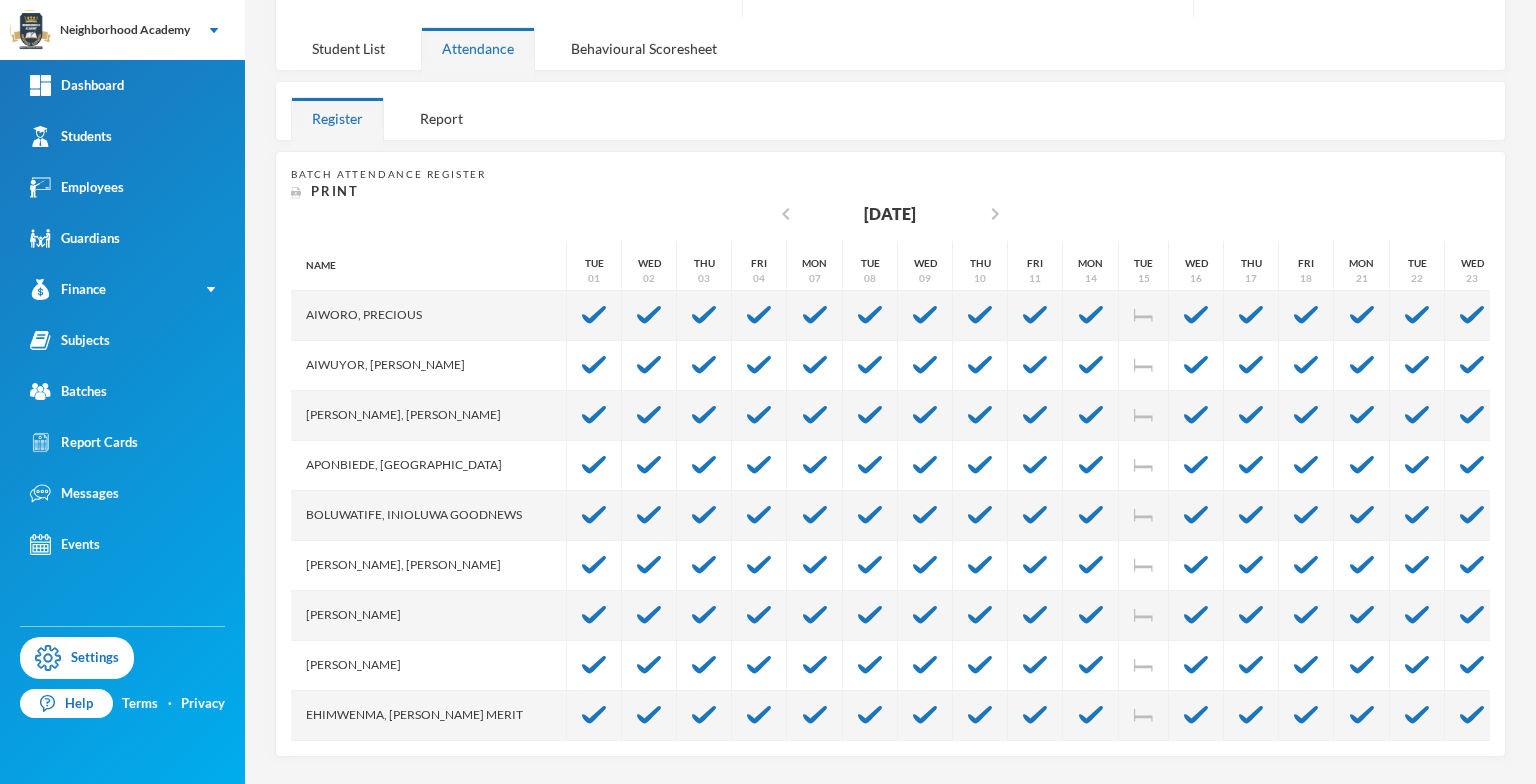 scroll, scrollTop: 176, scrollLeft: 0, axis: vertical 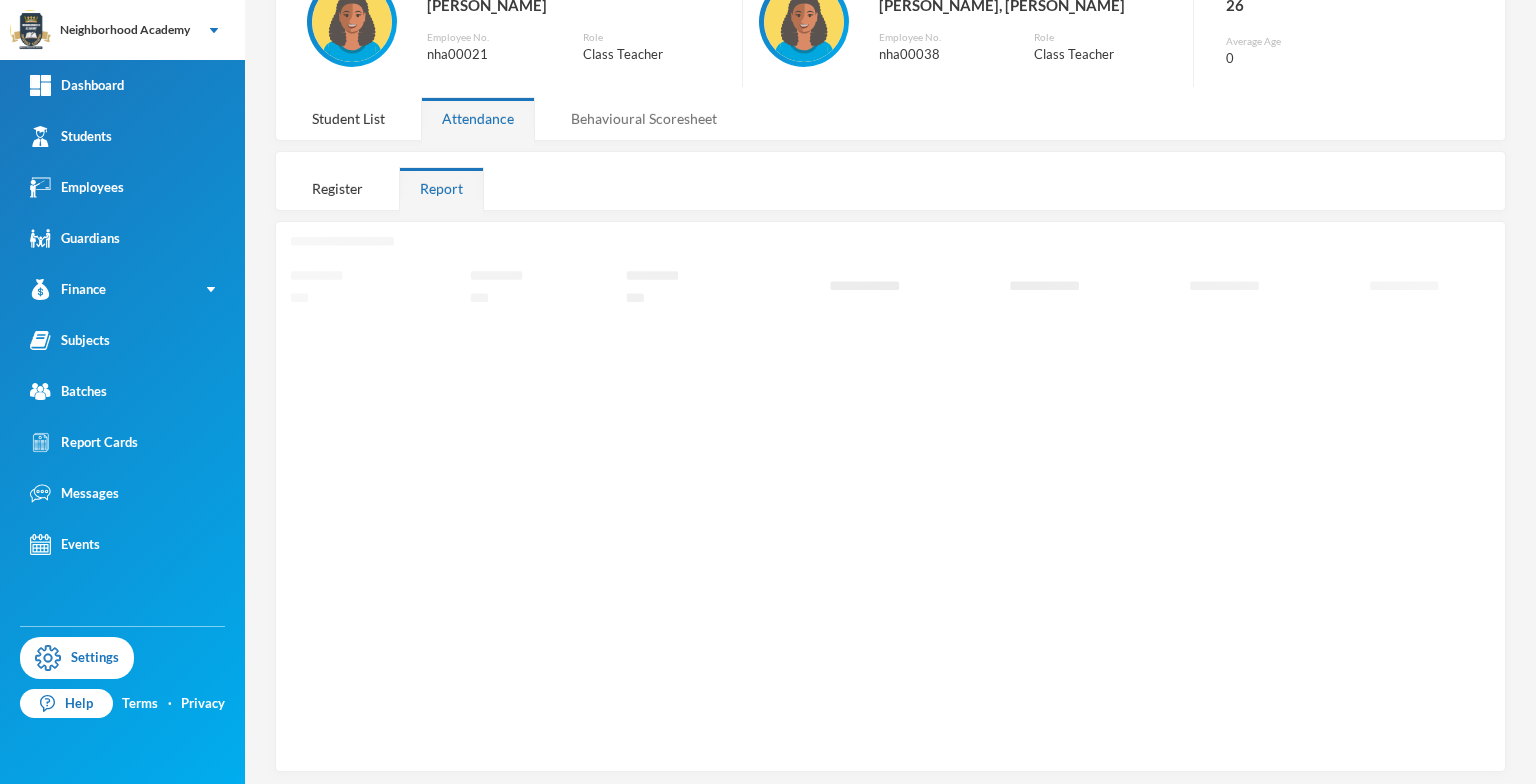 click on "Behavioural Scoresheet" at bounding box center (644, 118) 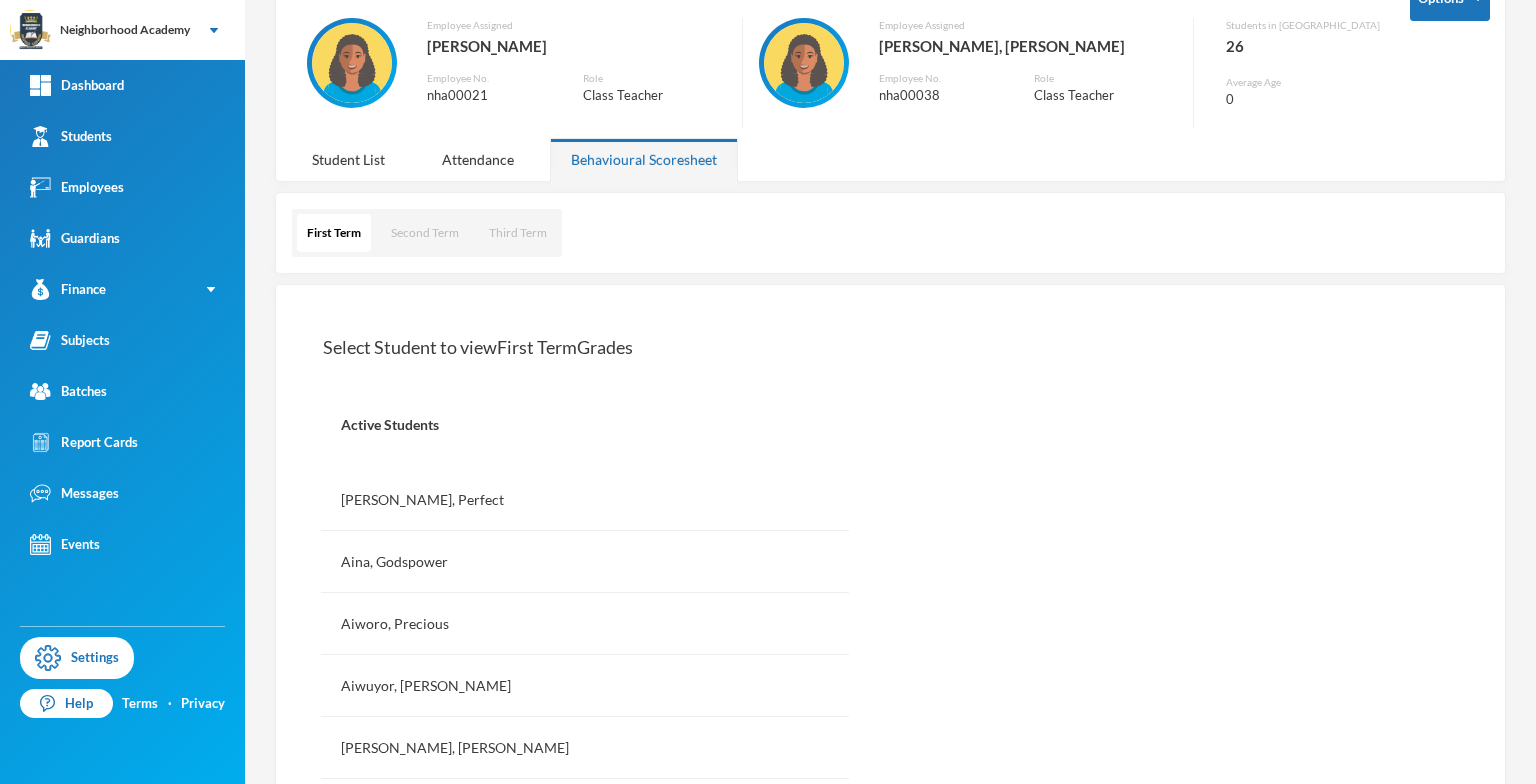 scroll, scrollTop: 100, scrollLeft: 0, axis: vertical 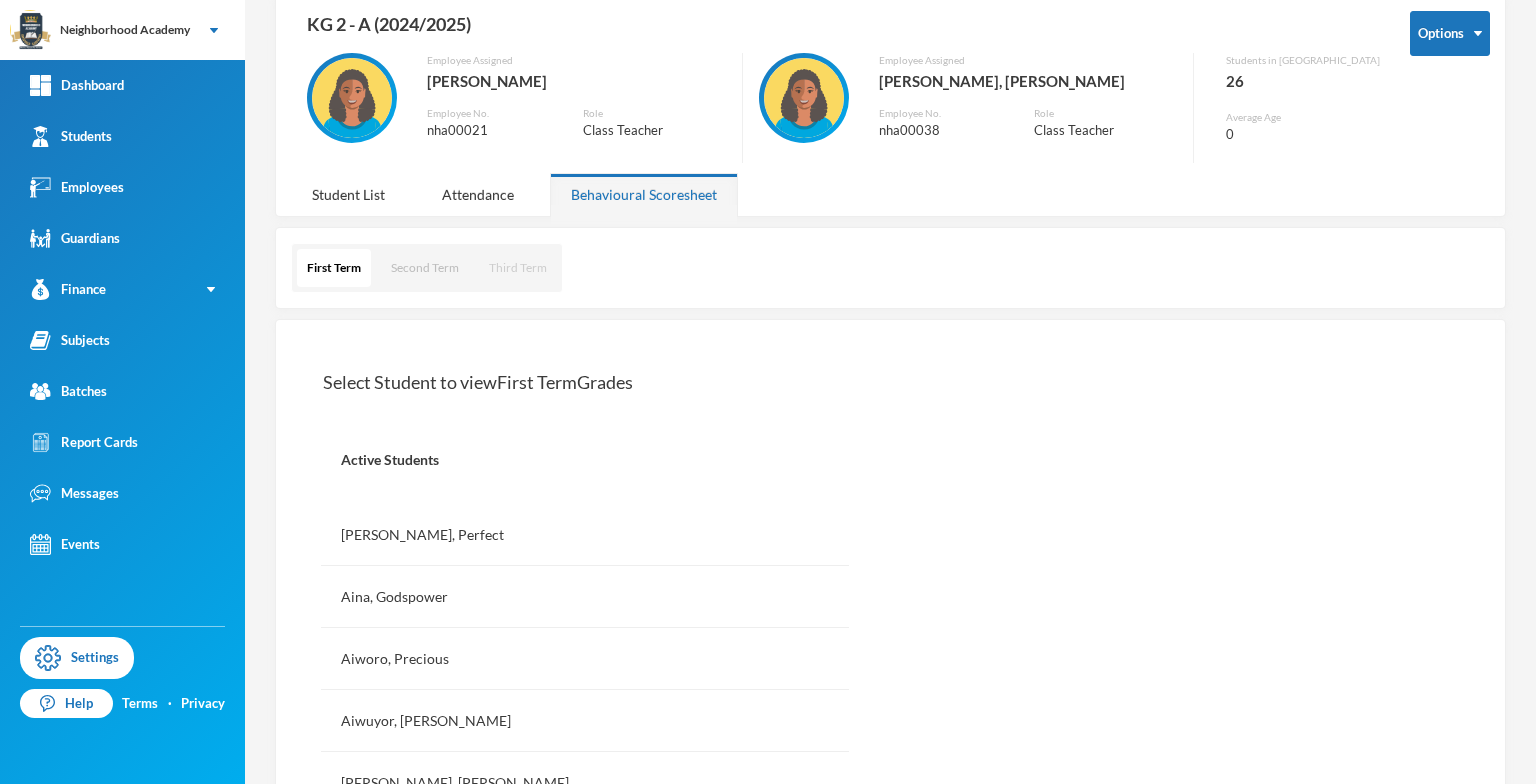 click on "Third Term" at bounding box center (518, 268) 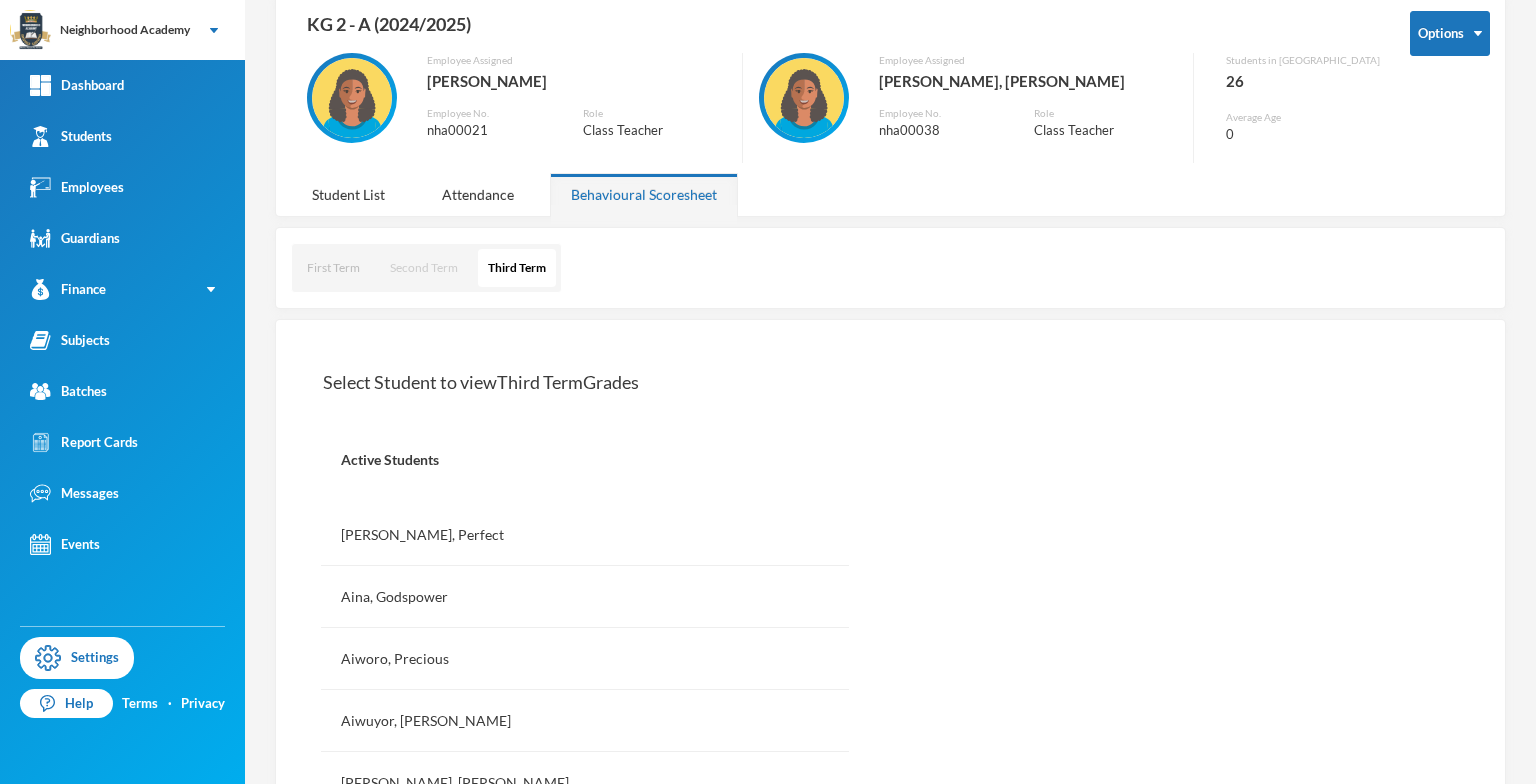 click on "Second Term" at bounding box center [424, 268] 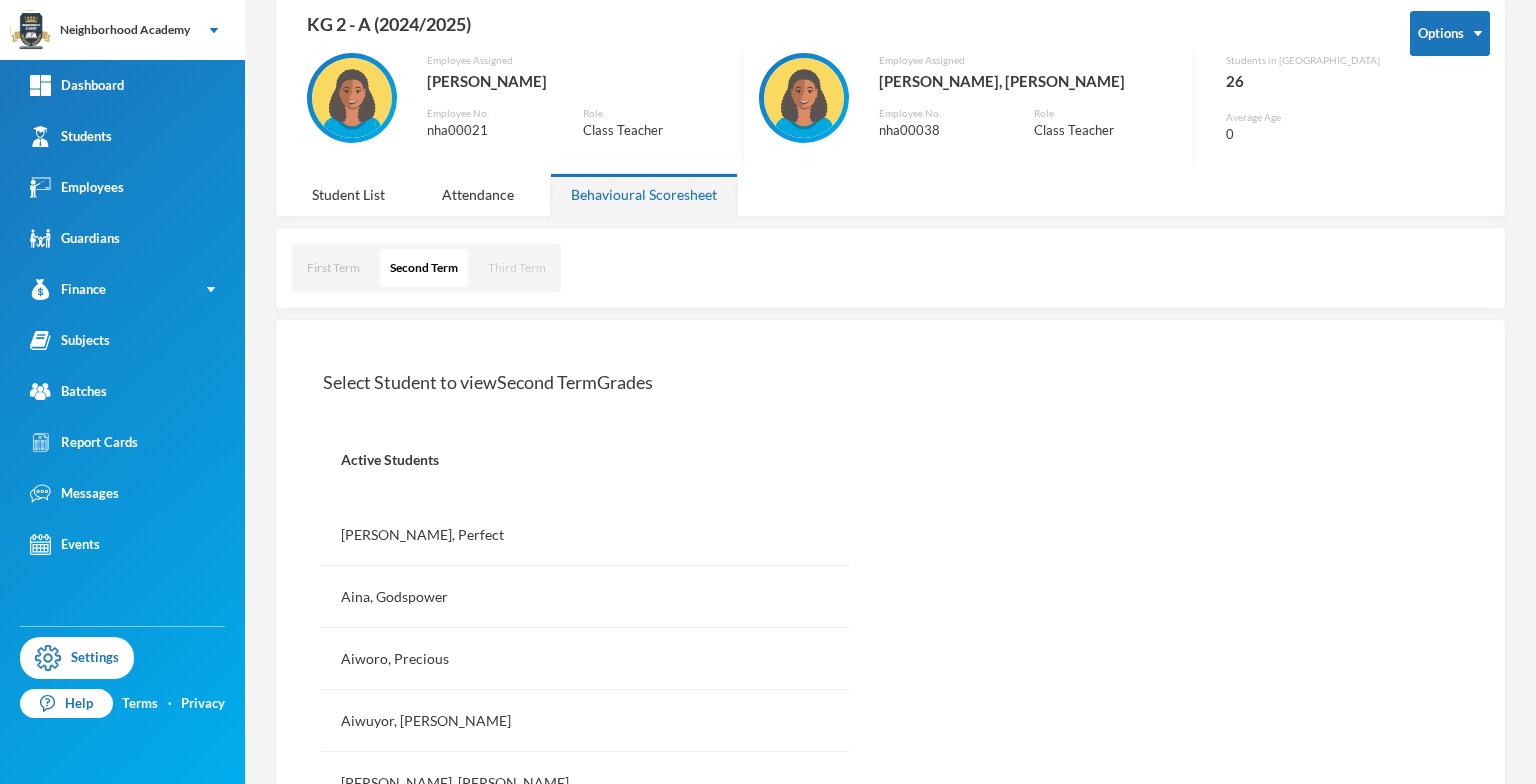 click on "Third Term" at bounding box center (517, 268) 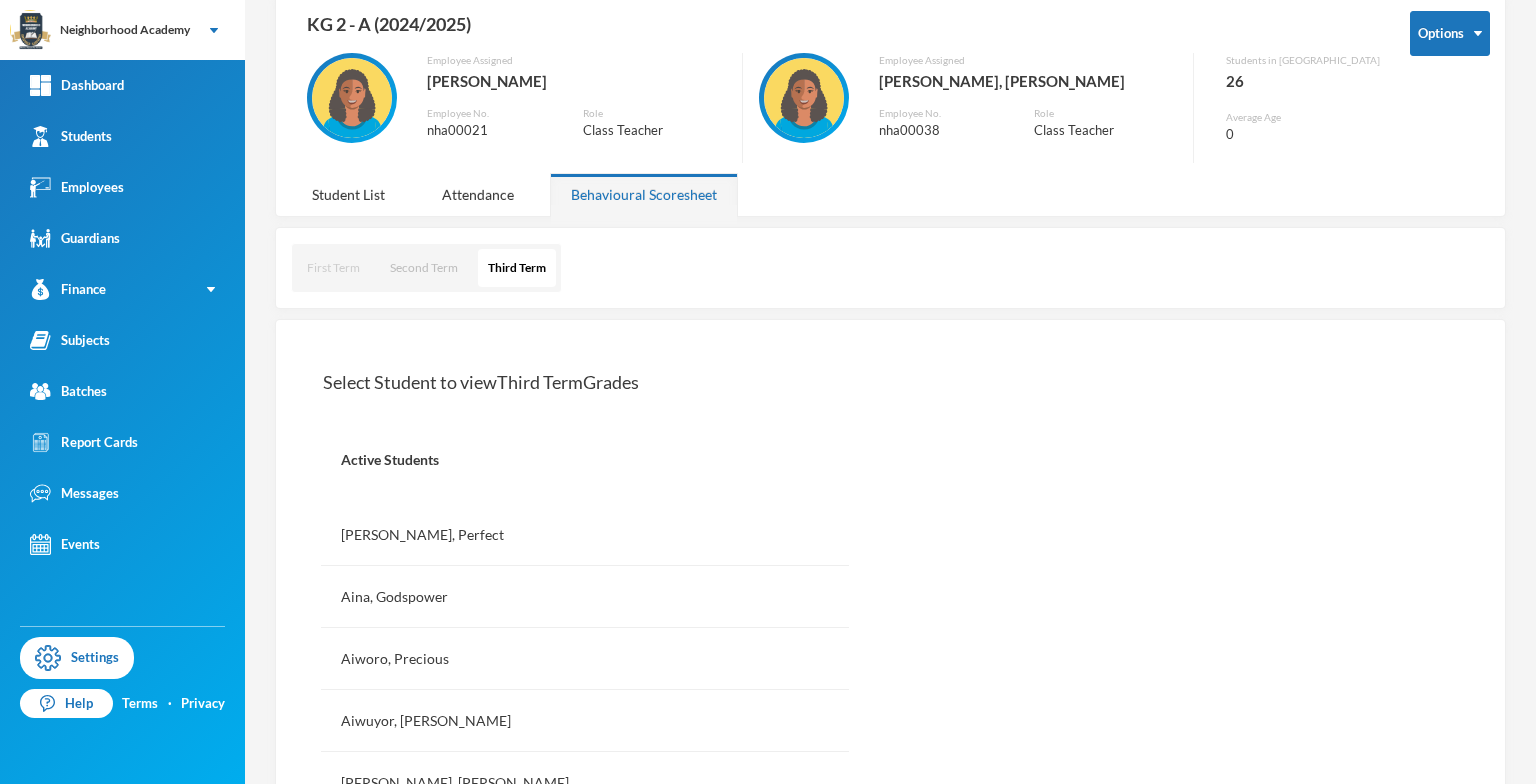 click on "First Term" at bounding box center [333, 268] 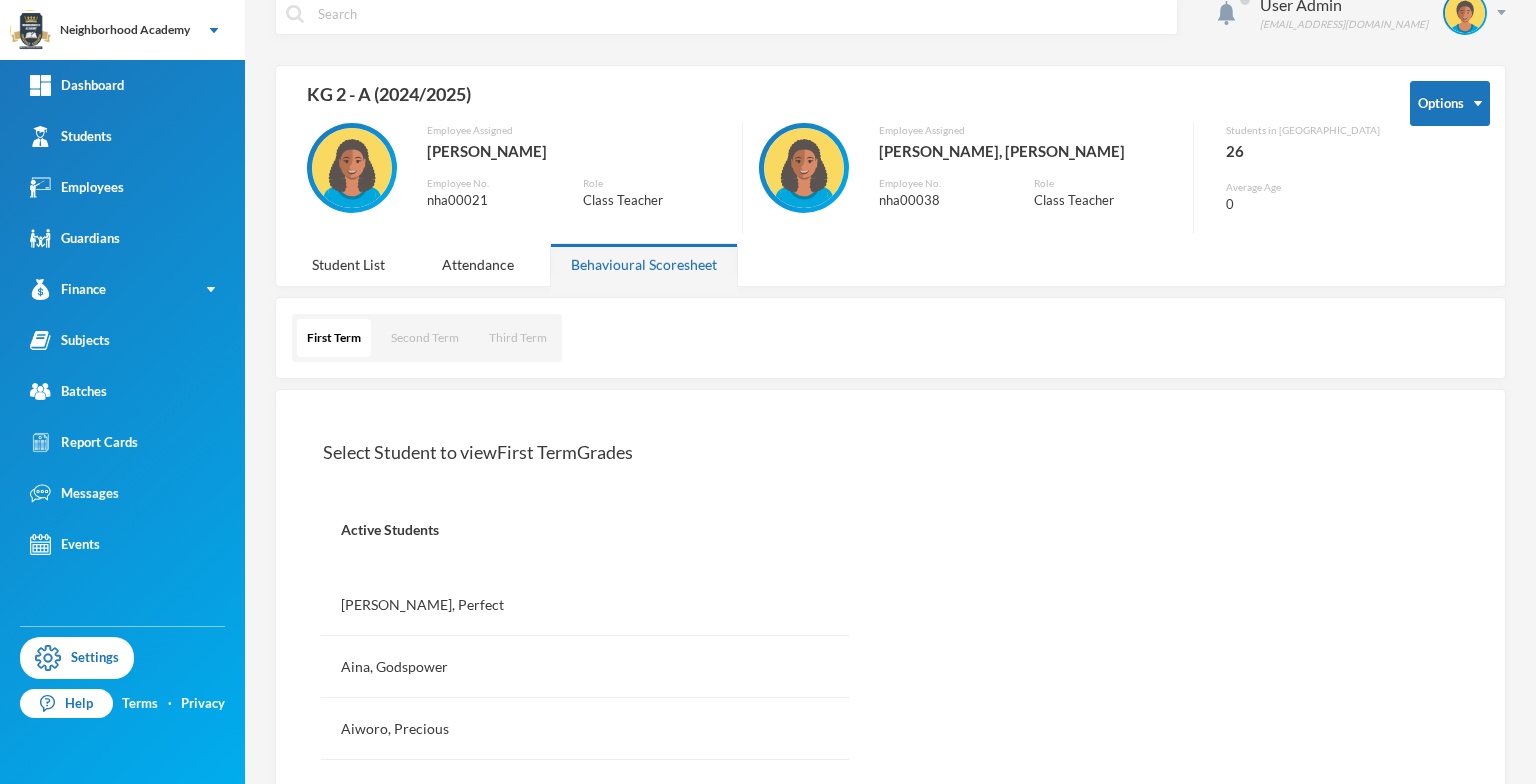 scroll, scrollTop: 0, scrollLeft: 0, axis: both 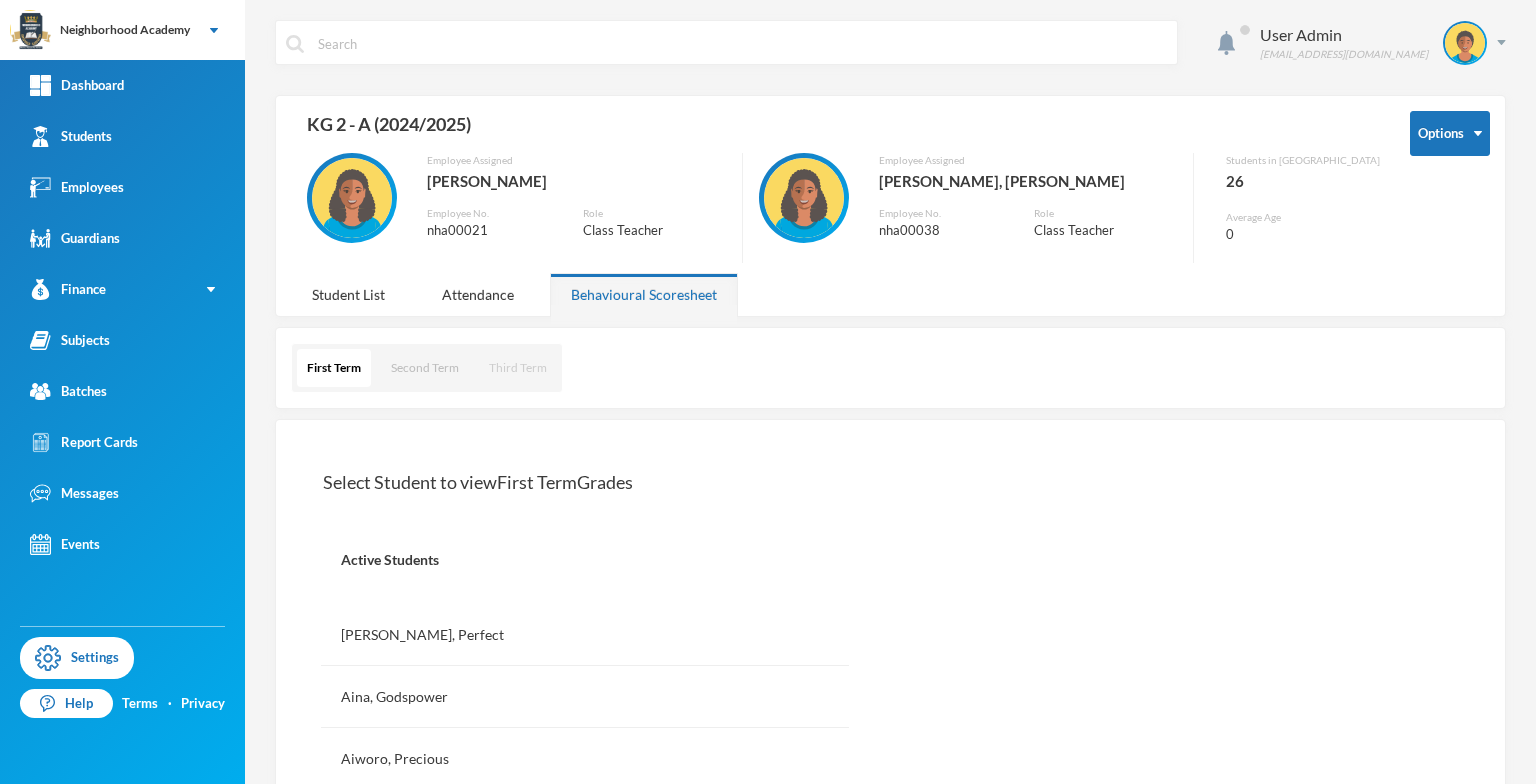 click on "Third Term" at bounding box center (518, 368) 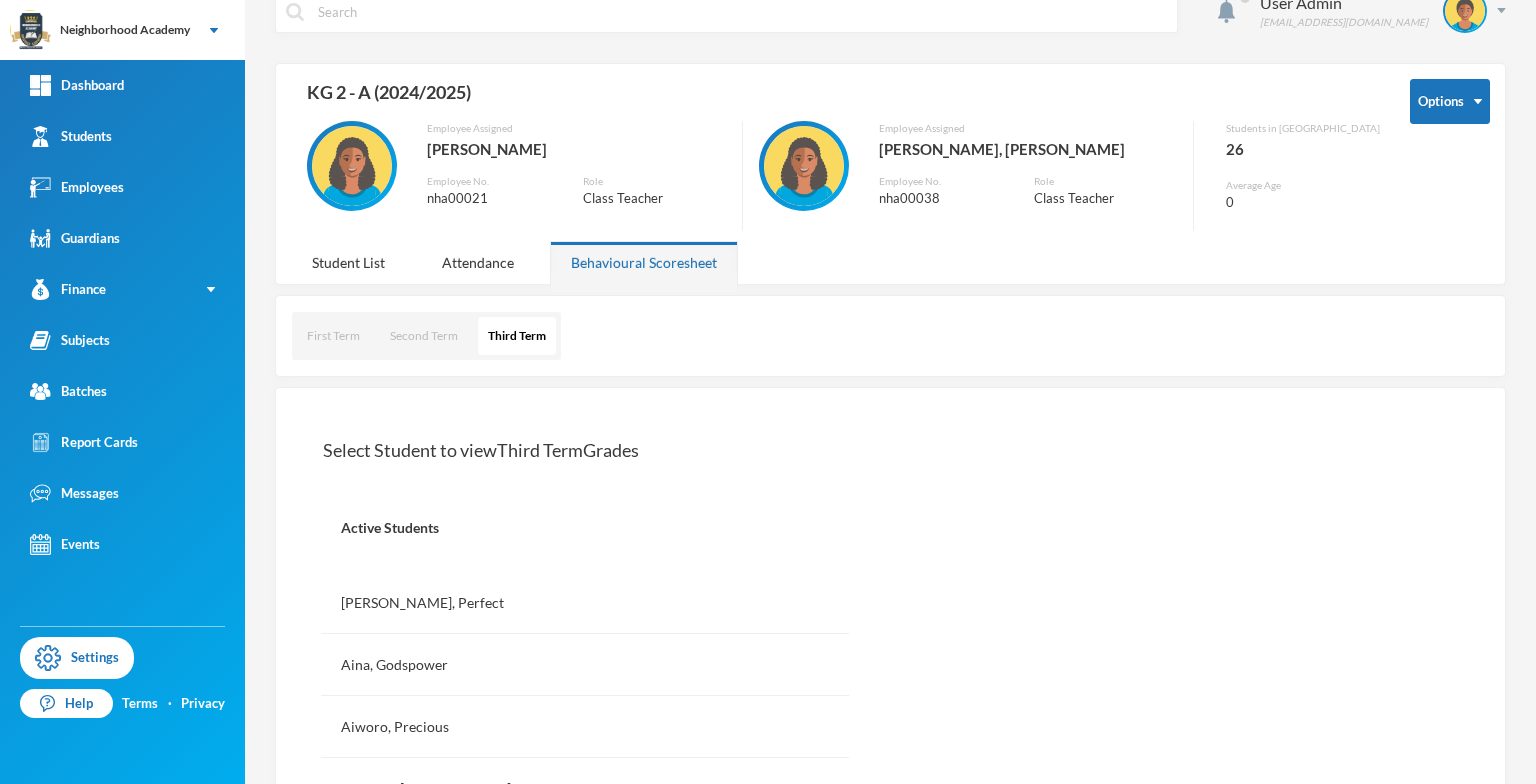 scroll, scrollTop: 0, scrollLeft: 0, axis: both 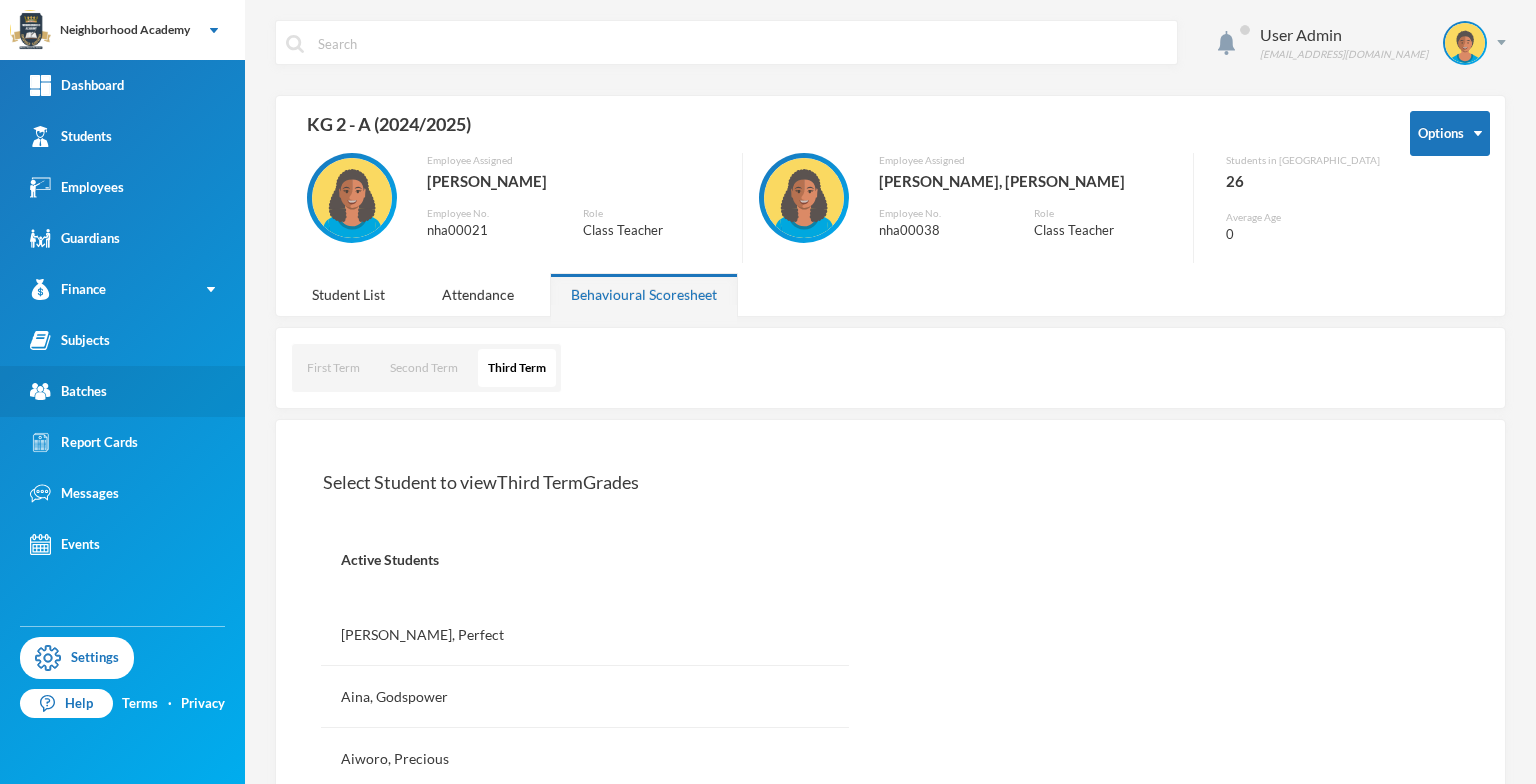 click on "Batches" at bounding box center [68, 391] 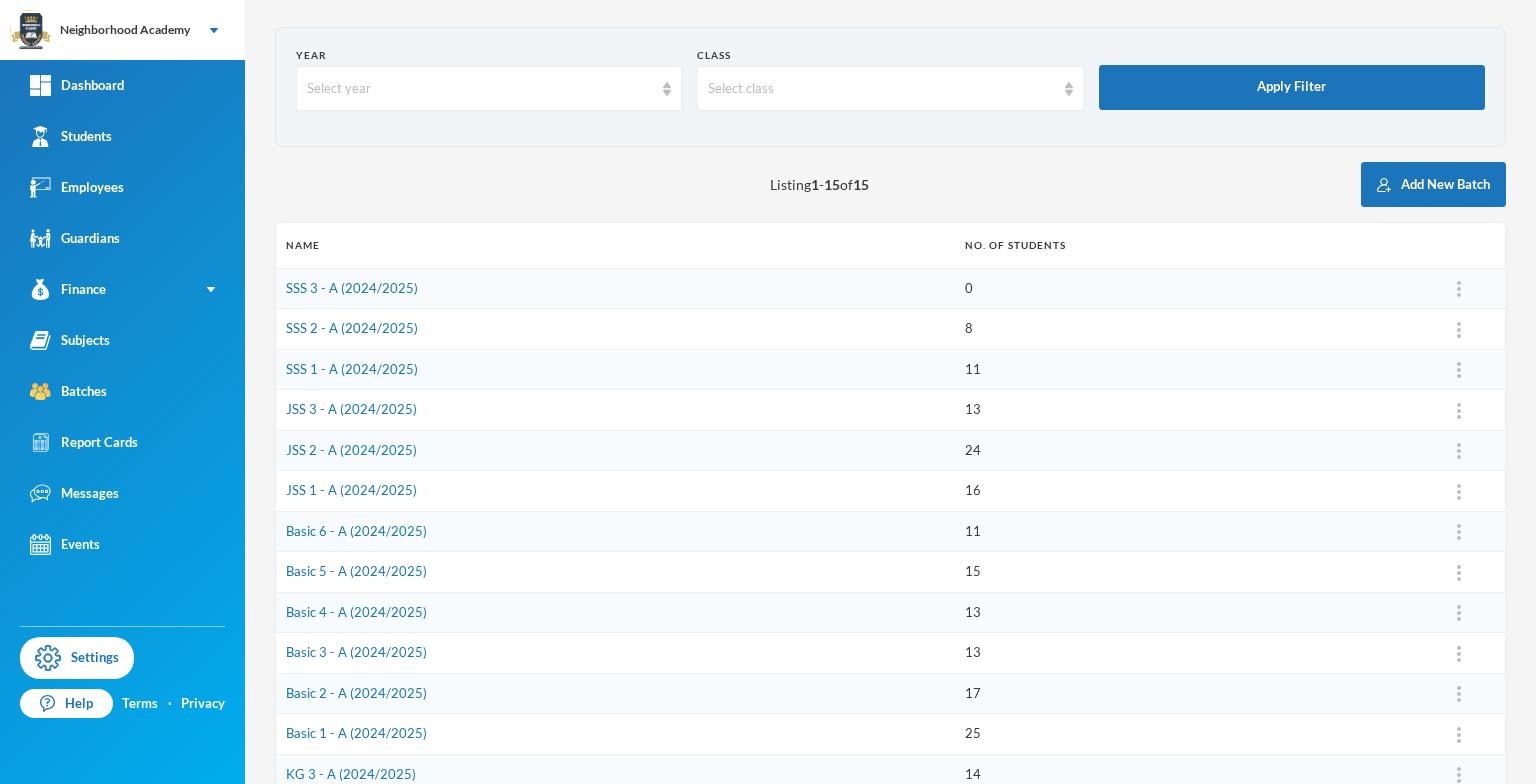 scroll, scrollTop: 0, scrollLeft: 0, axis: both 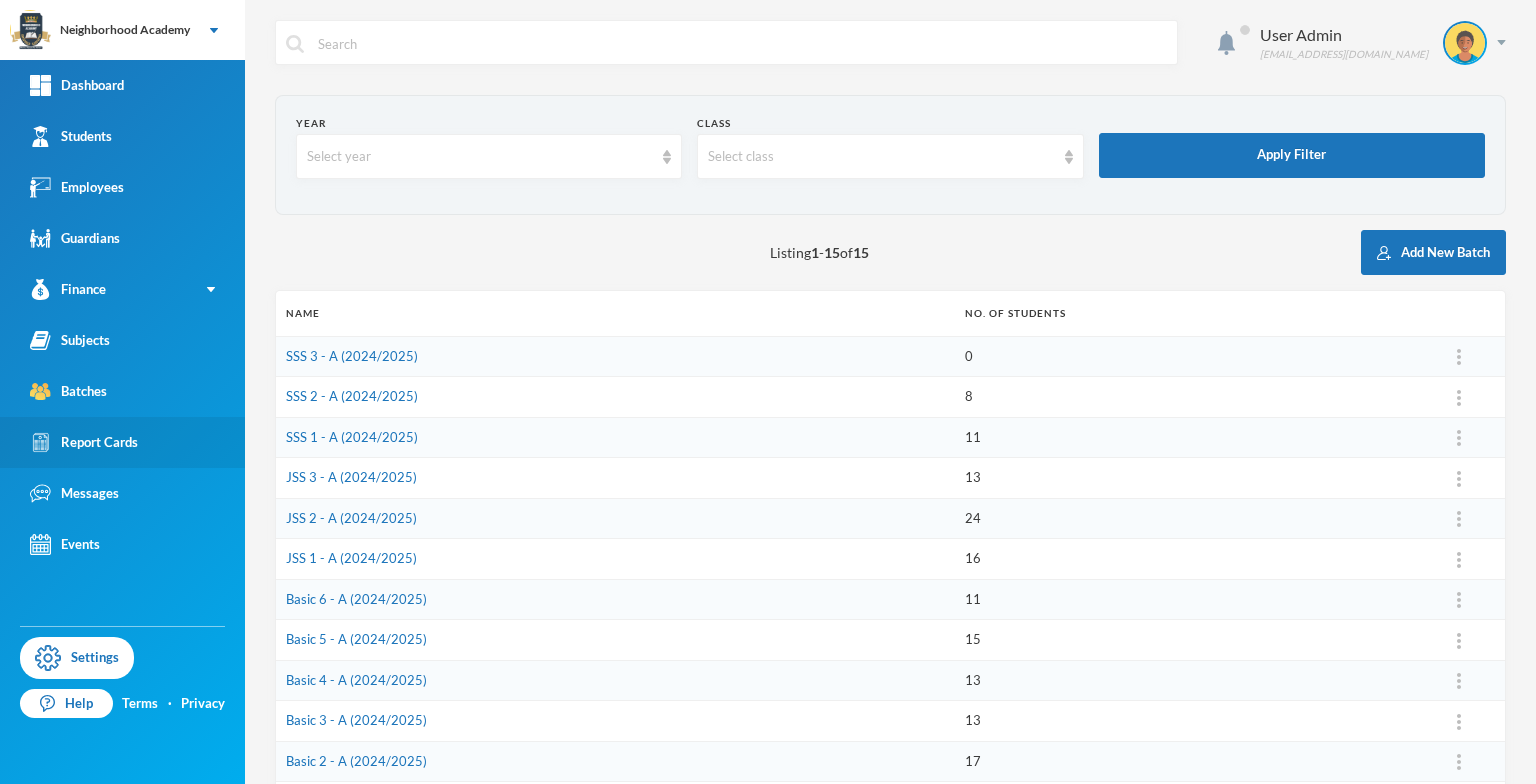 click on "Report Cards" at bounding box center (84, 442) 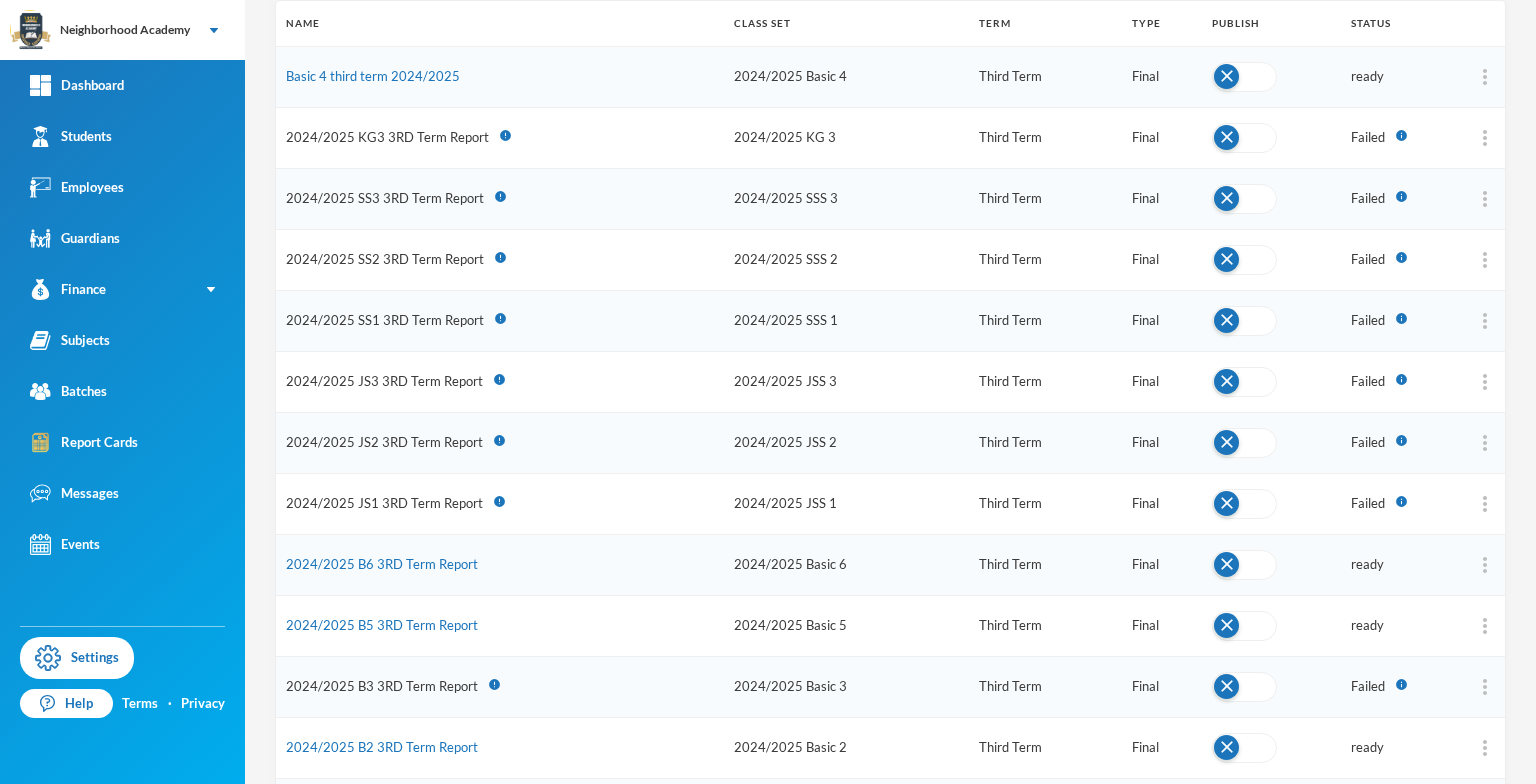 scroll, scrollTop: 0, scrollLeft: 0, axis: both 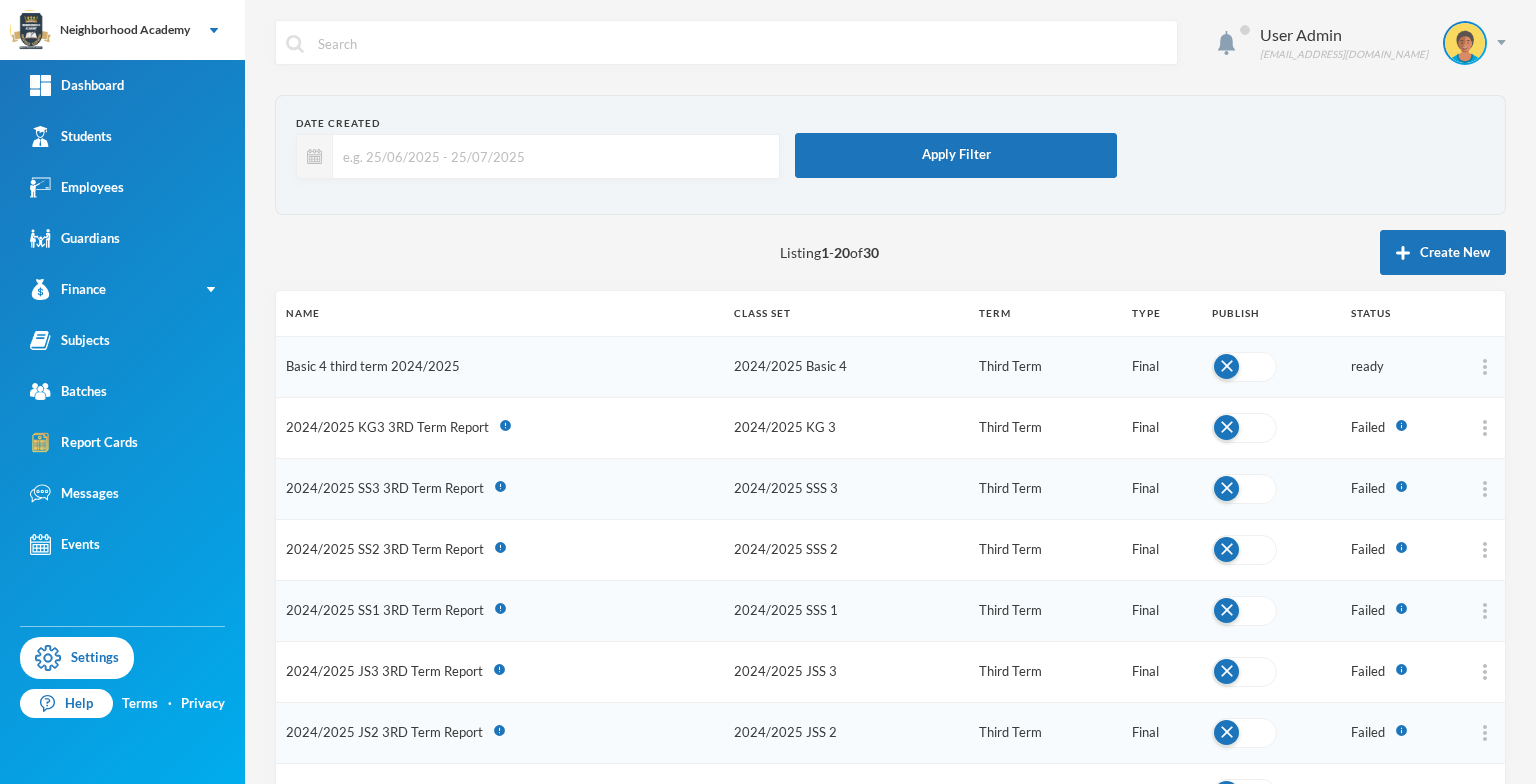 click on "Basic 4 third term 2024/2025" at bounding box center [373, 366] 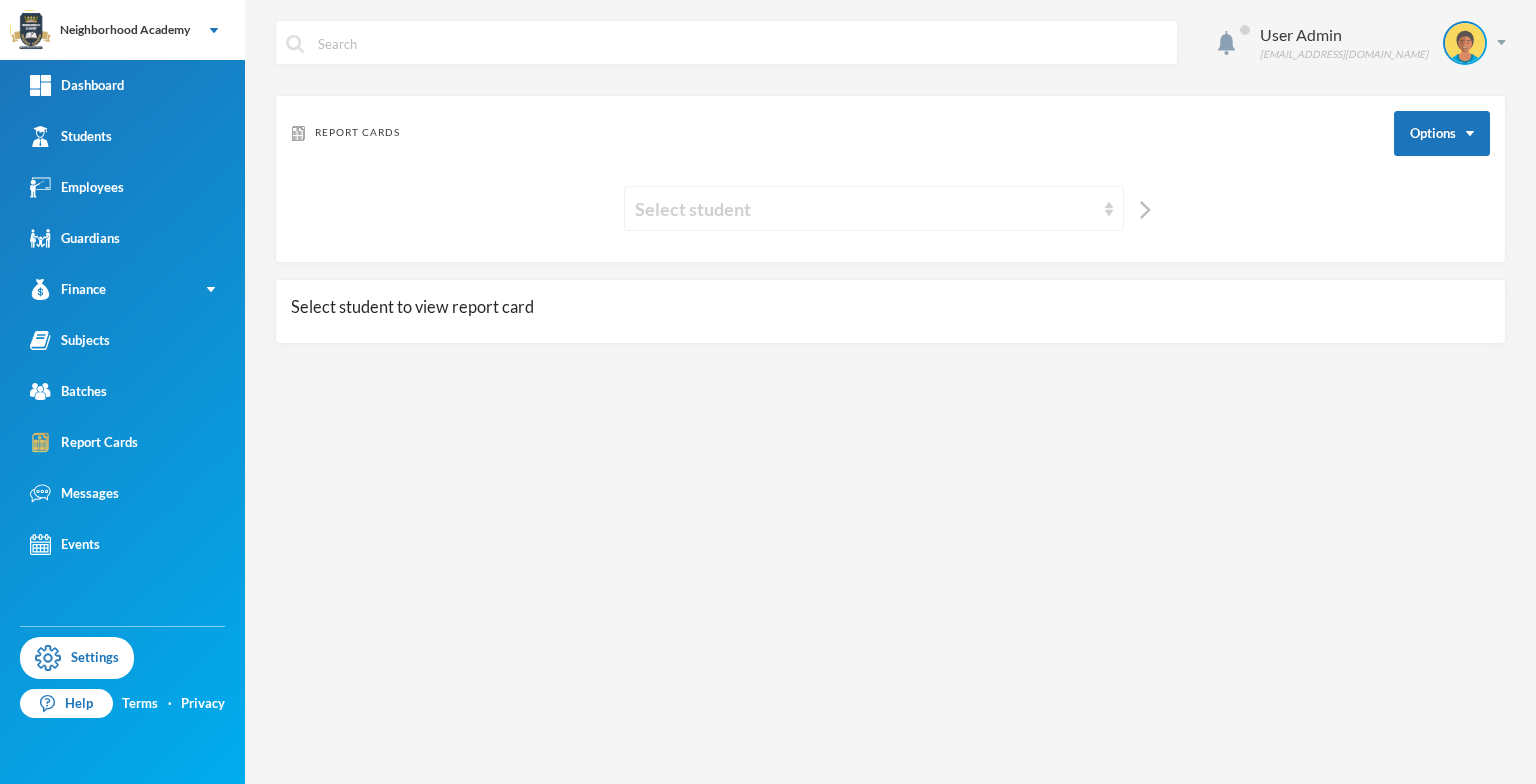 click at bounding box center (1109, 209) 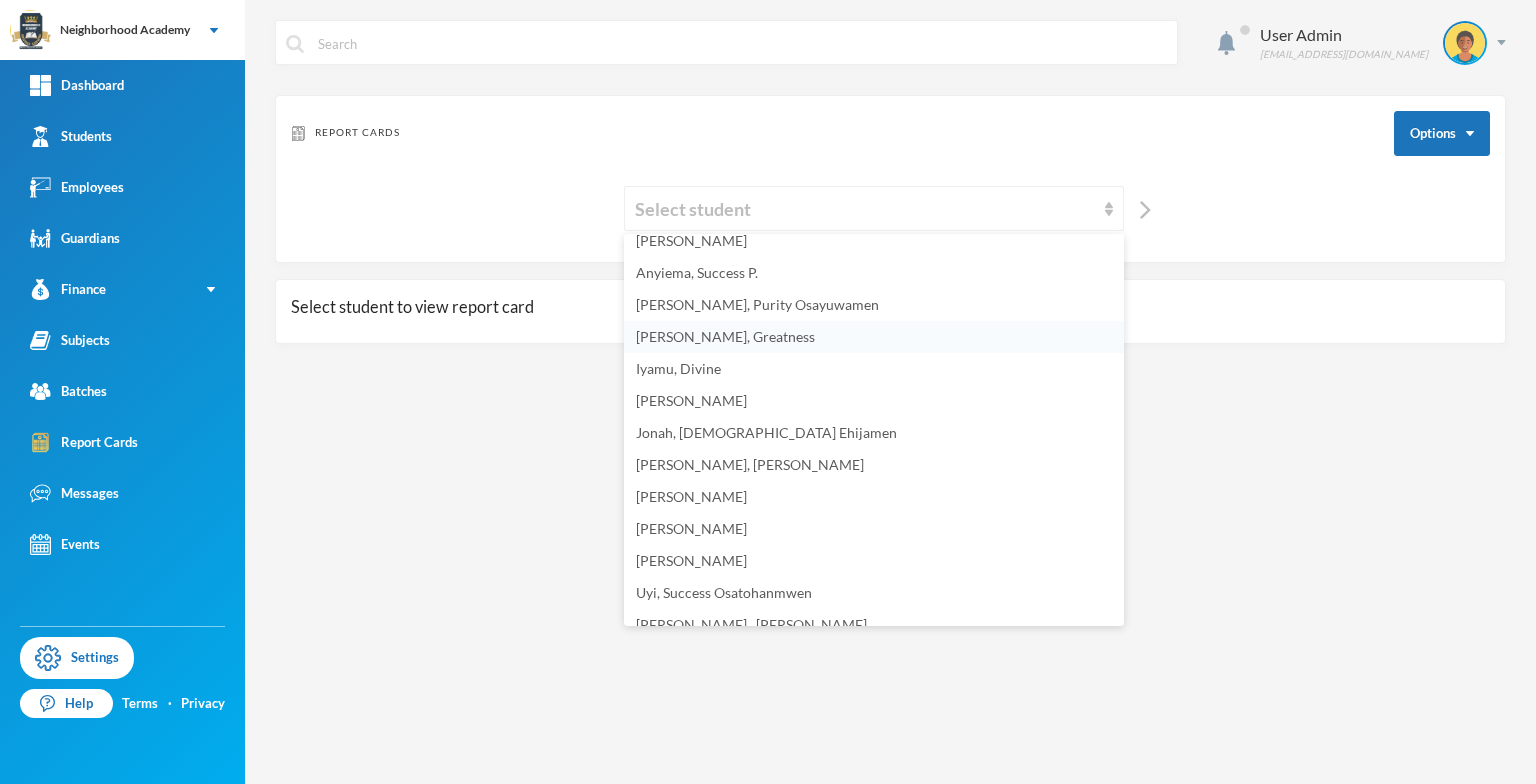 scroll, scrollTop: 0, scrollLeft: 0, axis: both 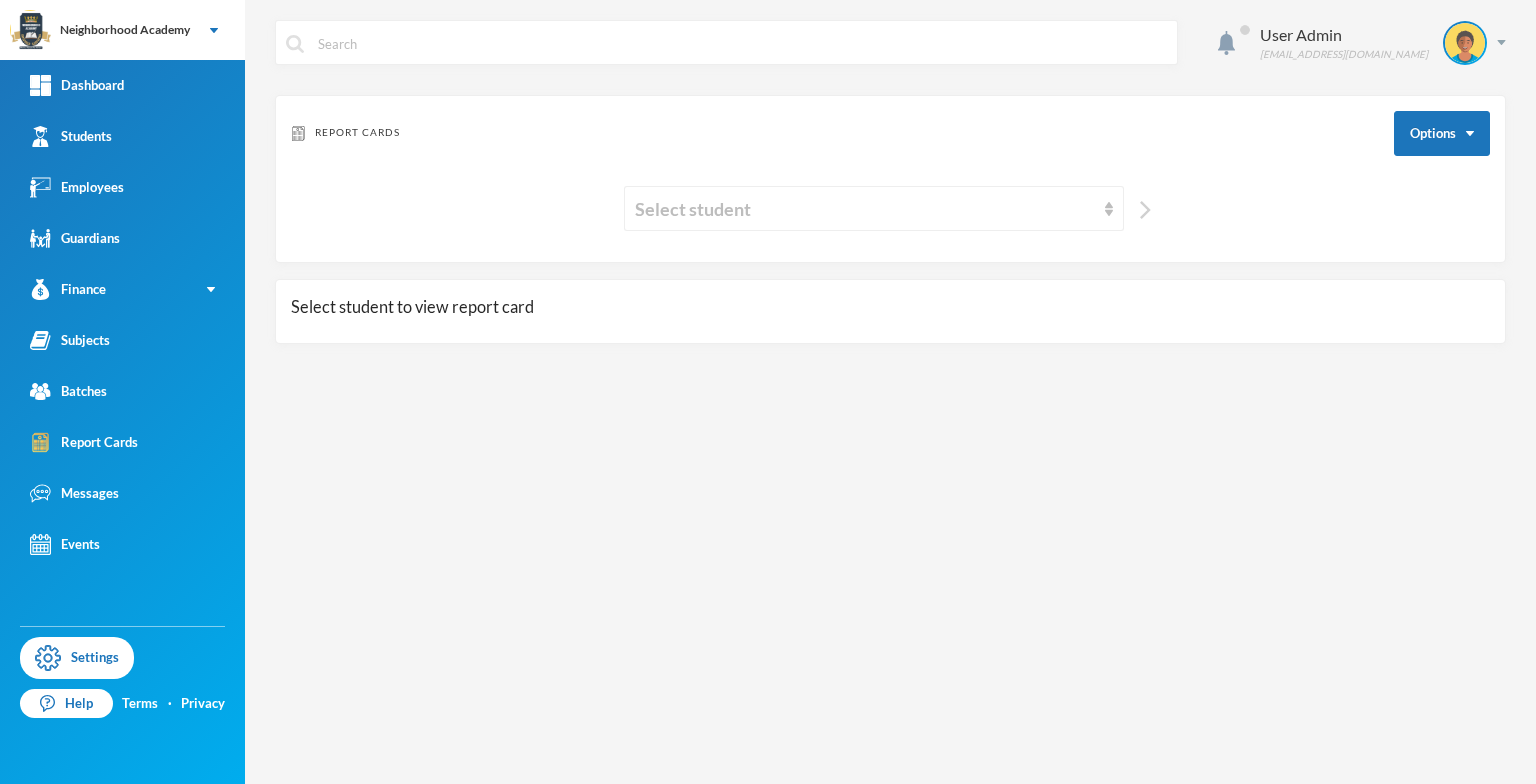 click at bounding box center (1145, 210) 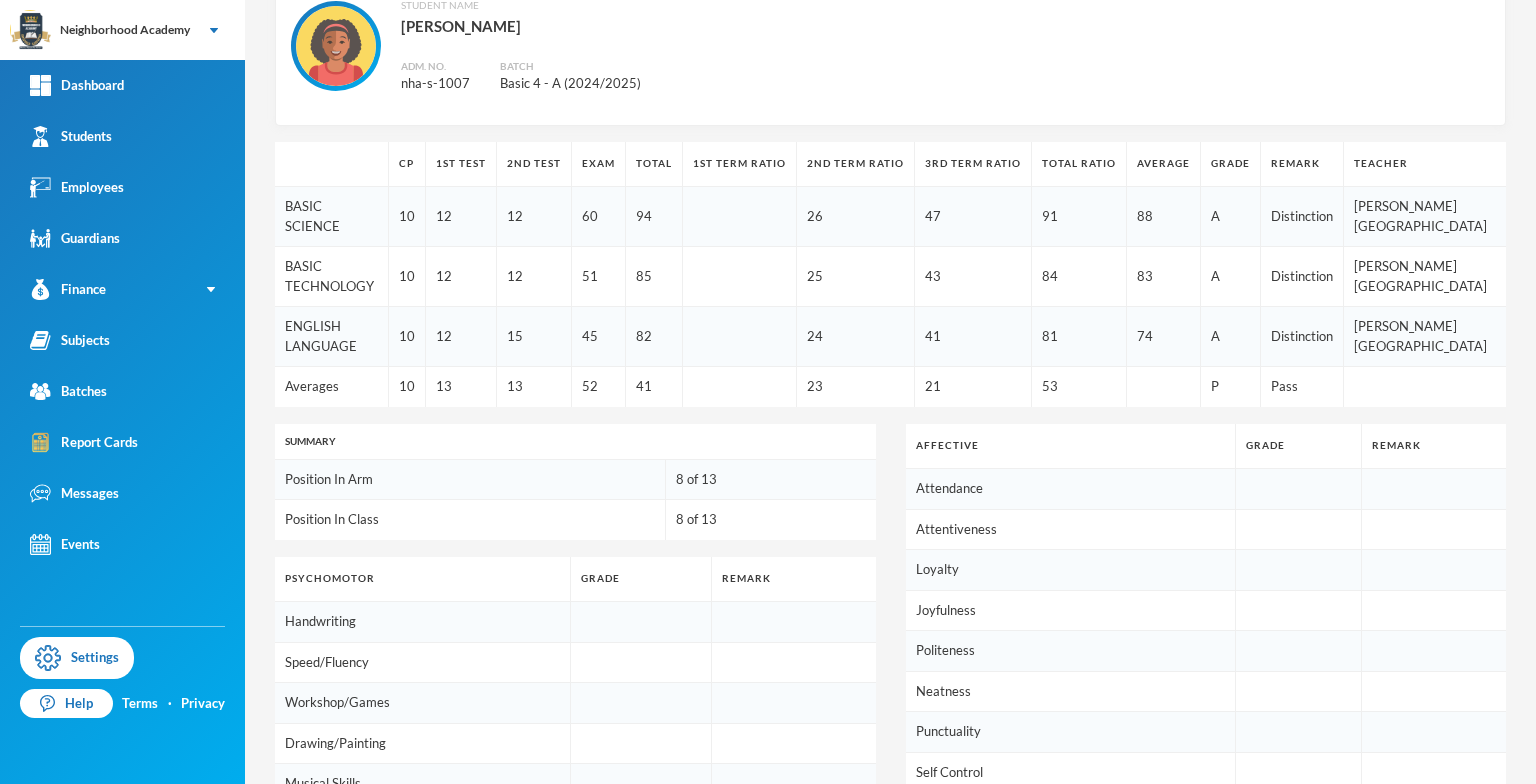 scroll, scrollTop: 300, scrollLeft: 0, axis: vertical 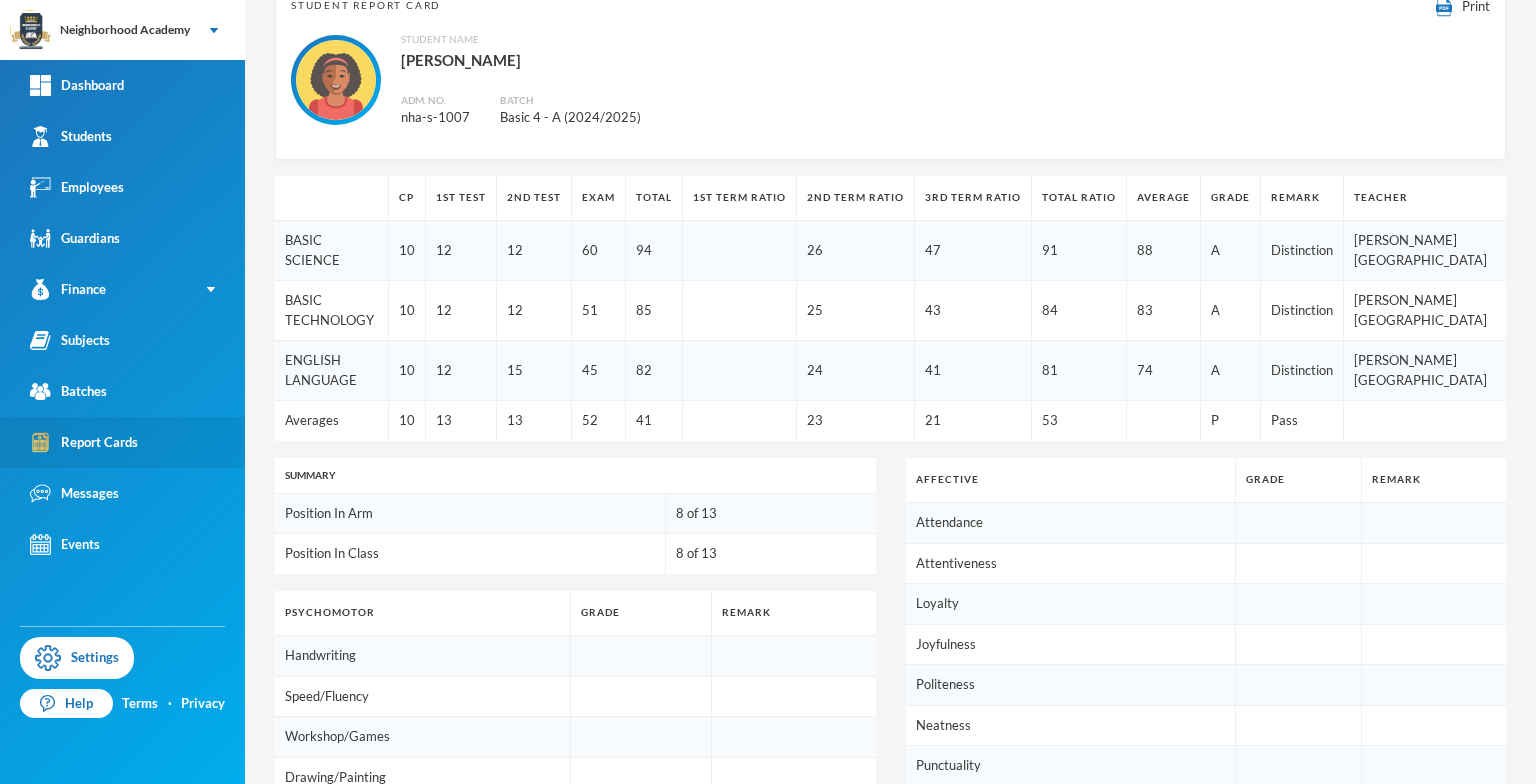 click on "Report Cards" at bounding box center (84, 442) 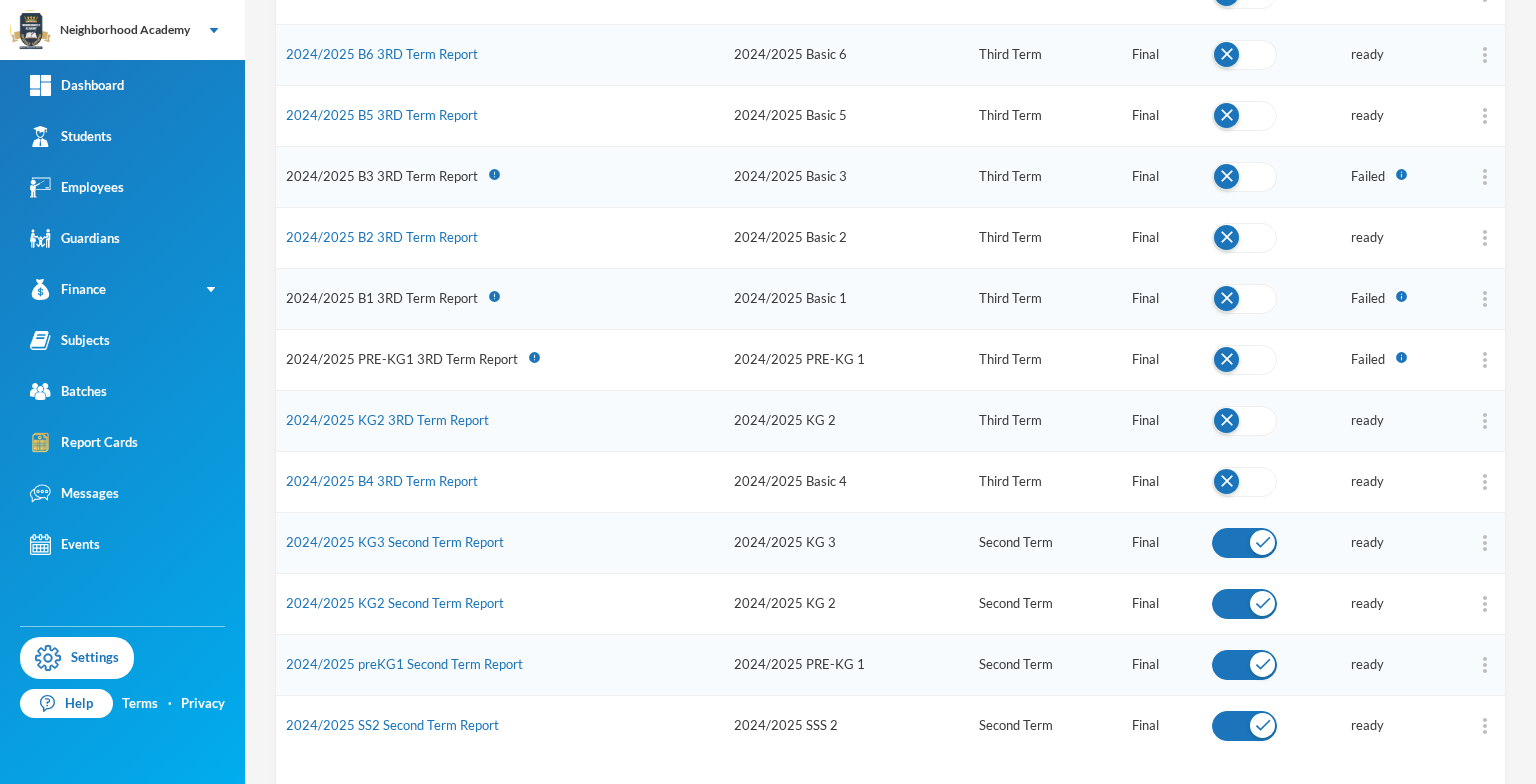 scroll, scrollTop: 890, scrollLeft: 0, axis: vertical 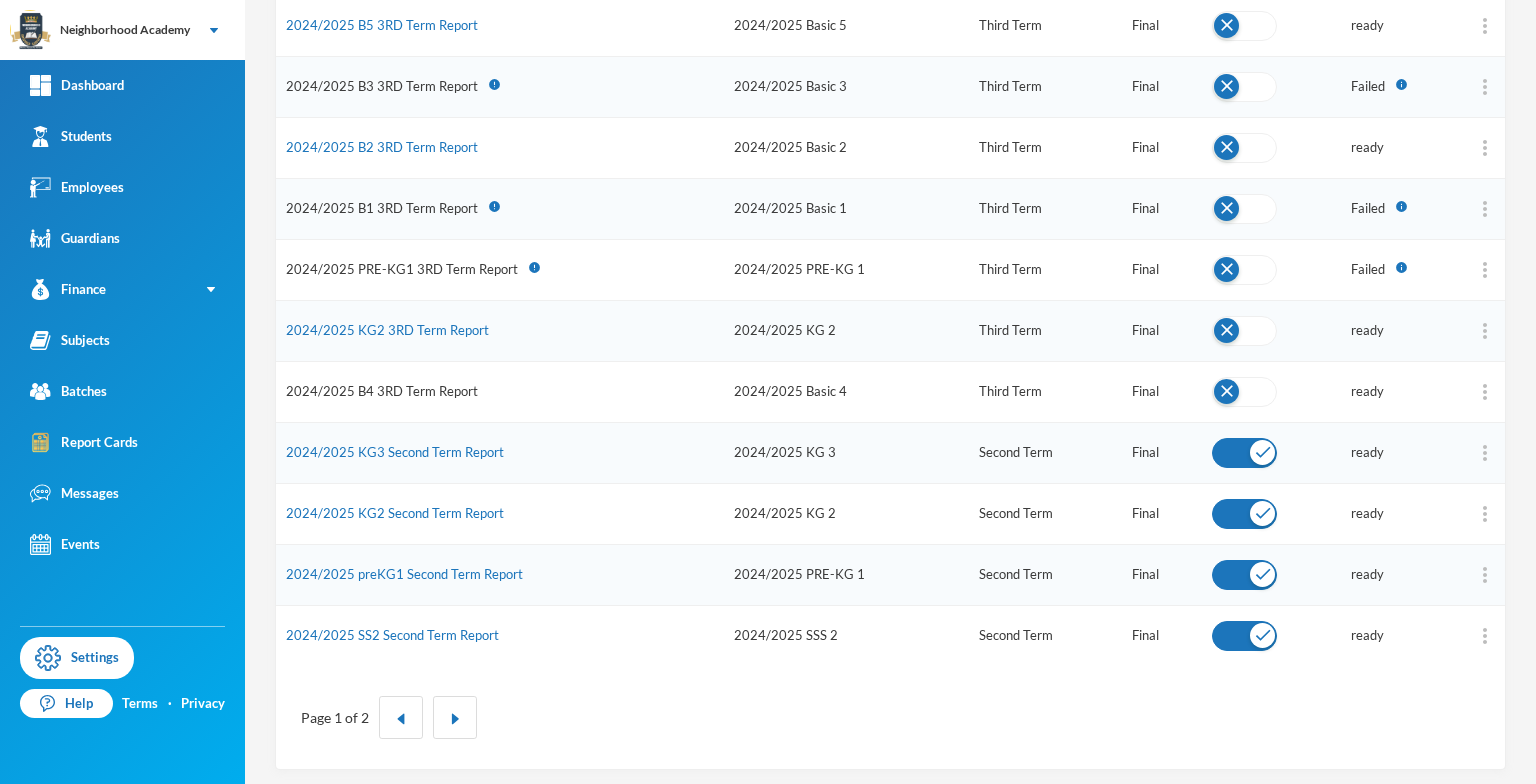 click on "2024/2025 B4 3RD Term Report" at bounding box center [382, 391] 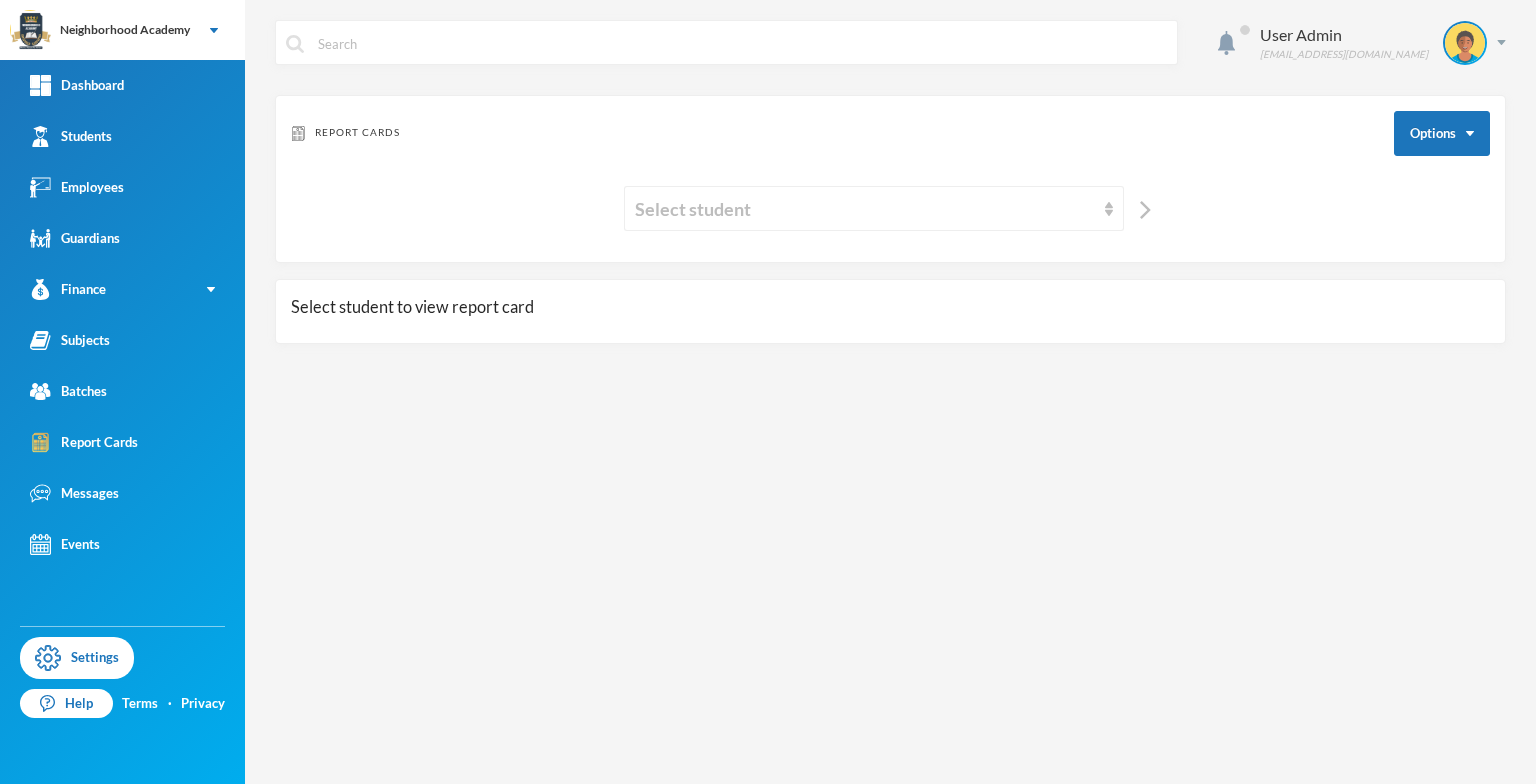 scroll, scrollTop: 0, scrollLeft: 0, axis: both 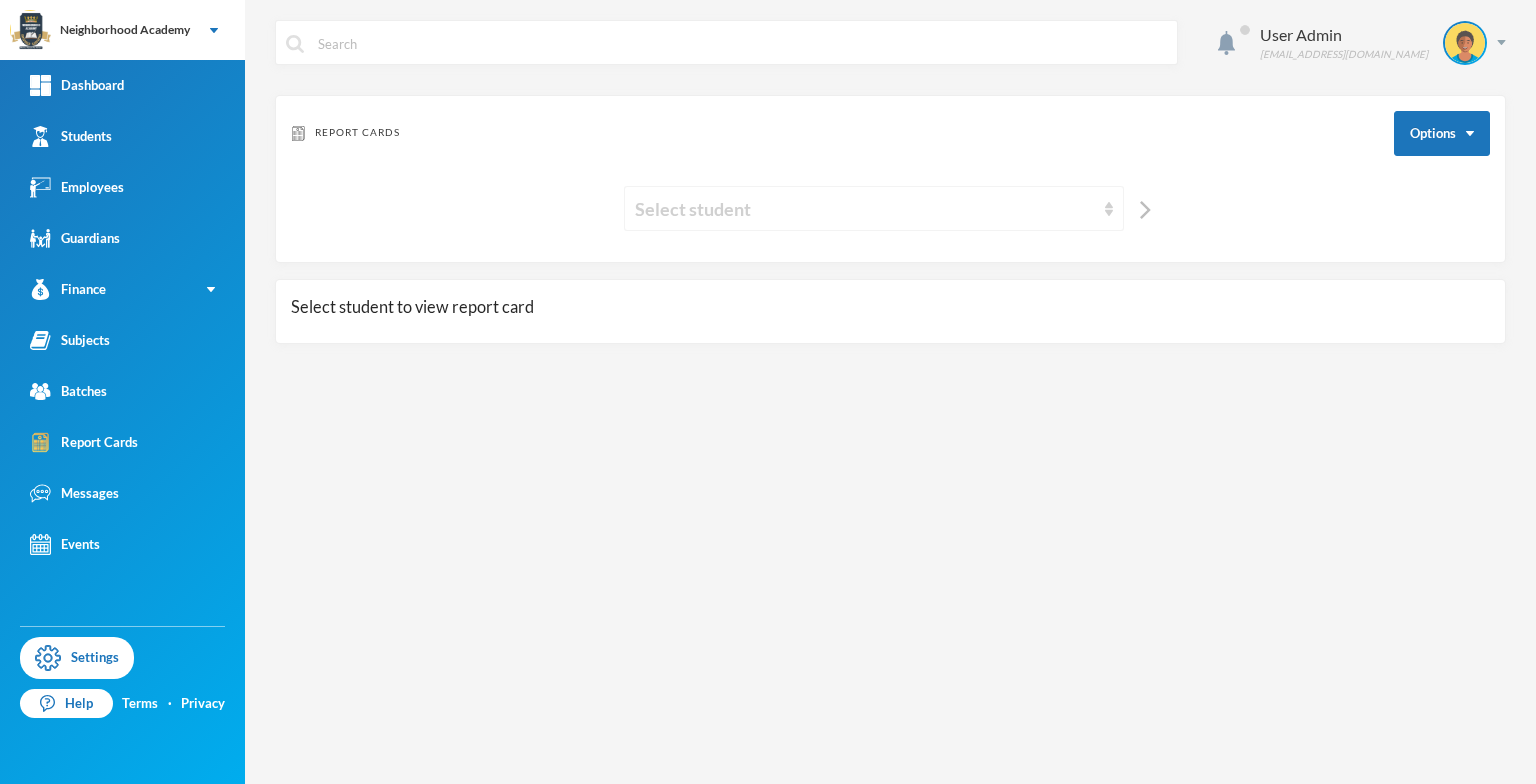 click on "Select student" at bounding box center (874, 208) 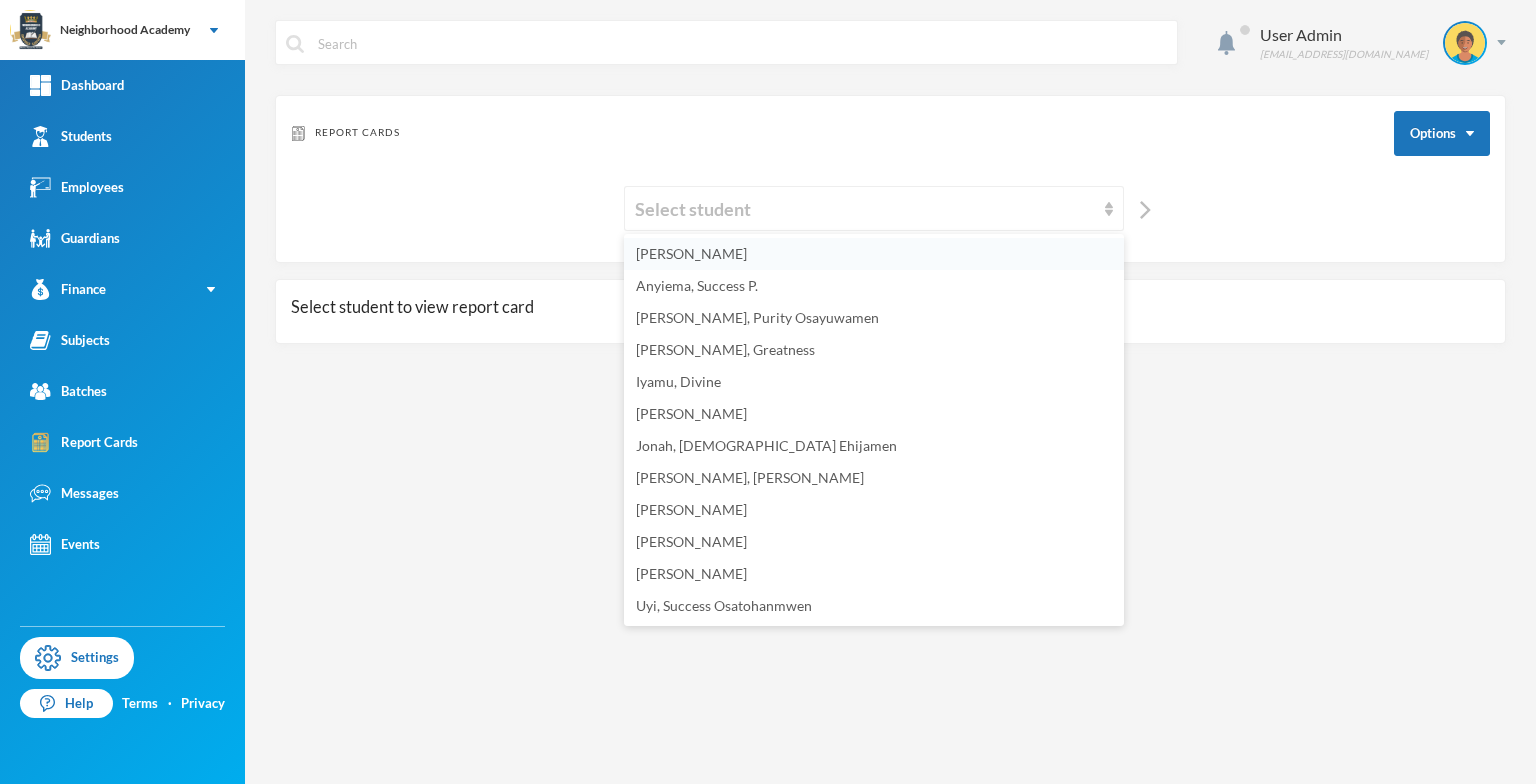click on "[PERSON_NAME]" at bounding box center [691, 253] 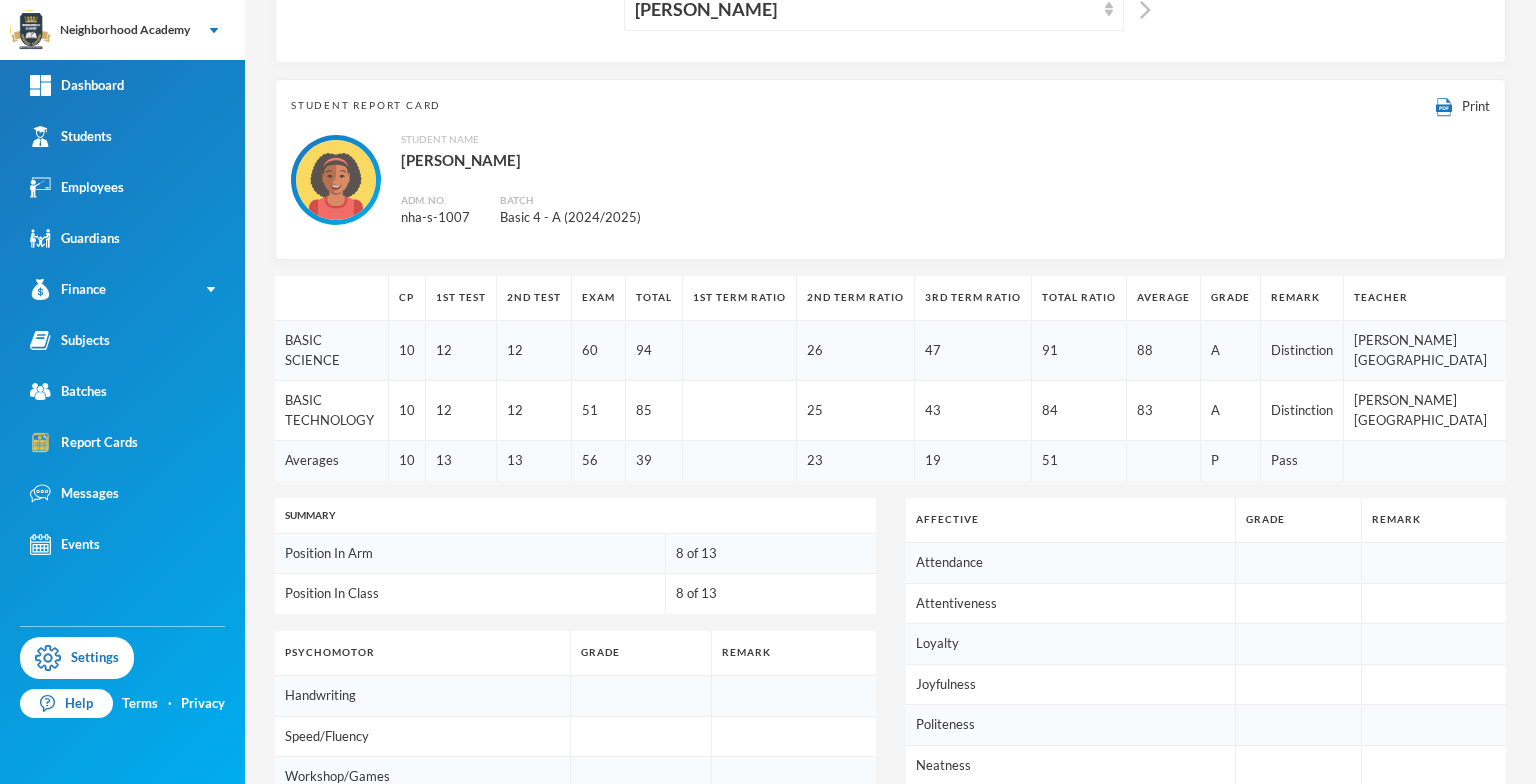 scroll, scrollTop: 100, scrollLeft: 0, axis: vertical 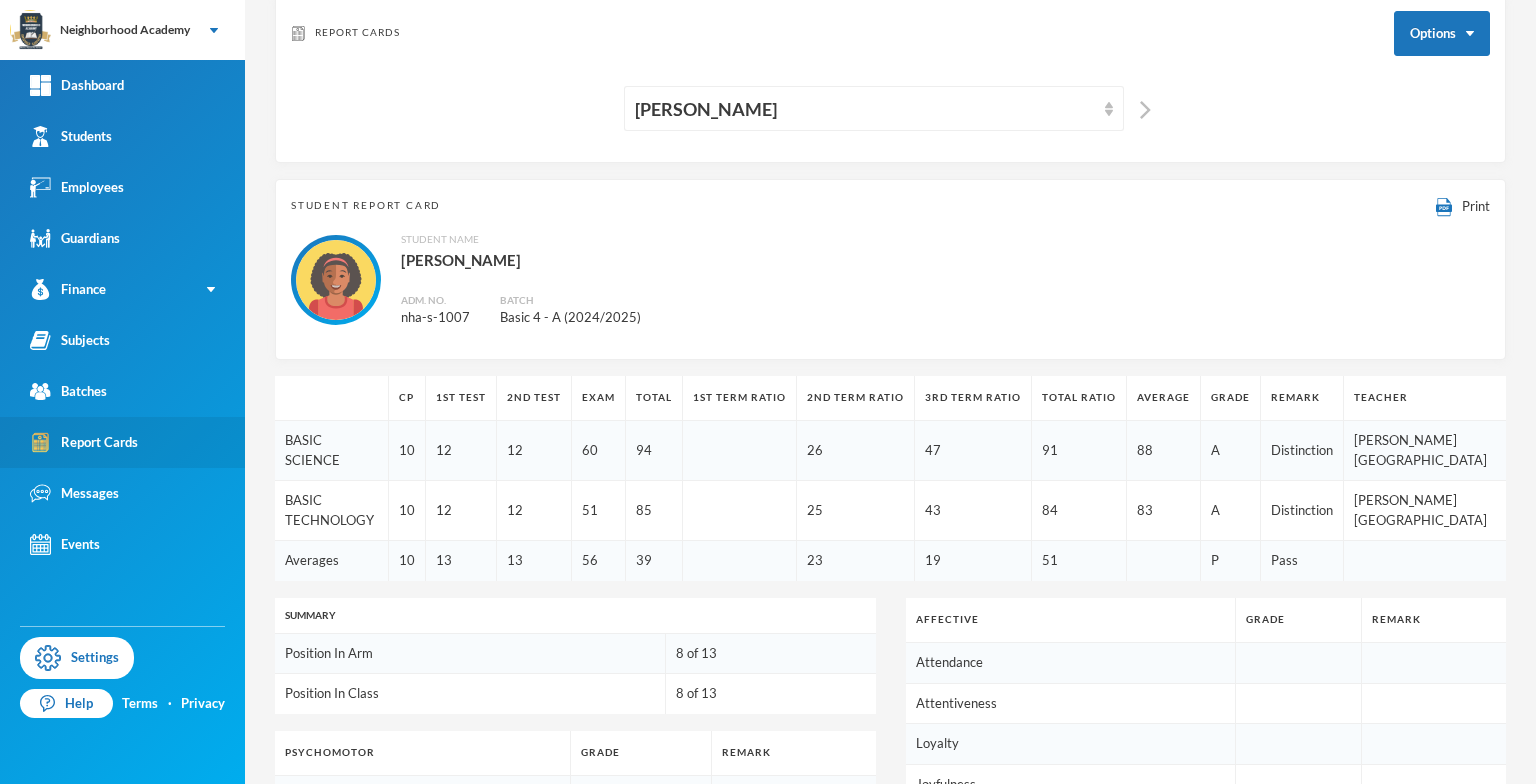 click on "Report Cards" at bounding box center [84, 442] 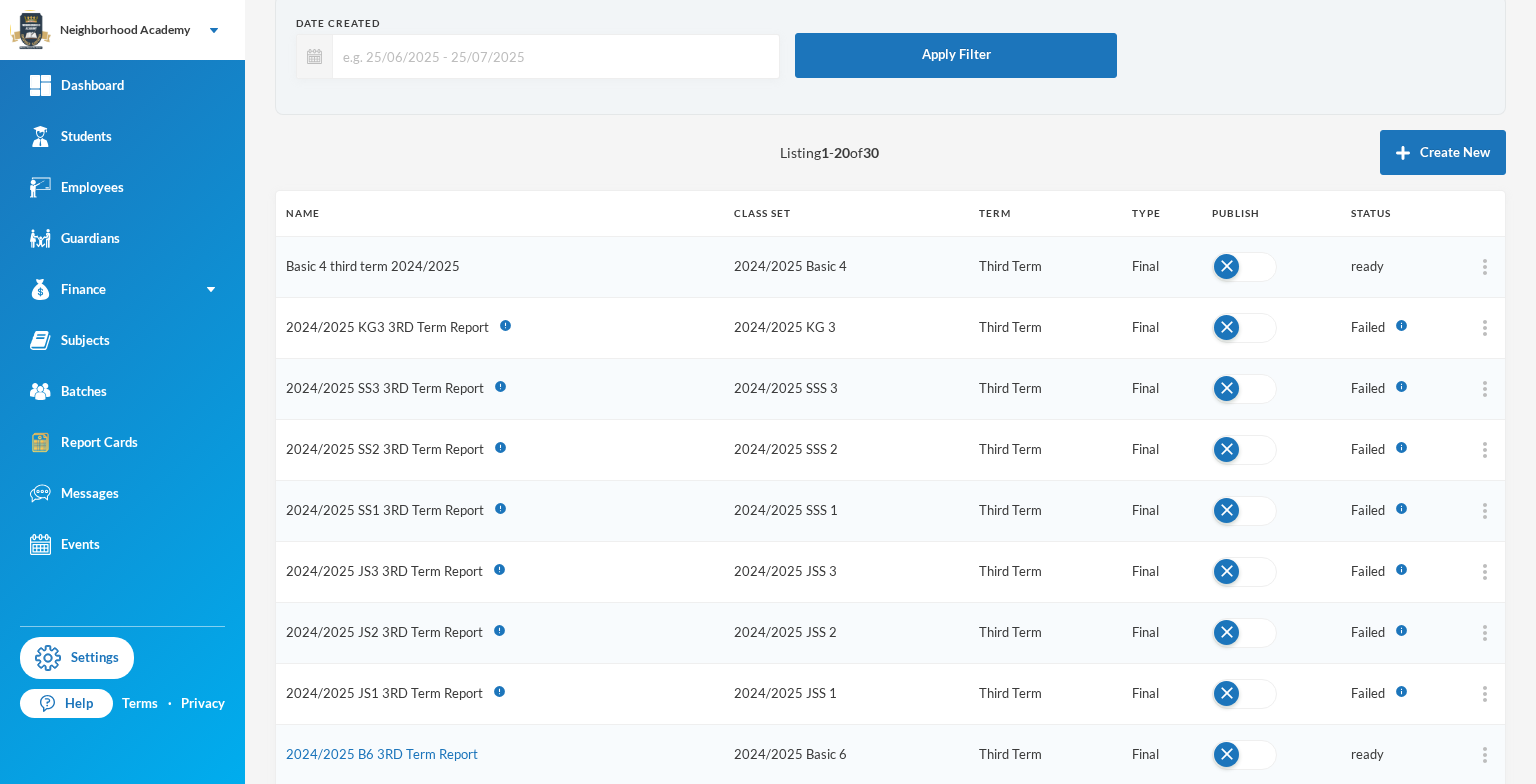 click on "Basic 4 third term 2024/2025" at bounding box center (373, 266) 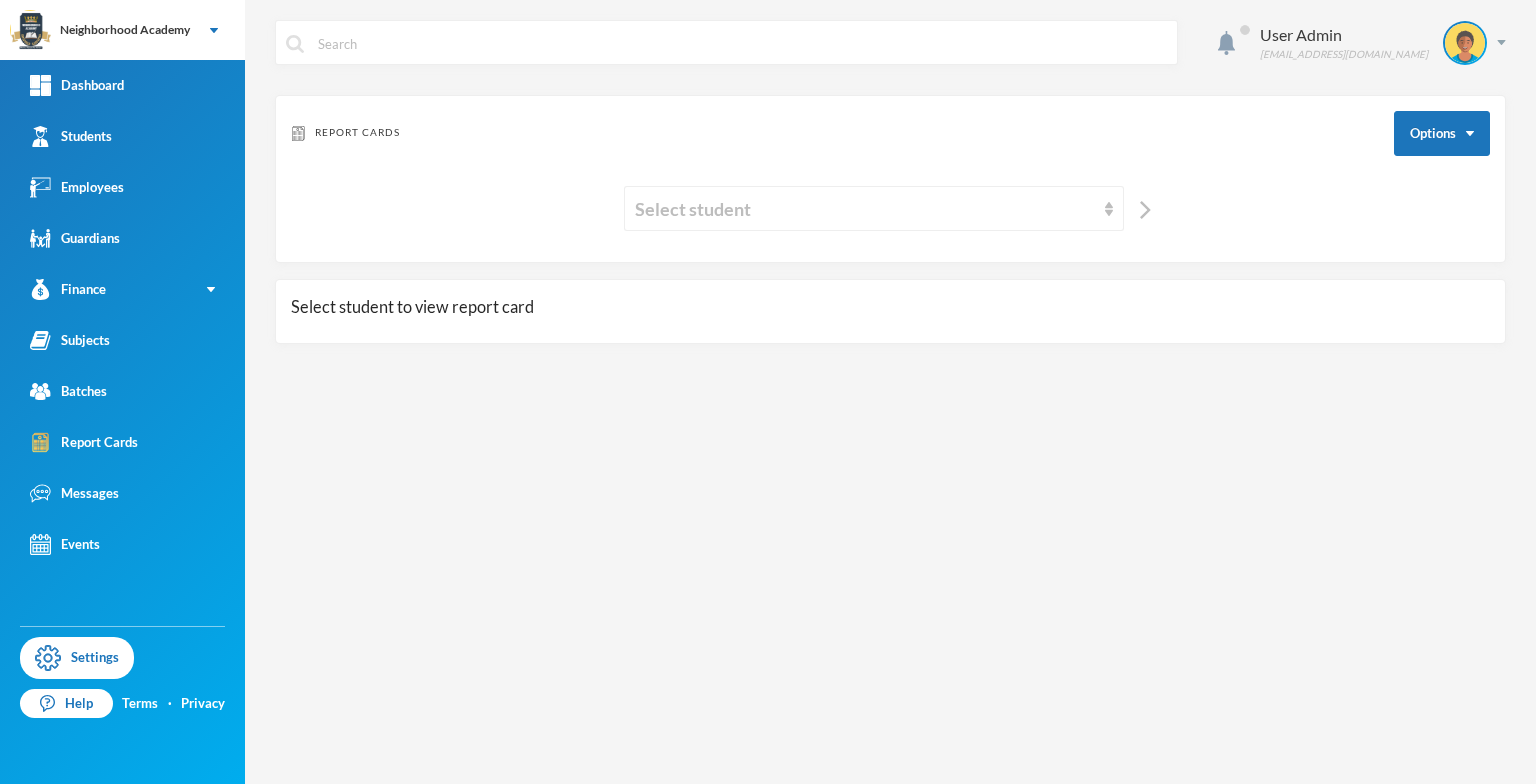 scroll, scrollTop: 0, scrollLeft: 0, axis: both 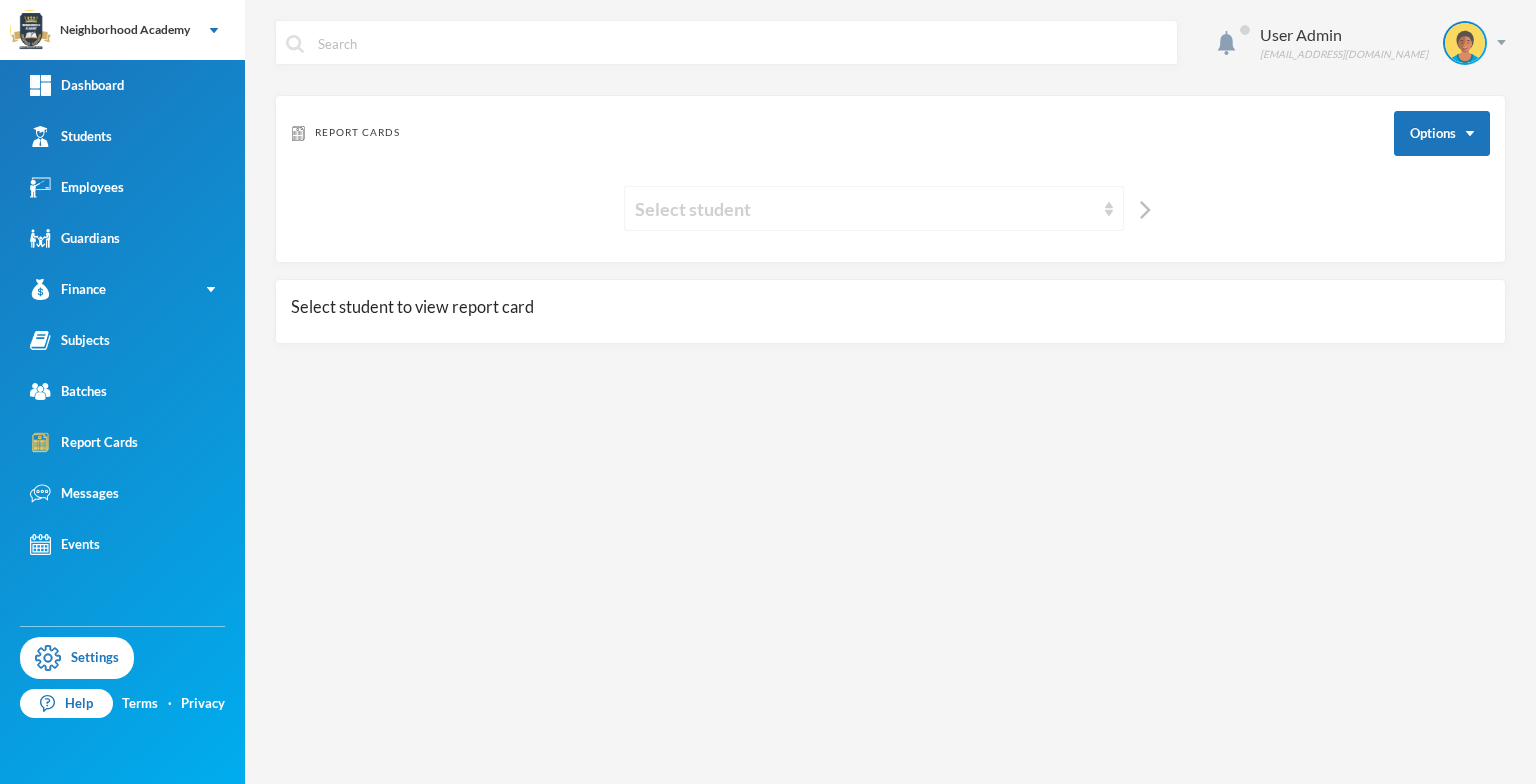 click at bounding box center [1109, 209] 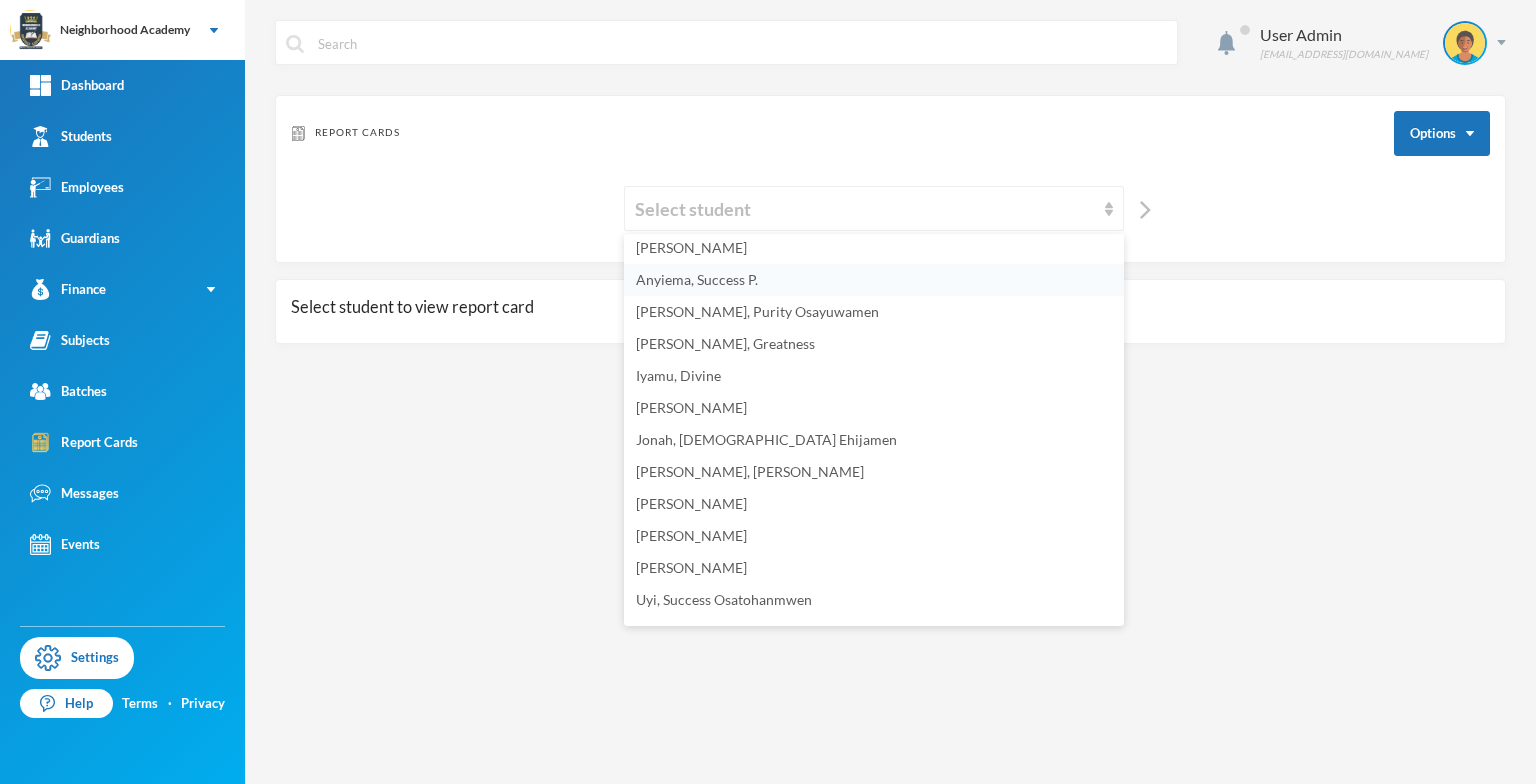 scroll, scrollTop: 0, scrollLeft: 0, axis: both 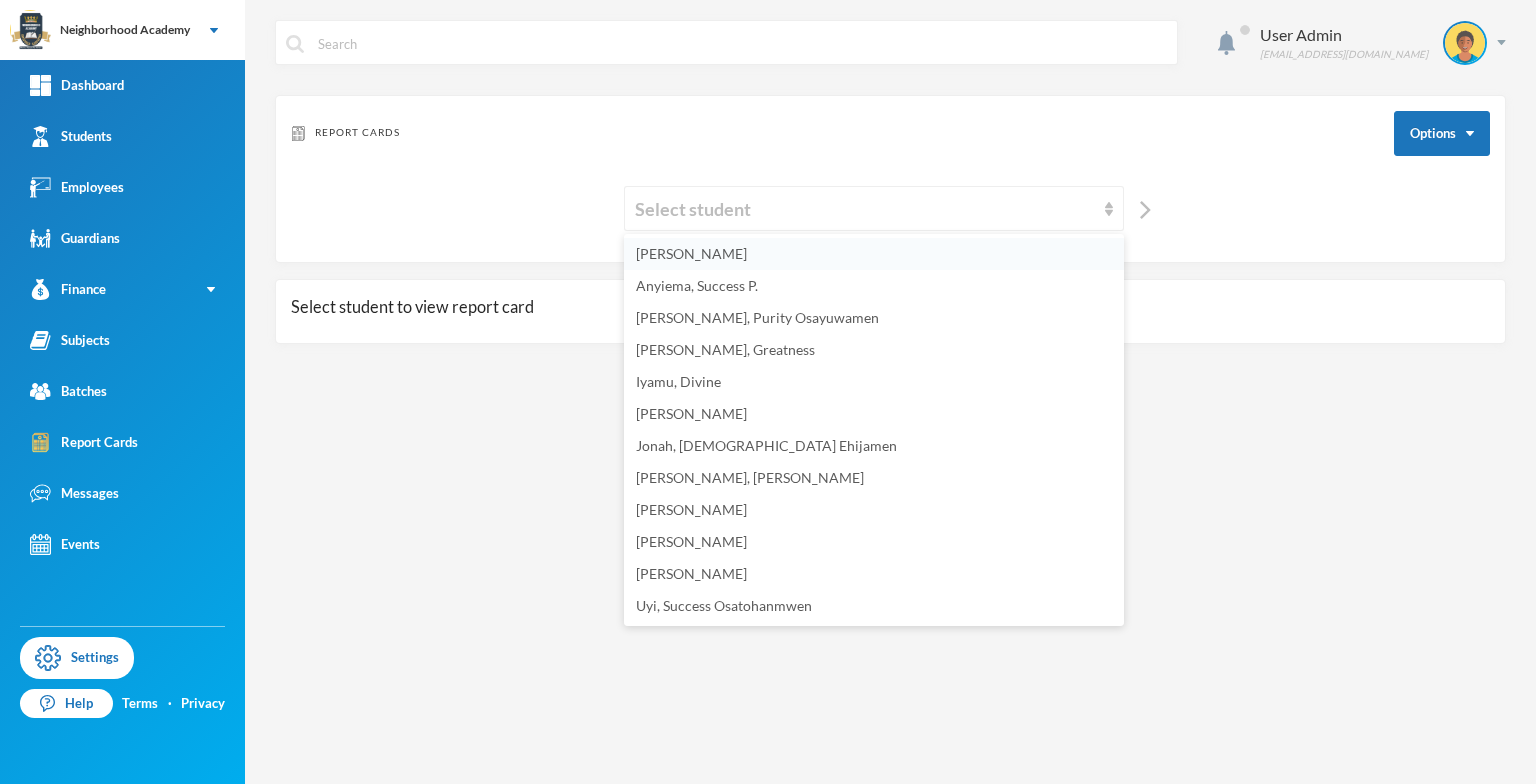 click on "[PERSON_NAME]" at bounding box center (691, 253) 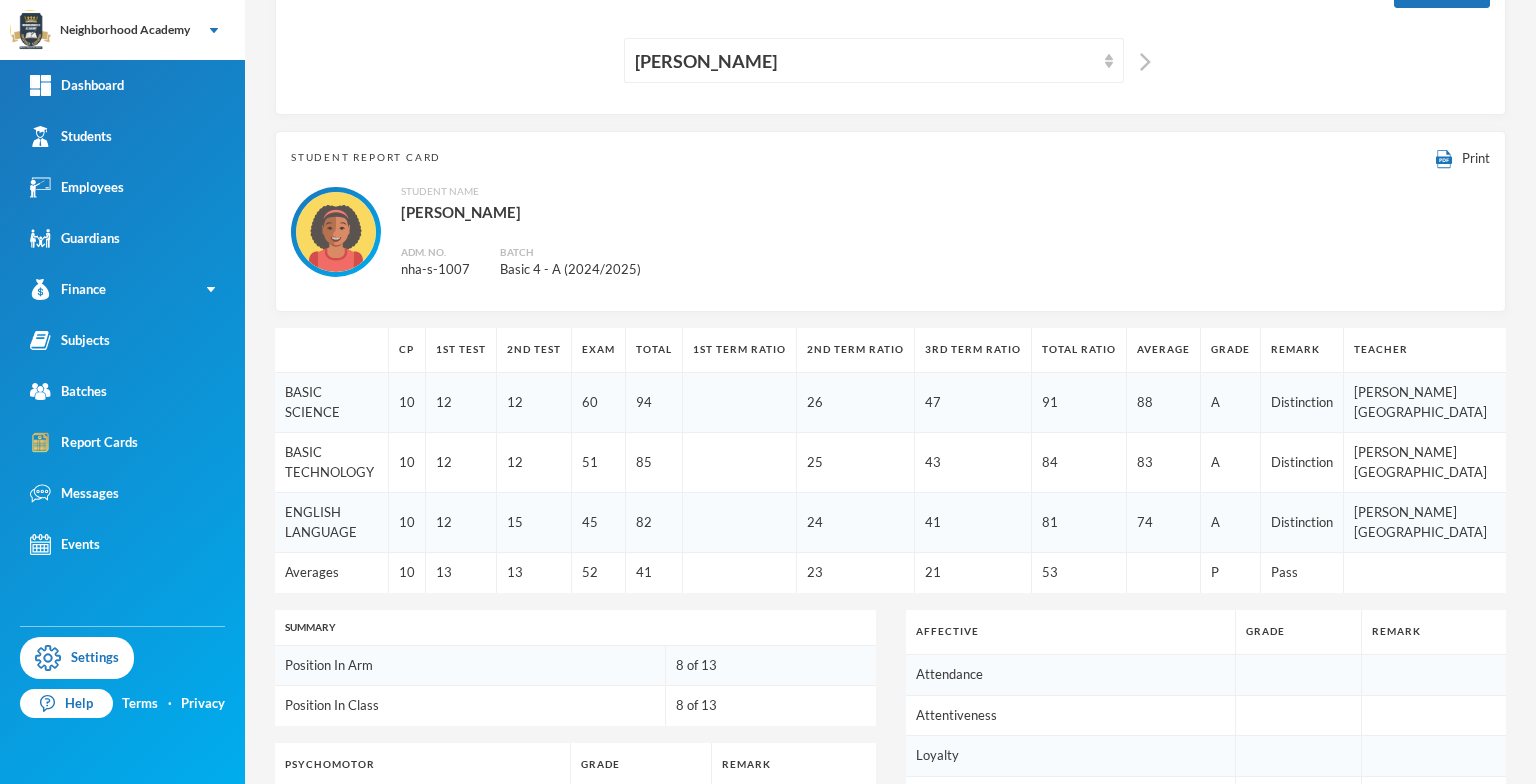 scroll, scrollTop: 200, scrollLeft: 0, axis: vertical 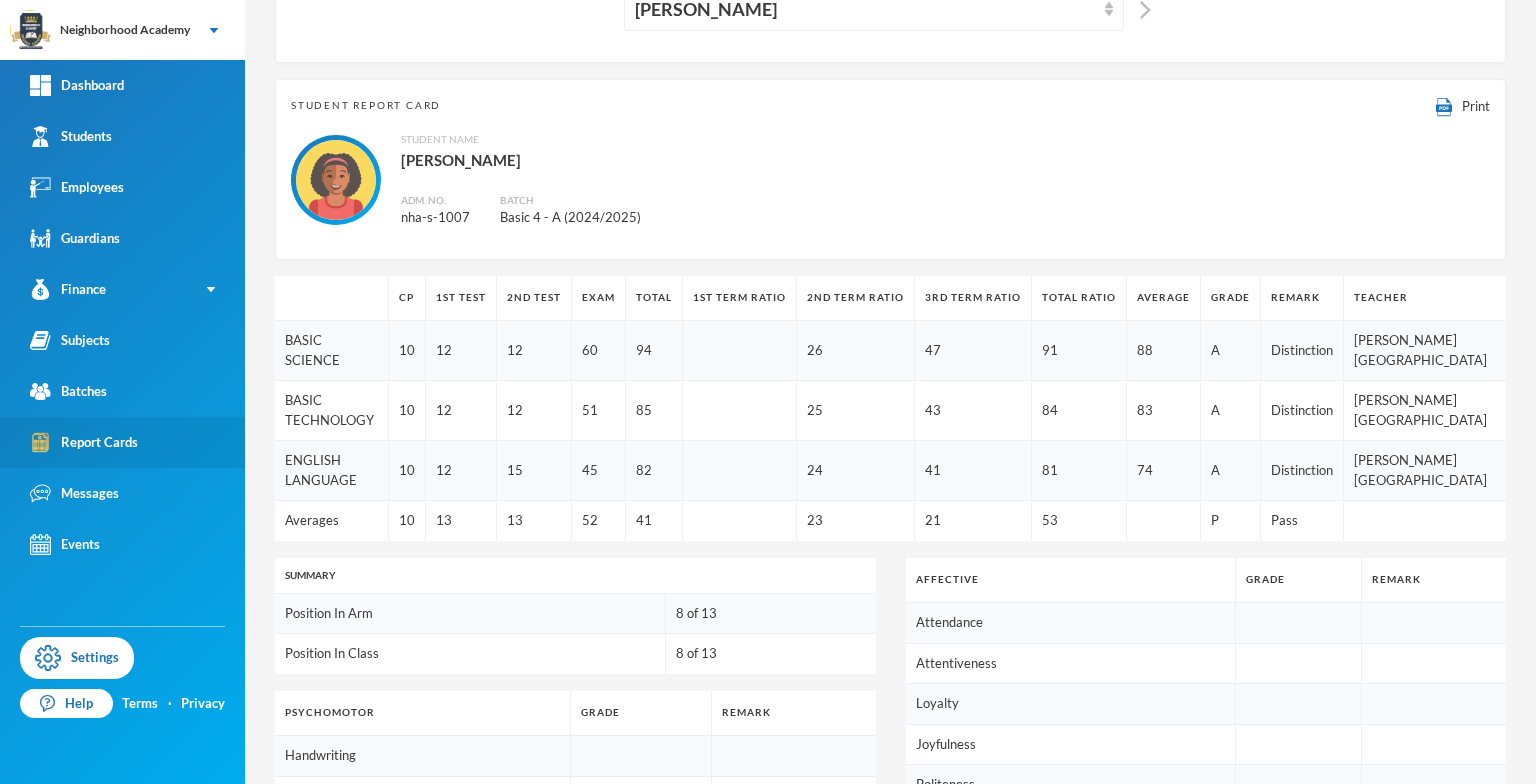 click on "Report Cards" at bounding box center [84, 442] 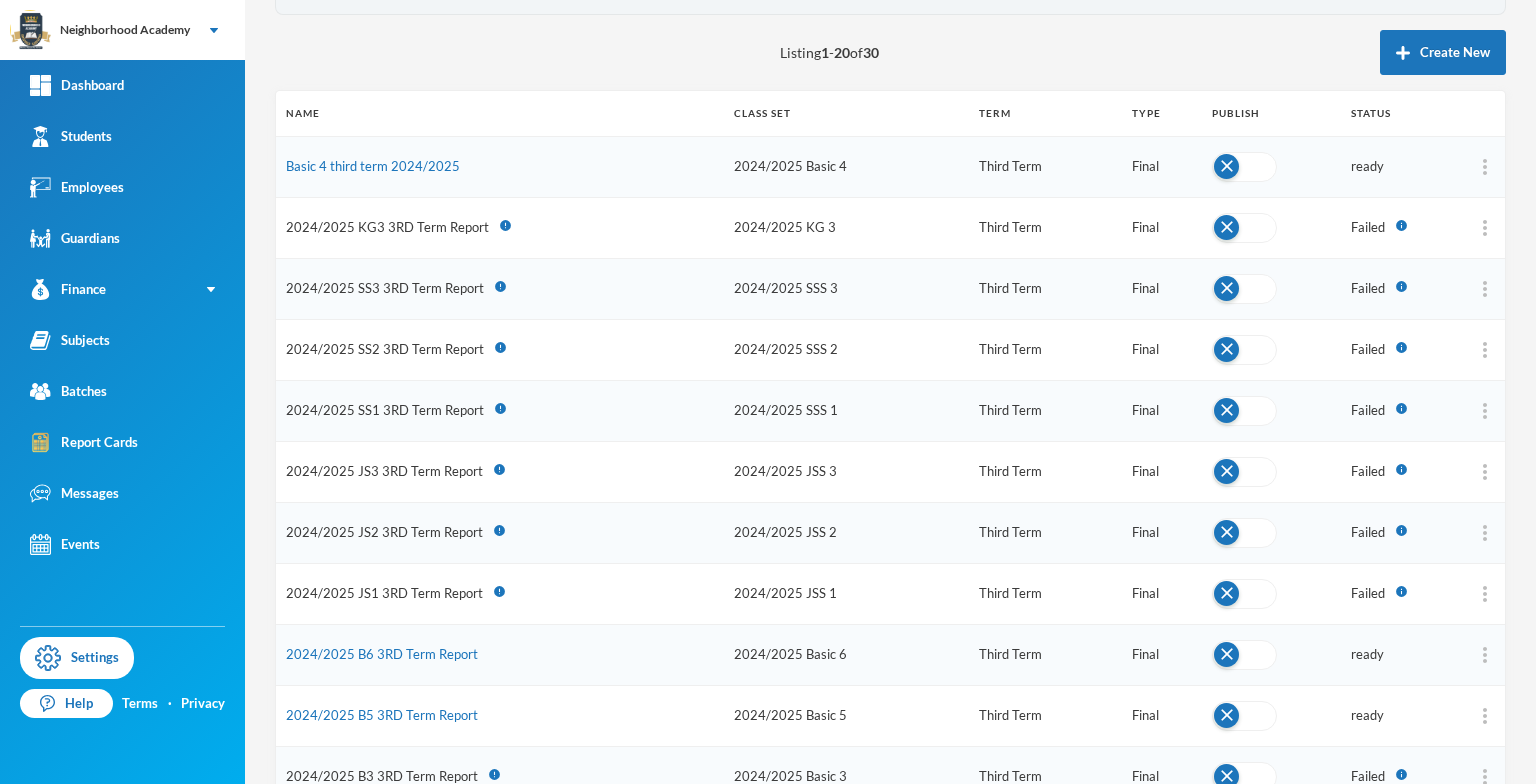 click on "Basic 4 third term 2024/2025" at bounding box center [500, 166] 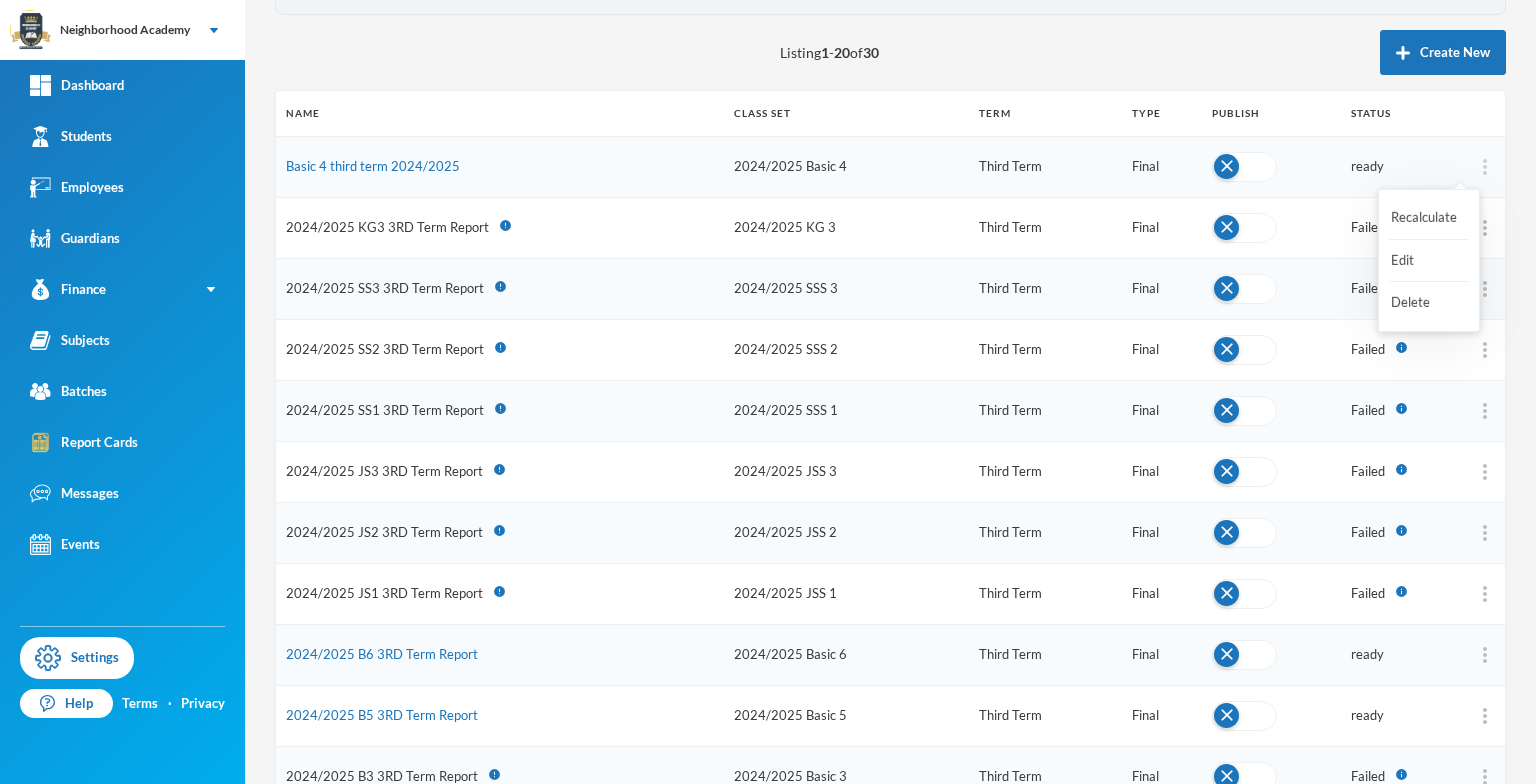 click at bounding box center (1485, 167) 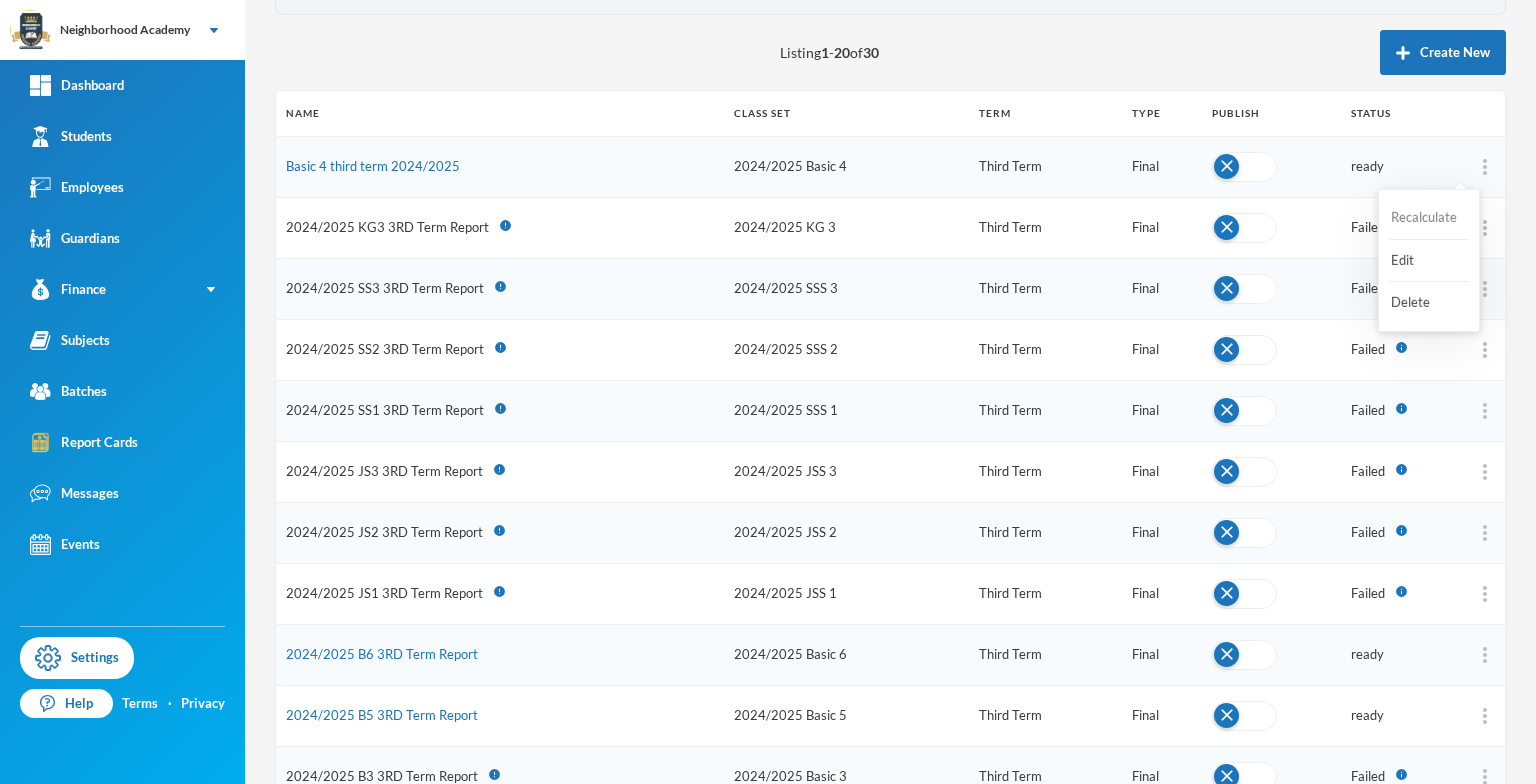 click on "Recalculate" at bounding box center (1429, 218) 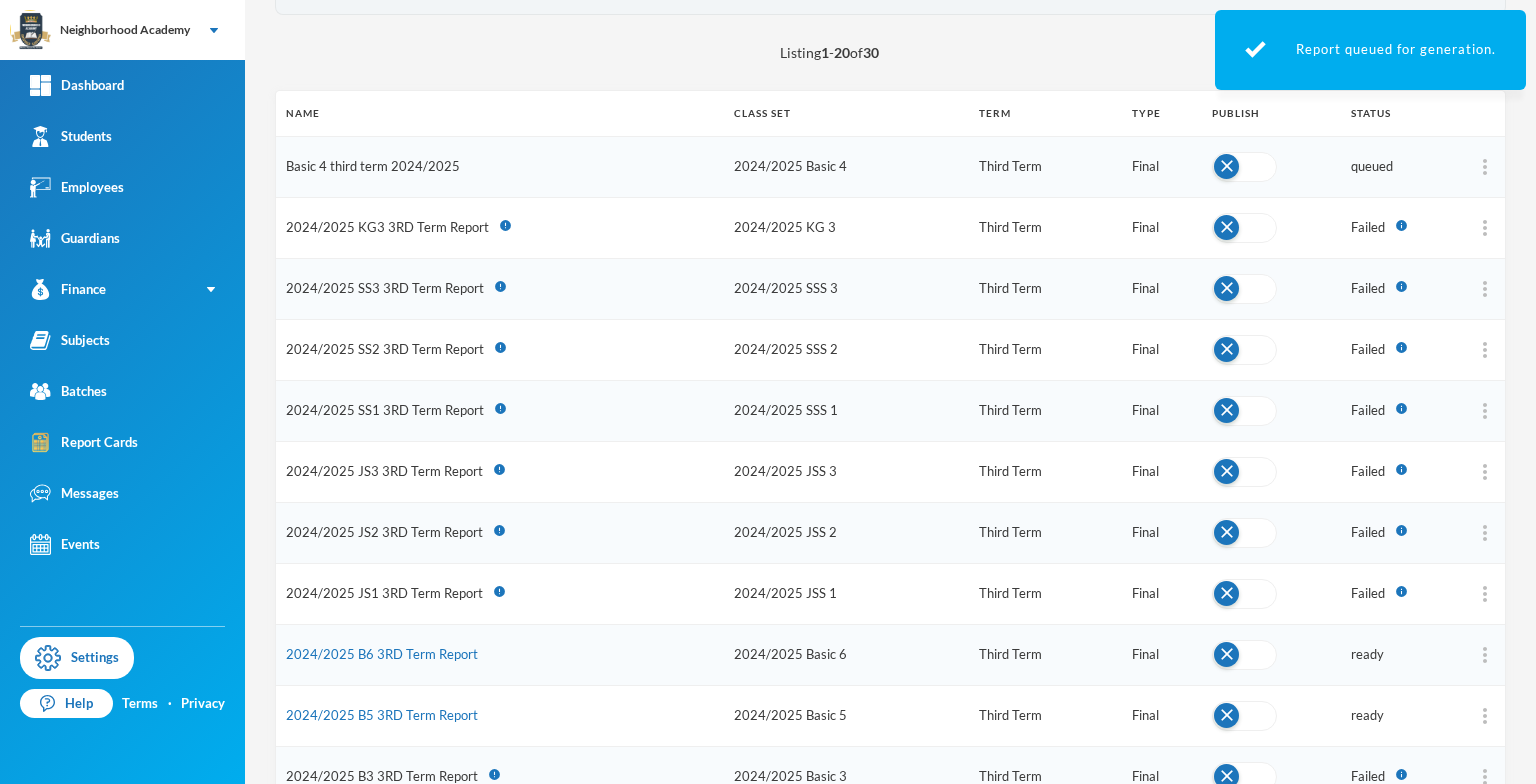 click on "Basic 4 third term 2024/2025" at bounding box center [373, 166] 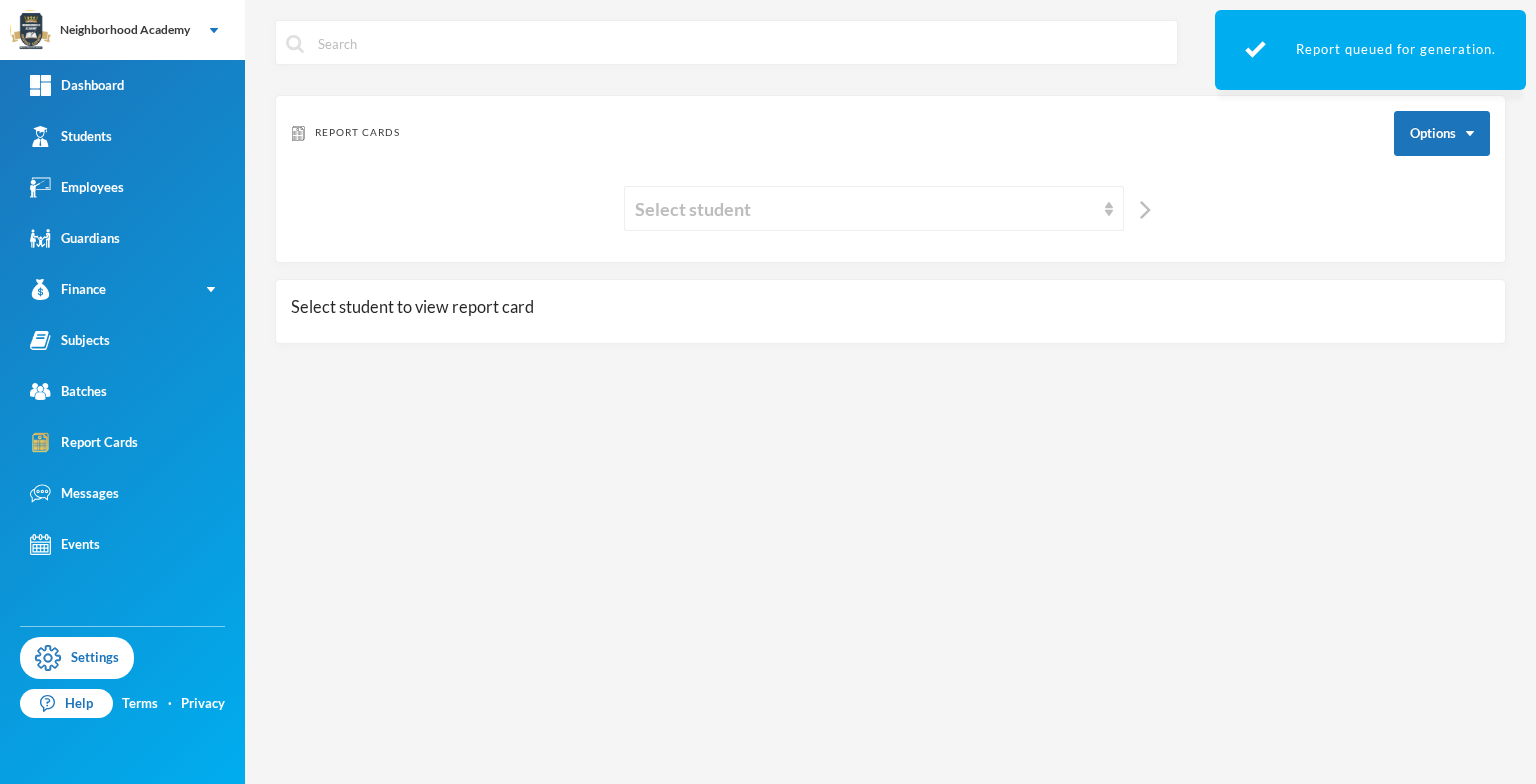 scroll, scrollTop: 0, scrollLeft: 0, axis: both 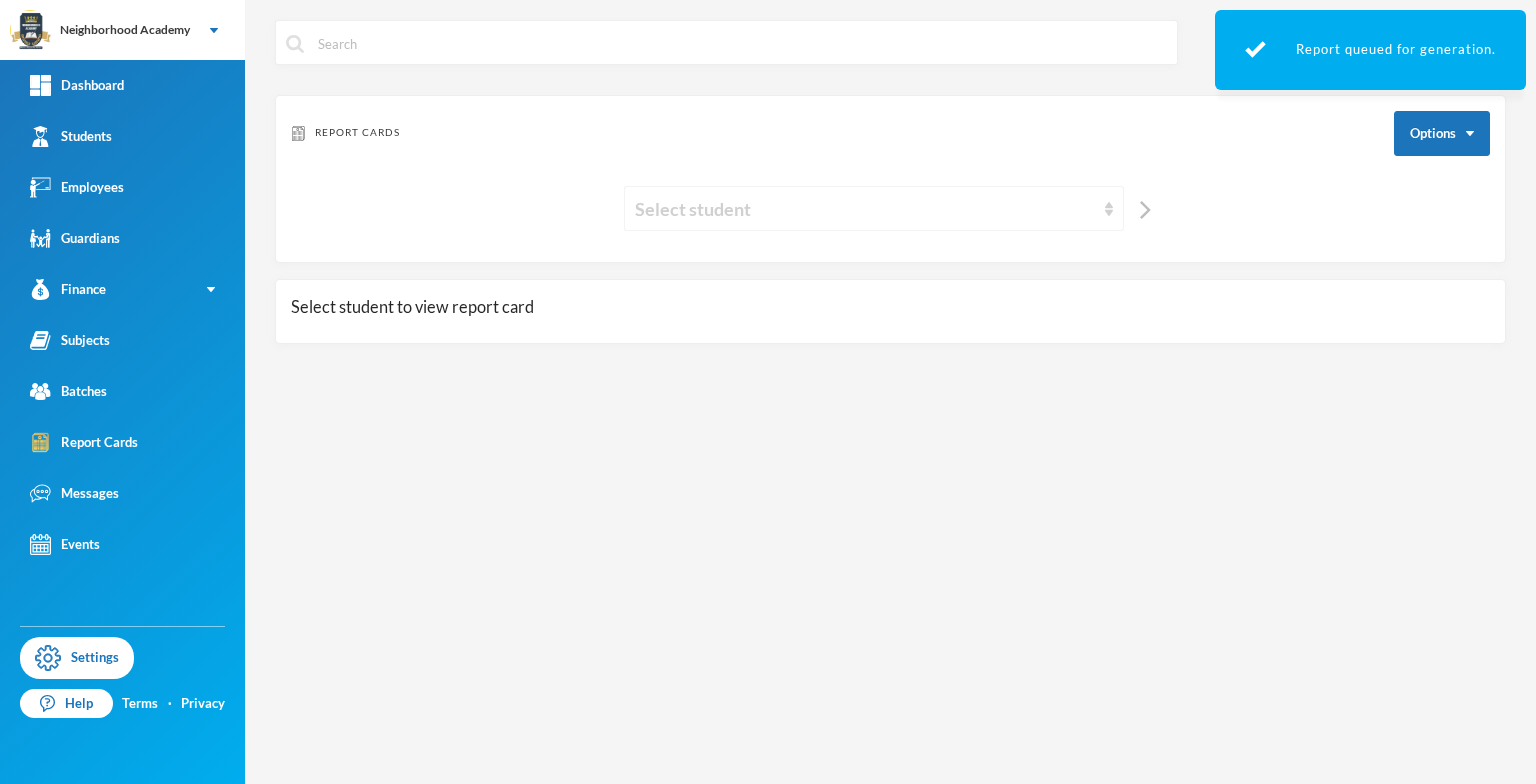 click at bounding box center [1109, 209] 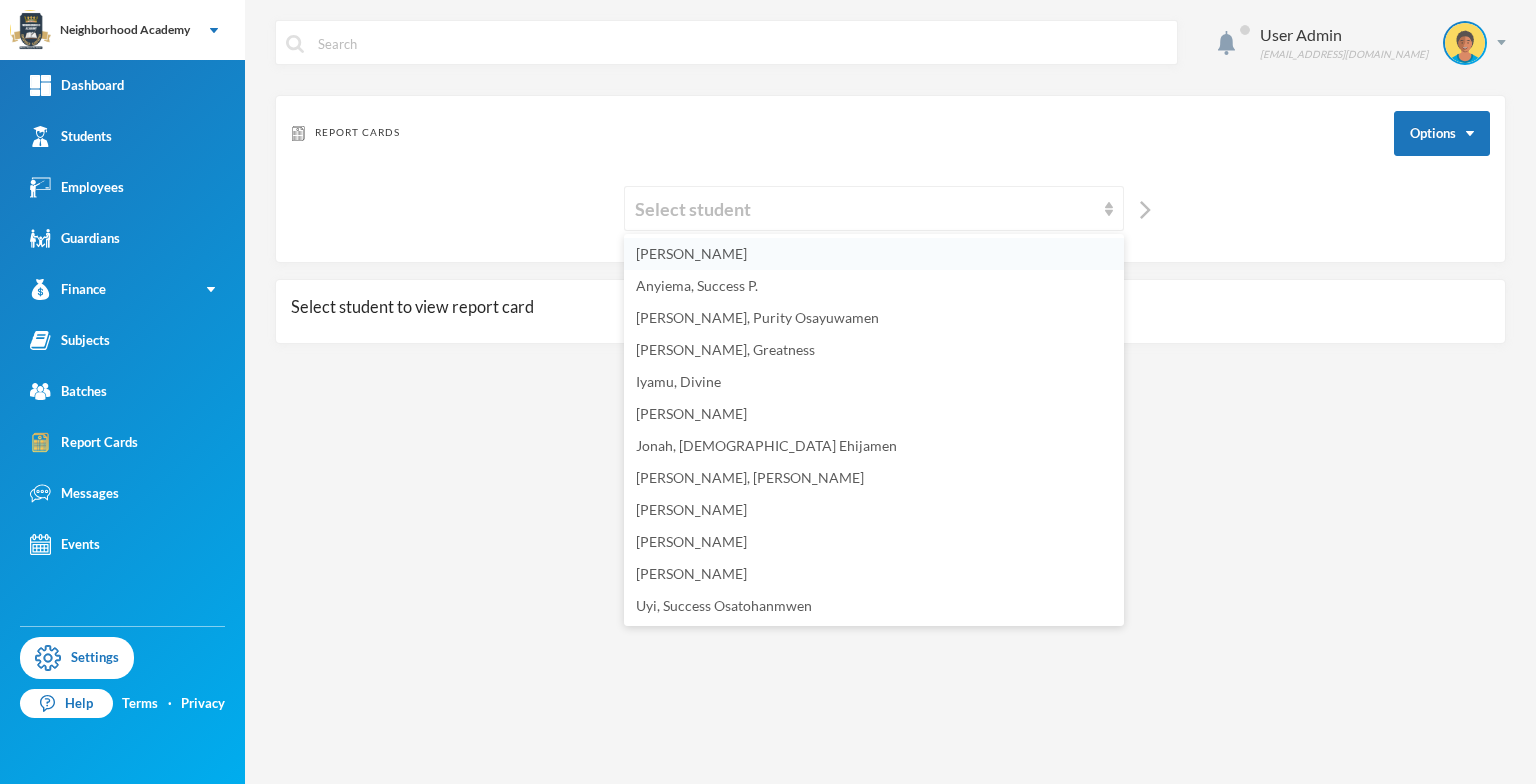 click on "[PERSON_NAME]" at bounding box center [691, 253] 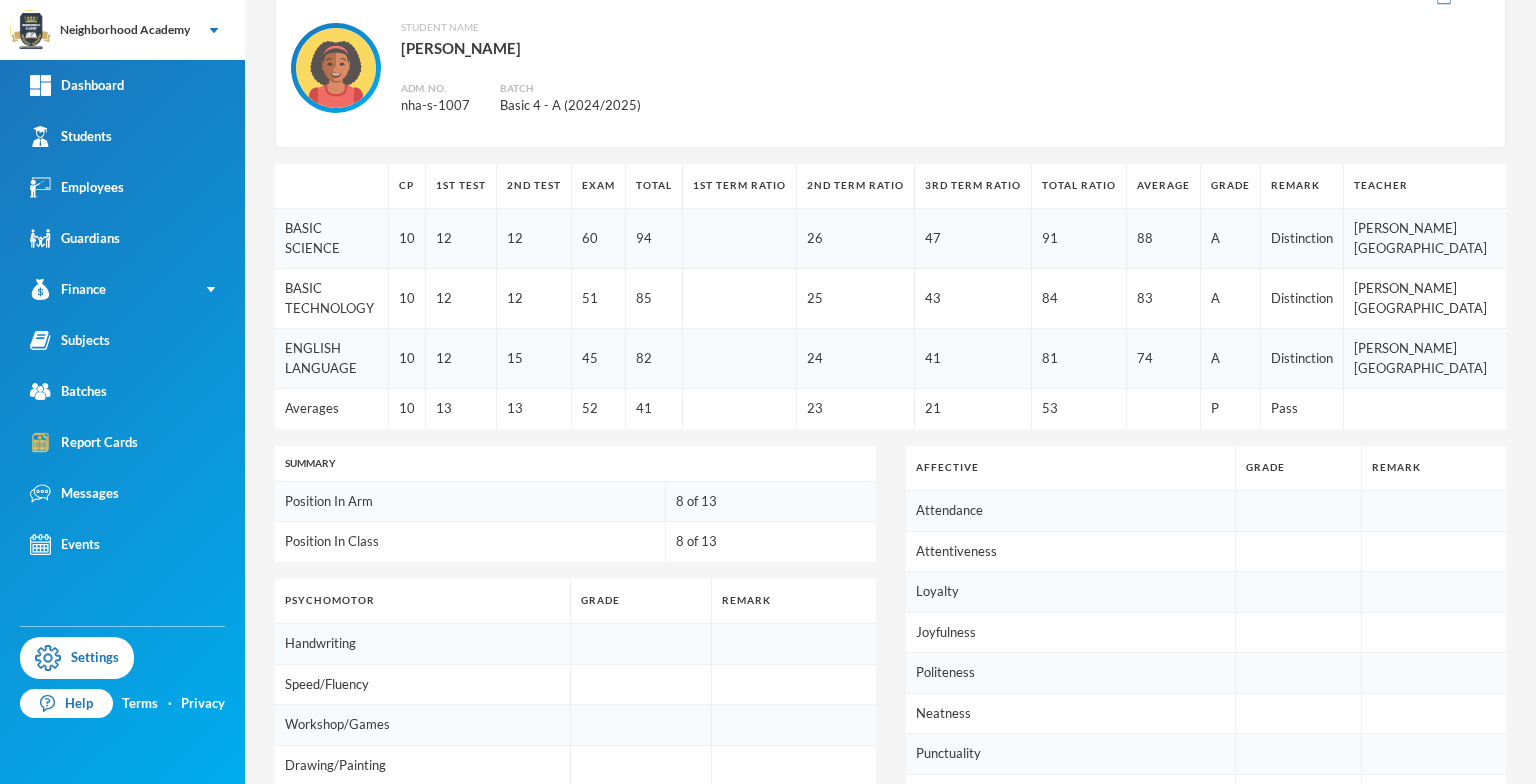 scroll, scrollTop: 300, scrollLeft: 0, axis: vertical 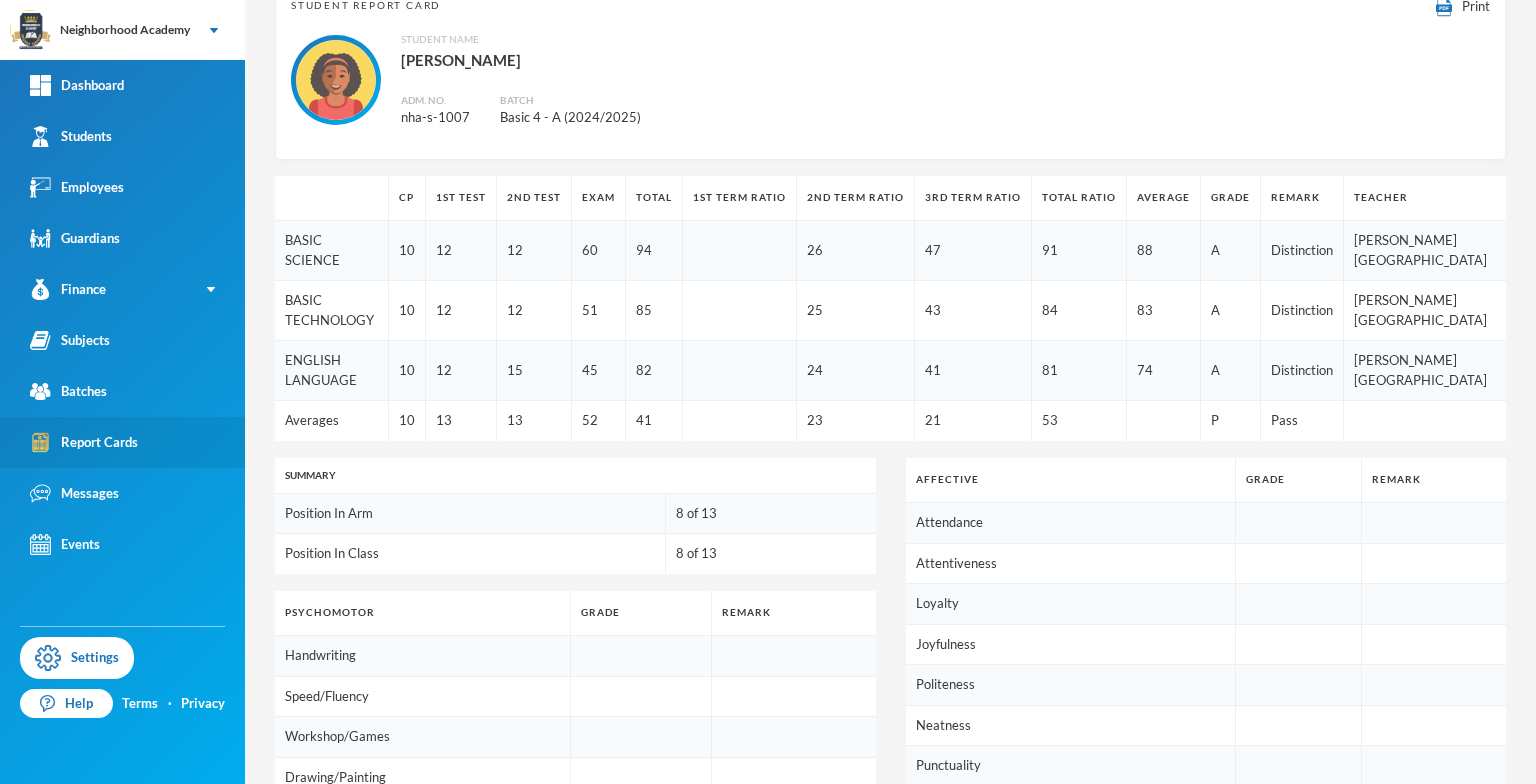 click on "Report Cards" at bounding box center (84, 442) 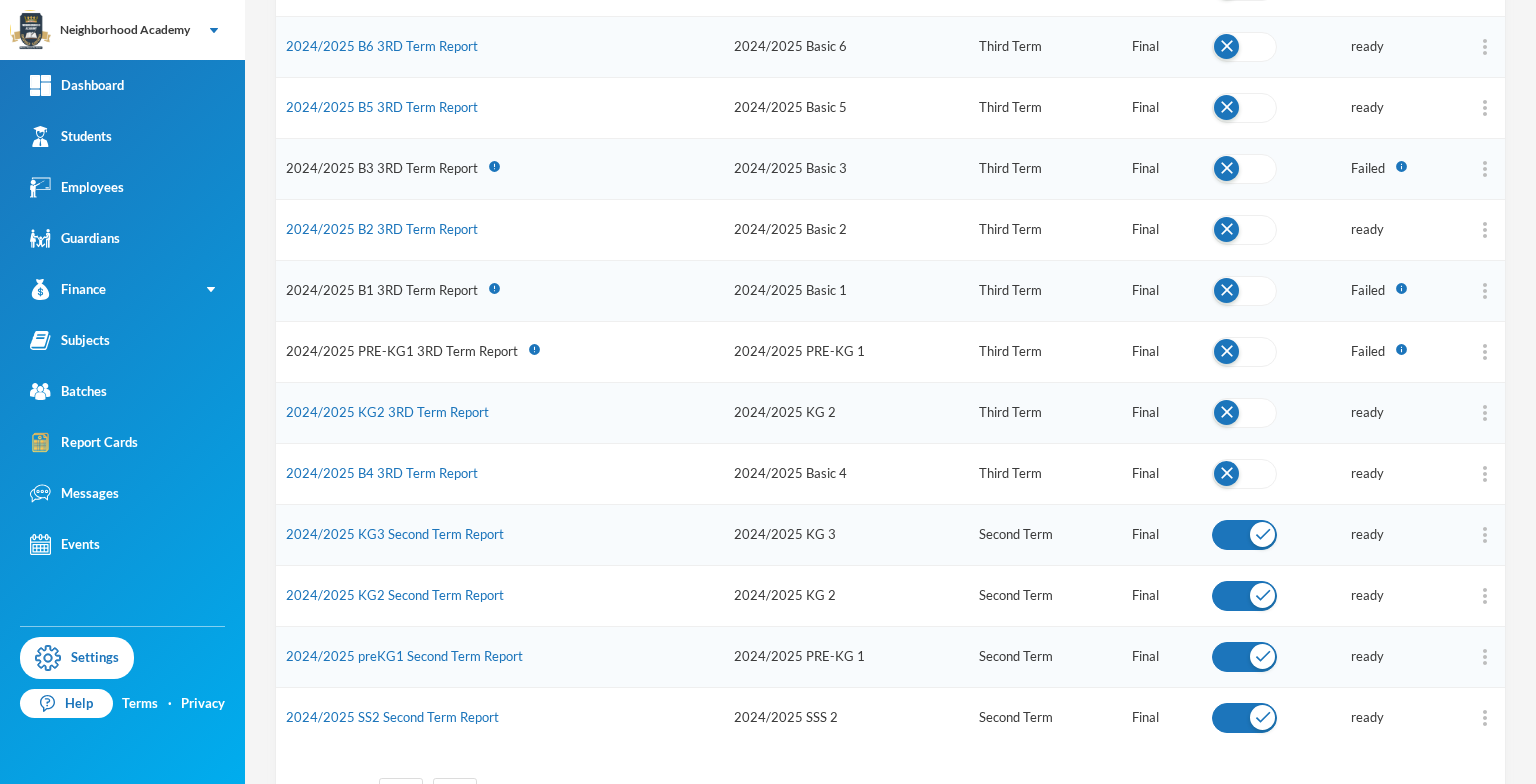 scroll, scrollTop: 890, scrollLeft: 0, axis: vertical 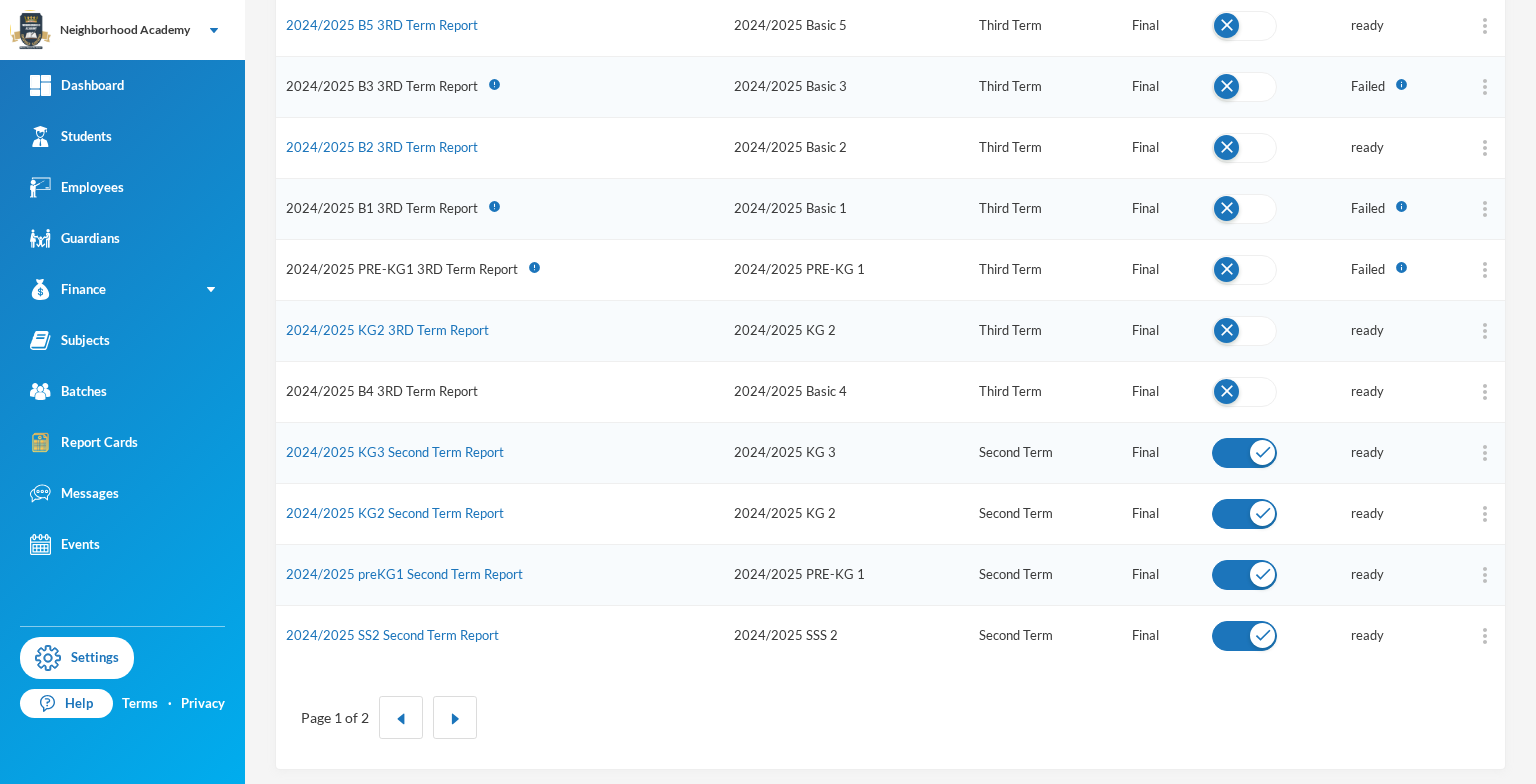 click on "2024/2025 B4 3RD Term Report" at bounding box center [382, 391] 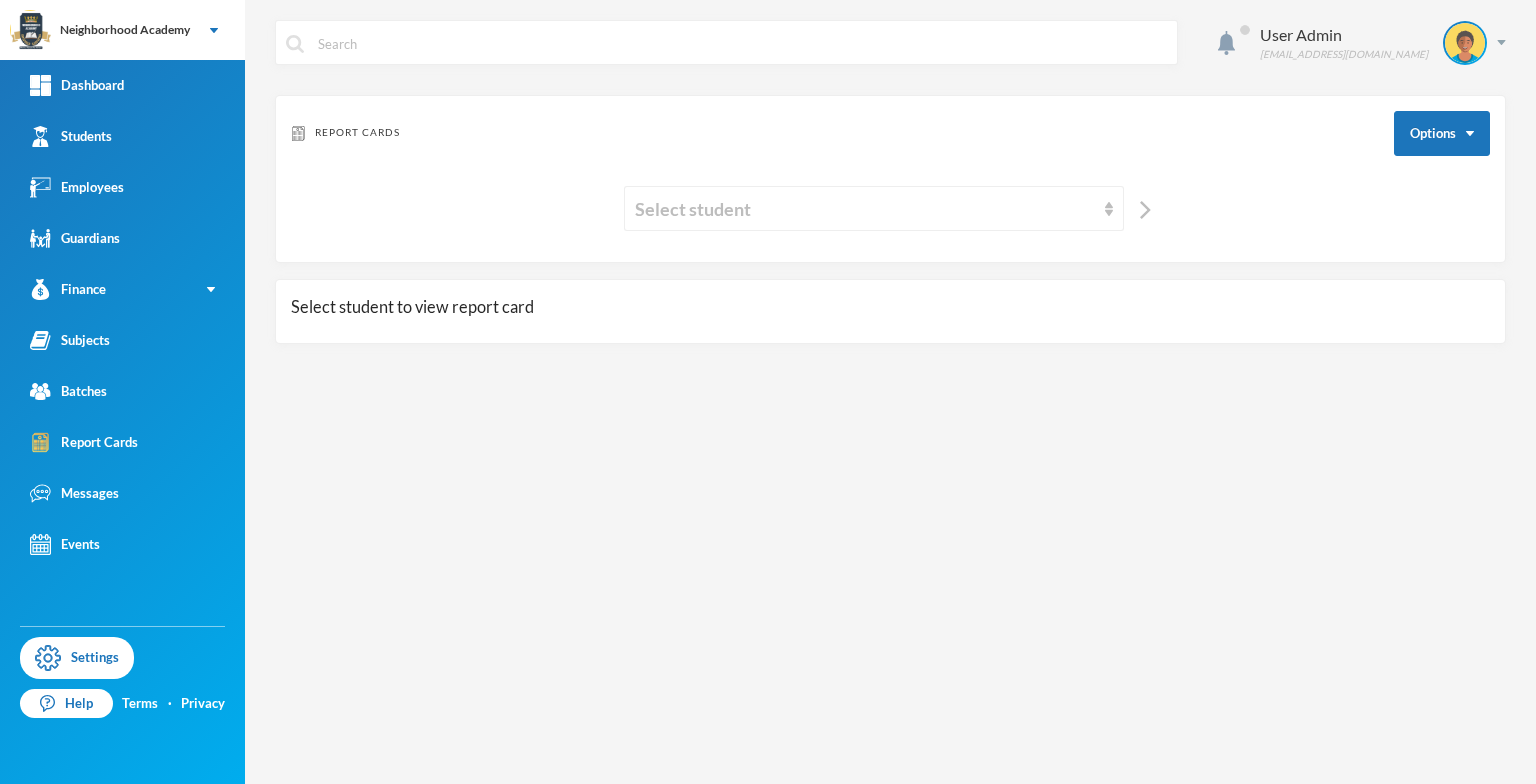scroll, scrollTop: 0, scrollLeft: 0, axis: both 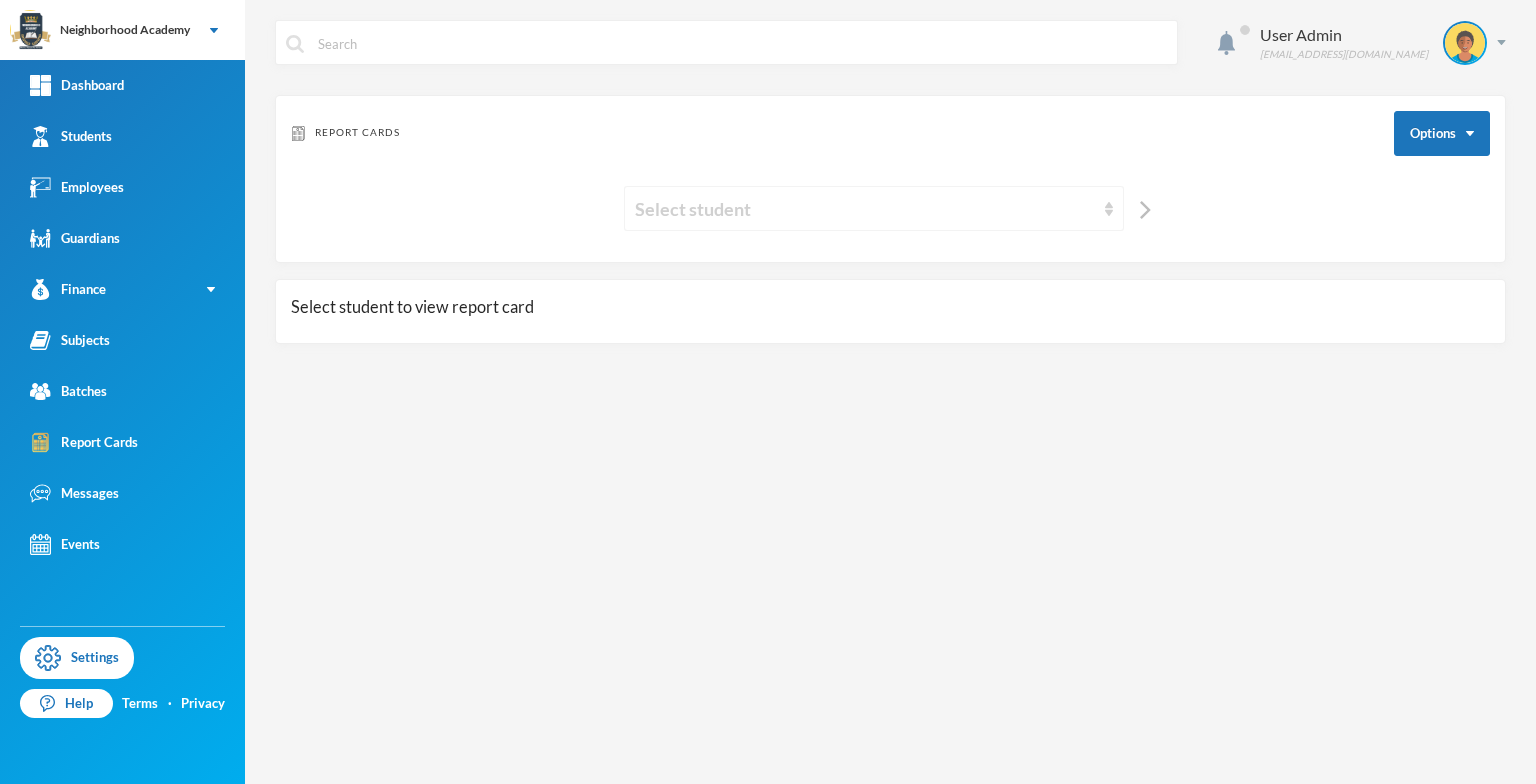click on "Select student" at bounding box center (874, 208) 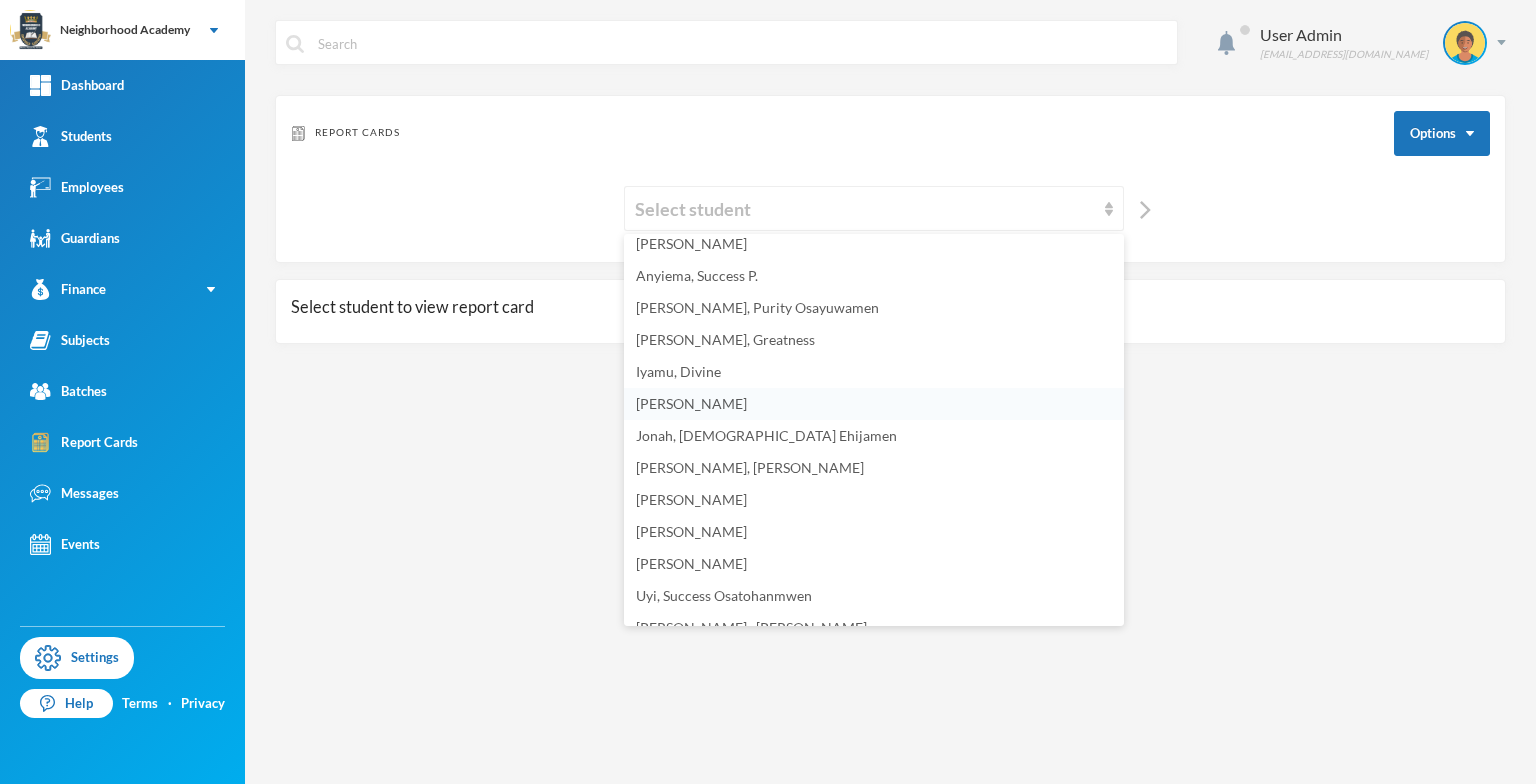 scroll, scrollTop: 0, scrollLeft: 0, axis: both 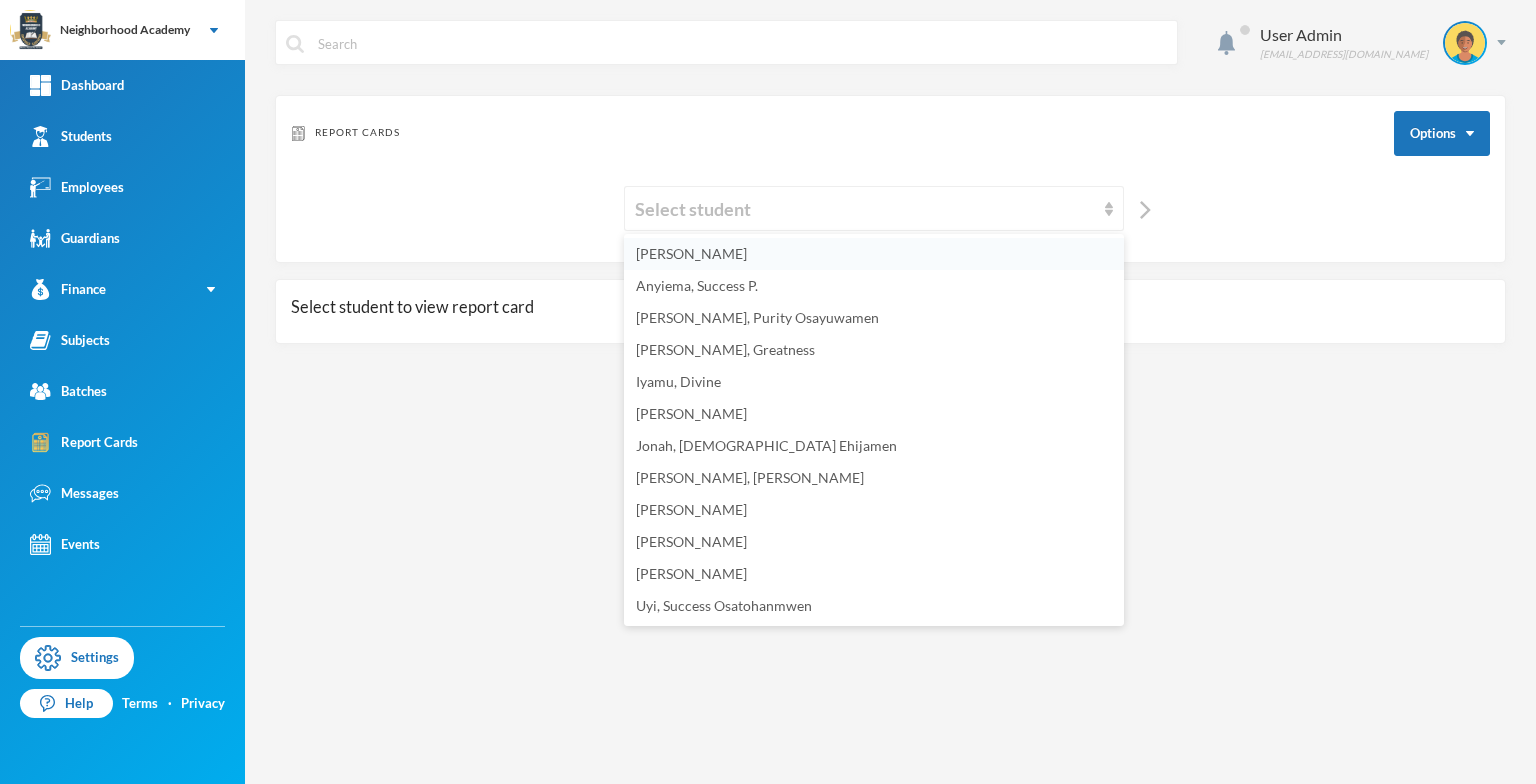 click on "[PERSON_NAME]" at bounding box center (691, 253) 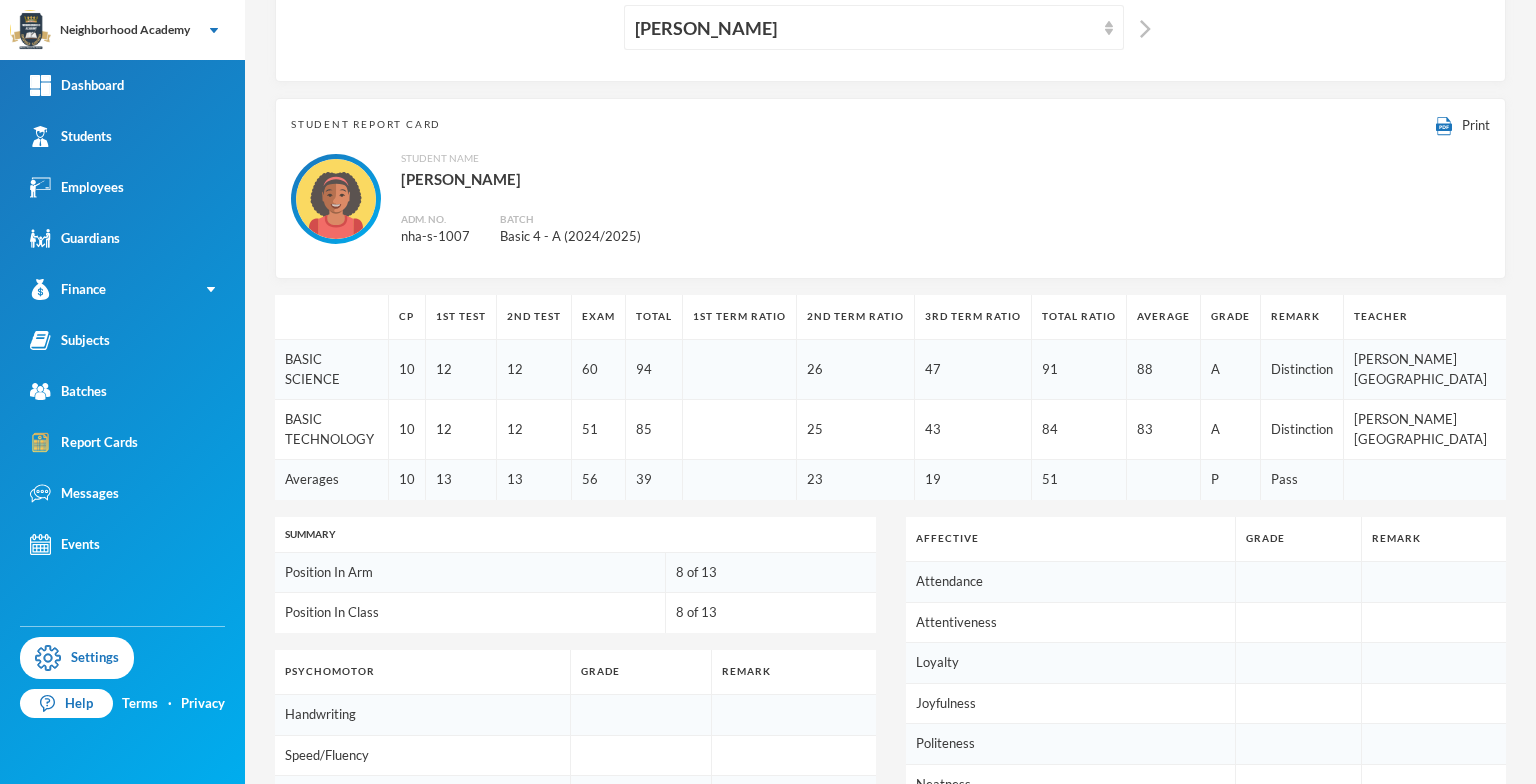 scroll, scrollTop: 200, scrollLeft: 0, axis: vertical 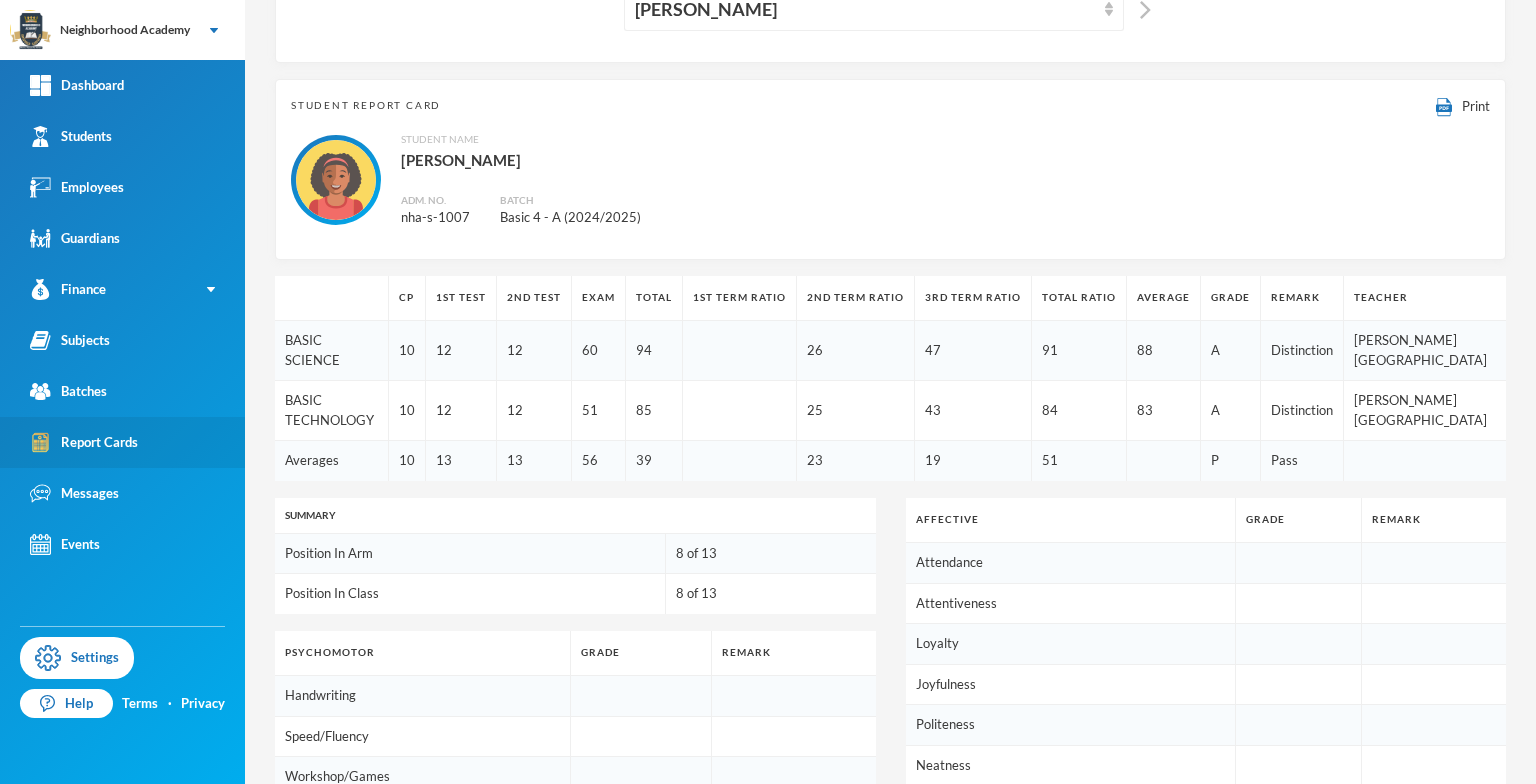 click on "Report Cards" at bounding box center [84, 442] 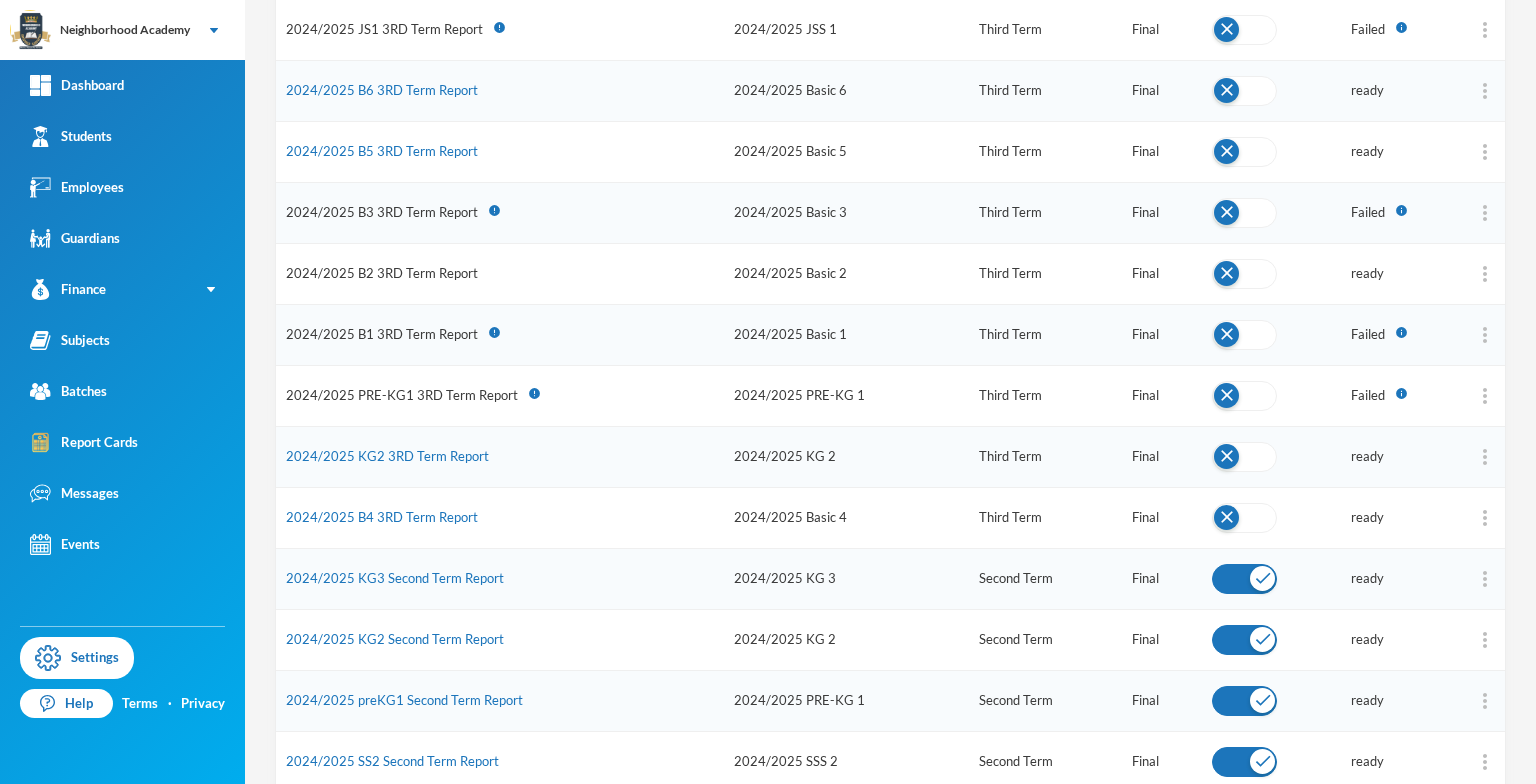 scroll, scrollTop: 800, scrollLeft: 0, axis: vertical 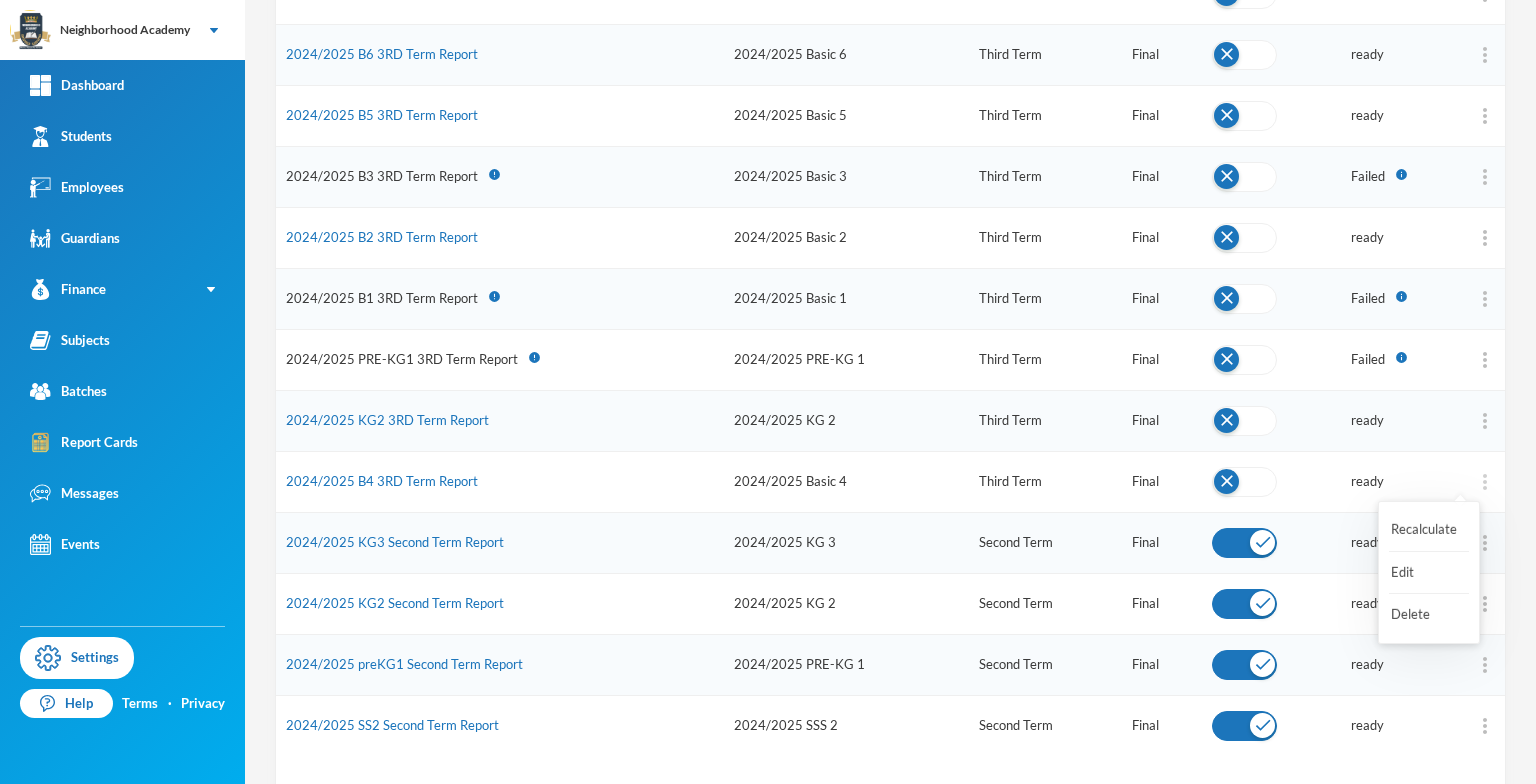 click at bounding box center [1485, 482] 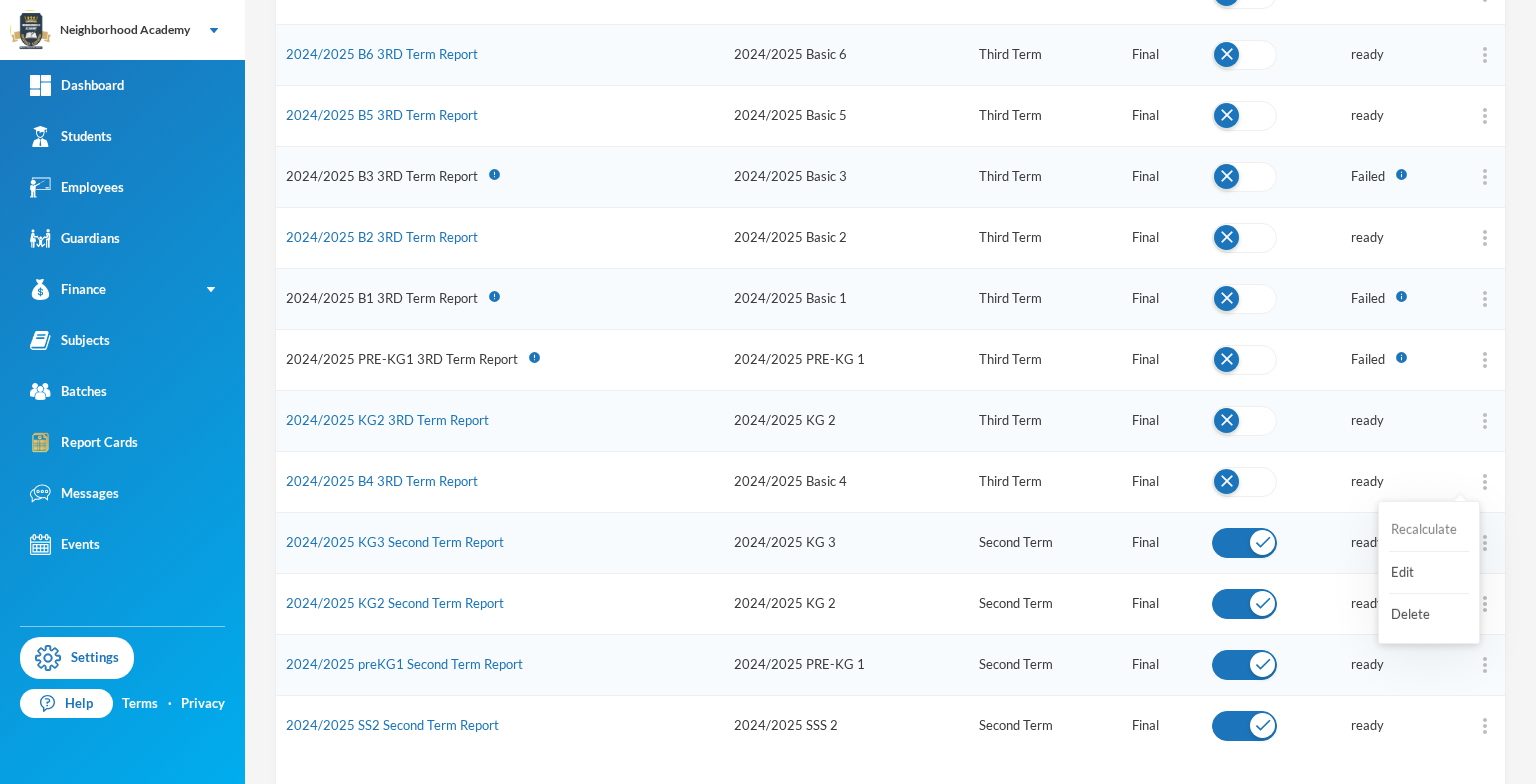 click on "Recalculate" at bounding box center [1429, 530] 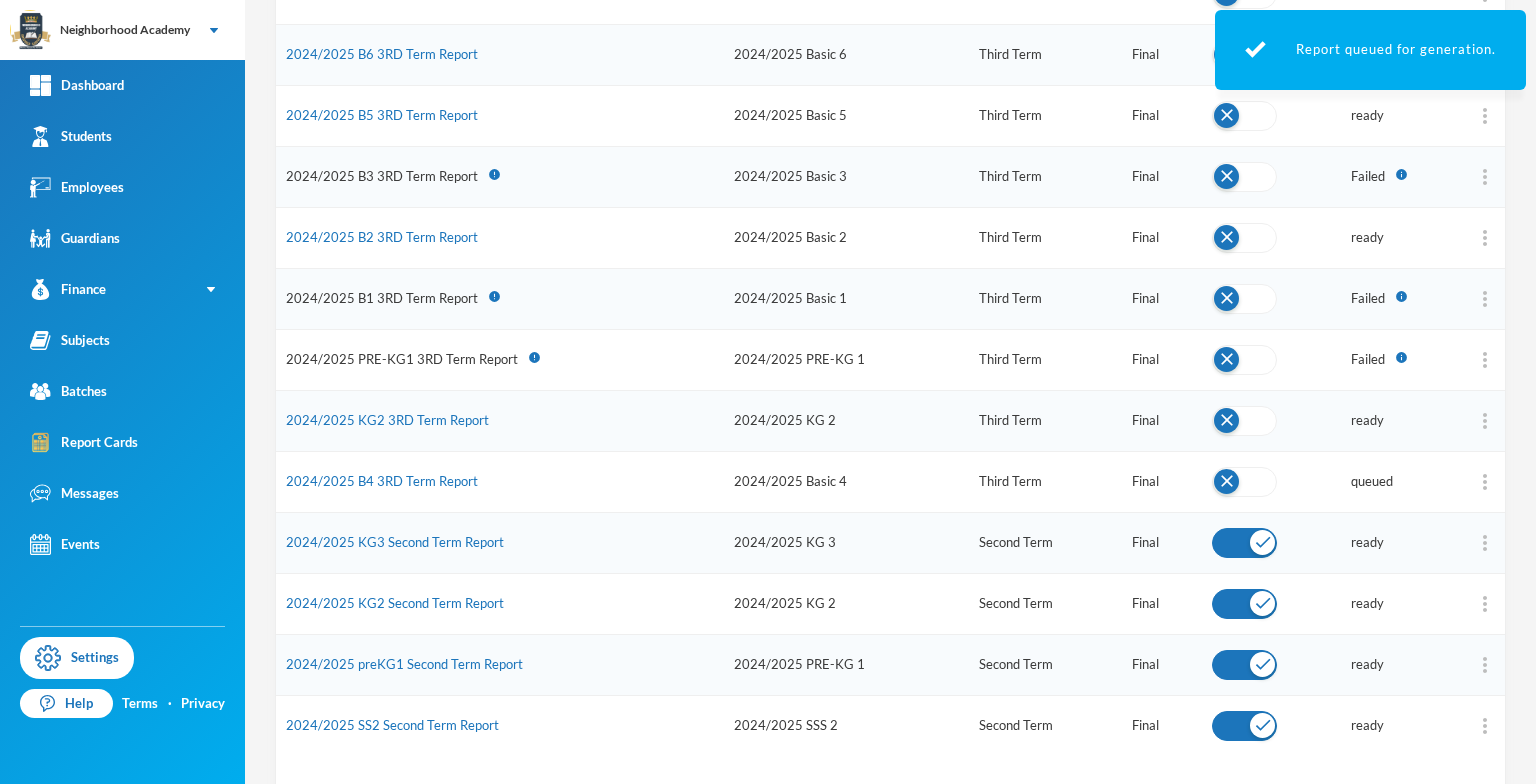 click on "2024/2025 B4 3RD Term Report" at bounding box center (500, 481) 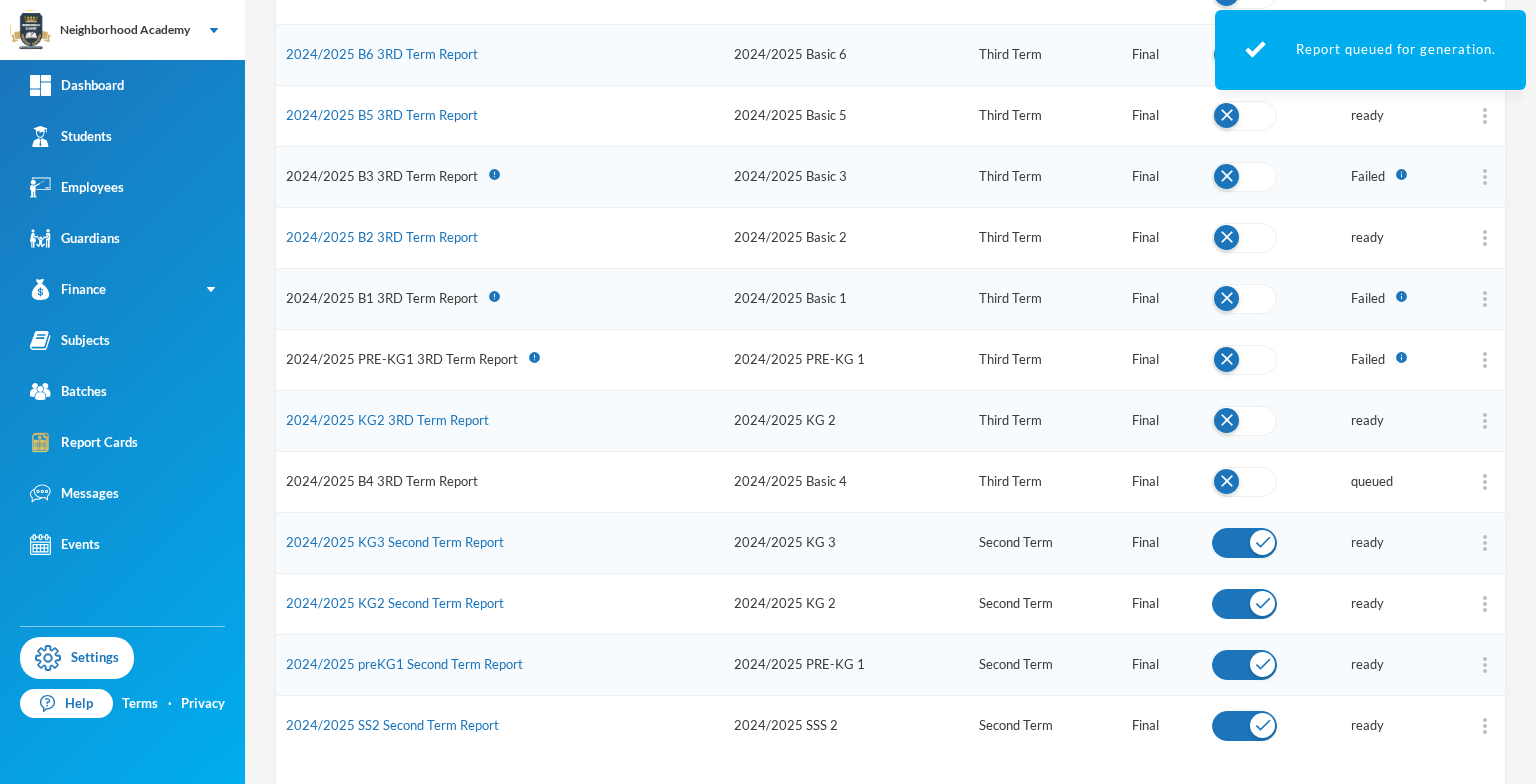 click on "2024/2025 B4 3RD Term Report" at bounding box center (382, 481) 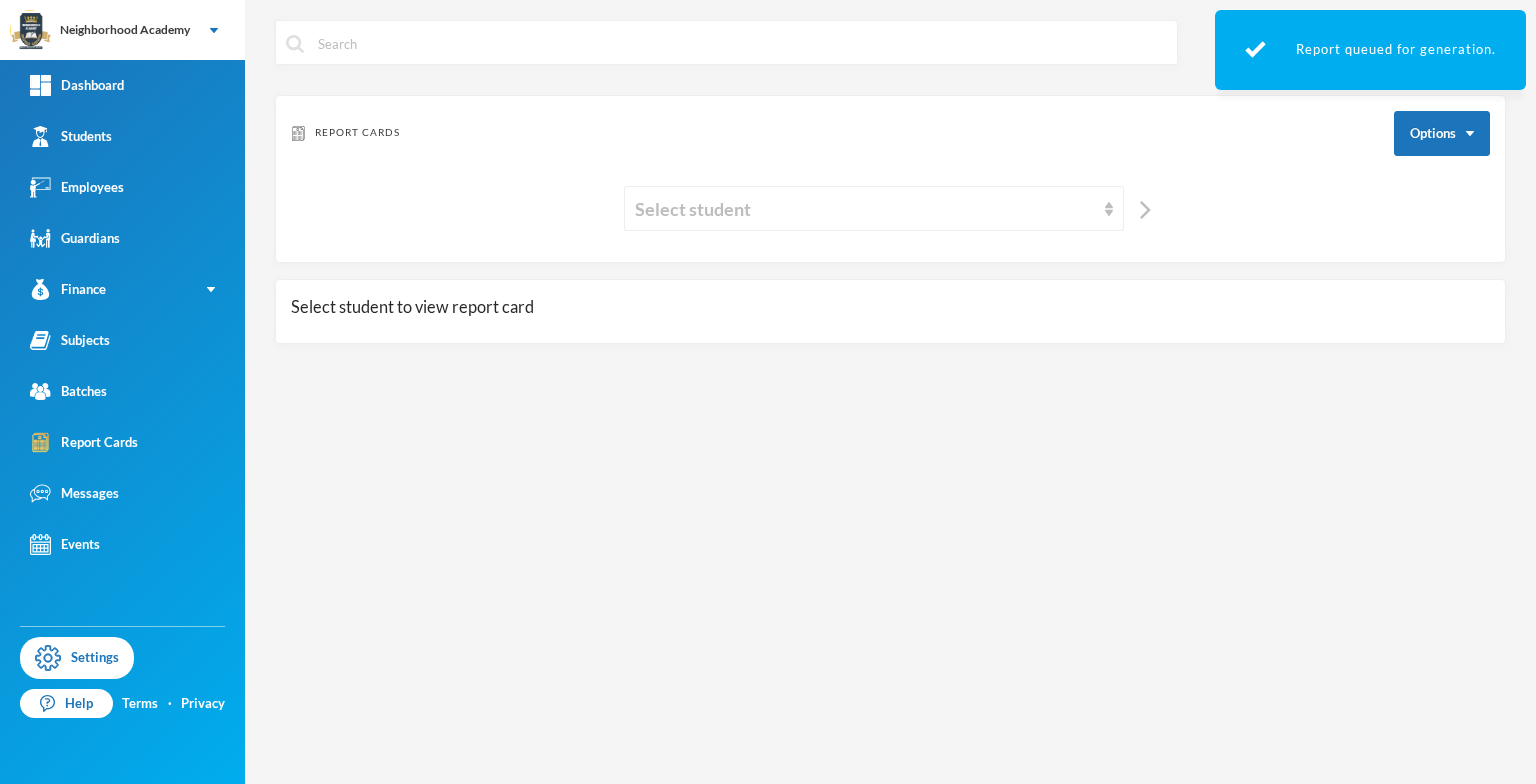 scroll, scrollTop: 0, scrollLeft: 0, axis: both 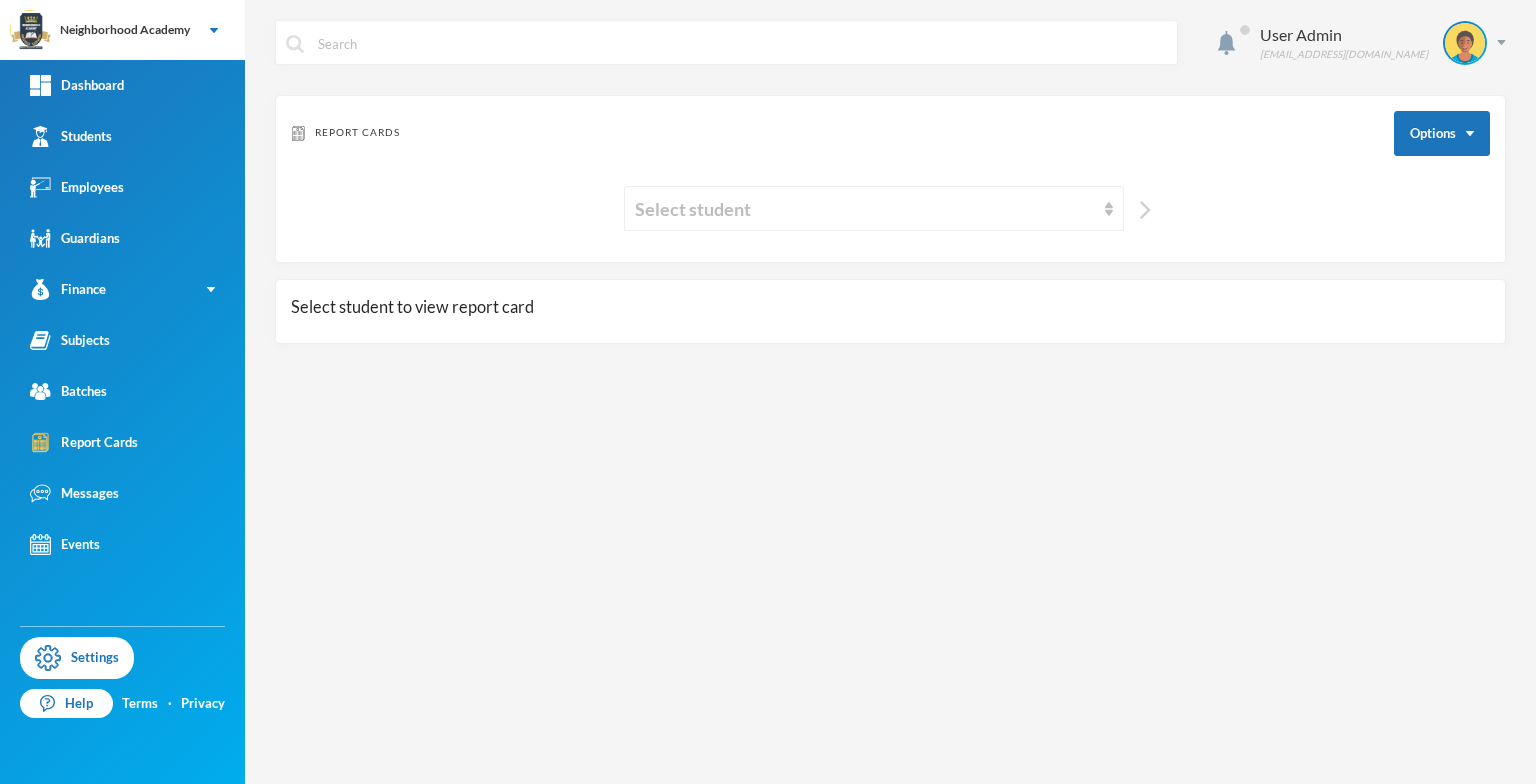 click at bounding box center (1145, 210) 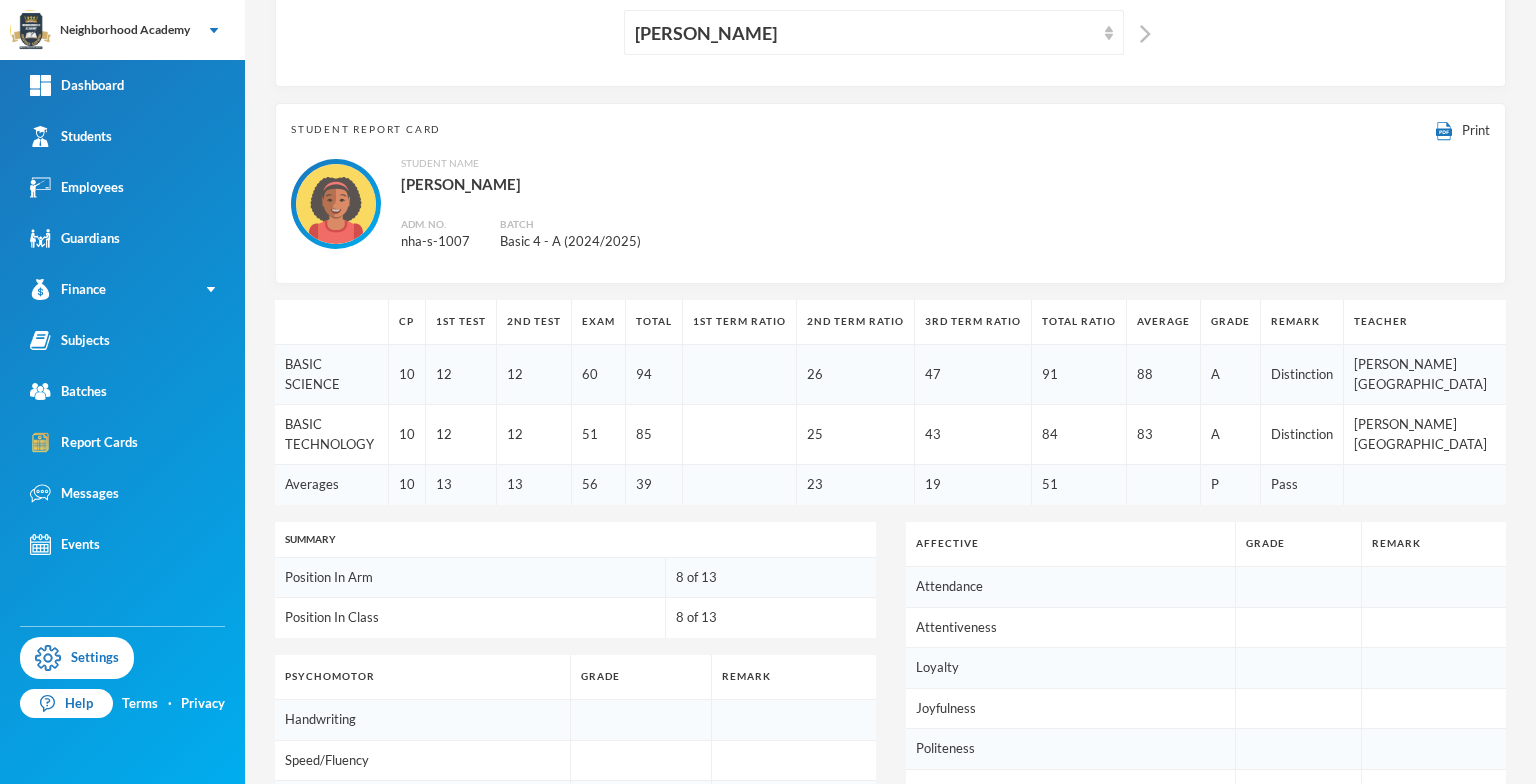 scroll, scrollTop: 172, scrollLeft: 0, axis: vertical 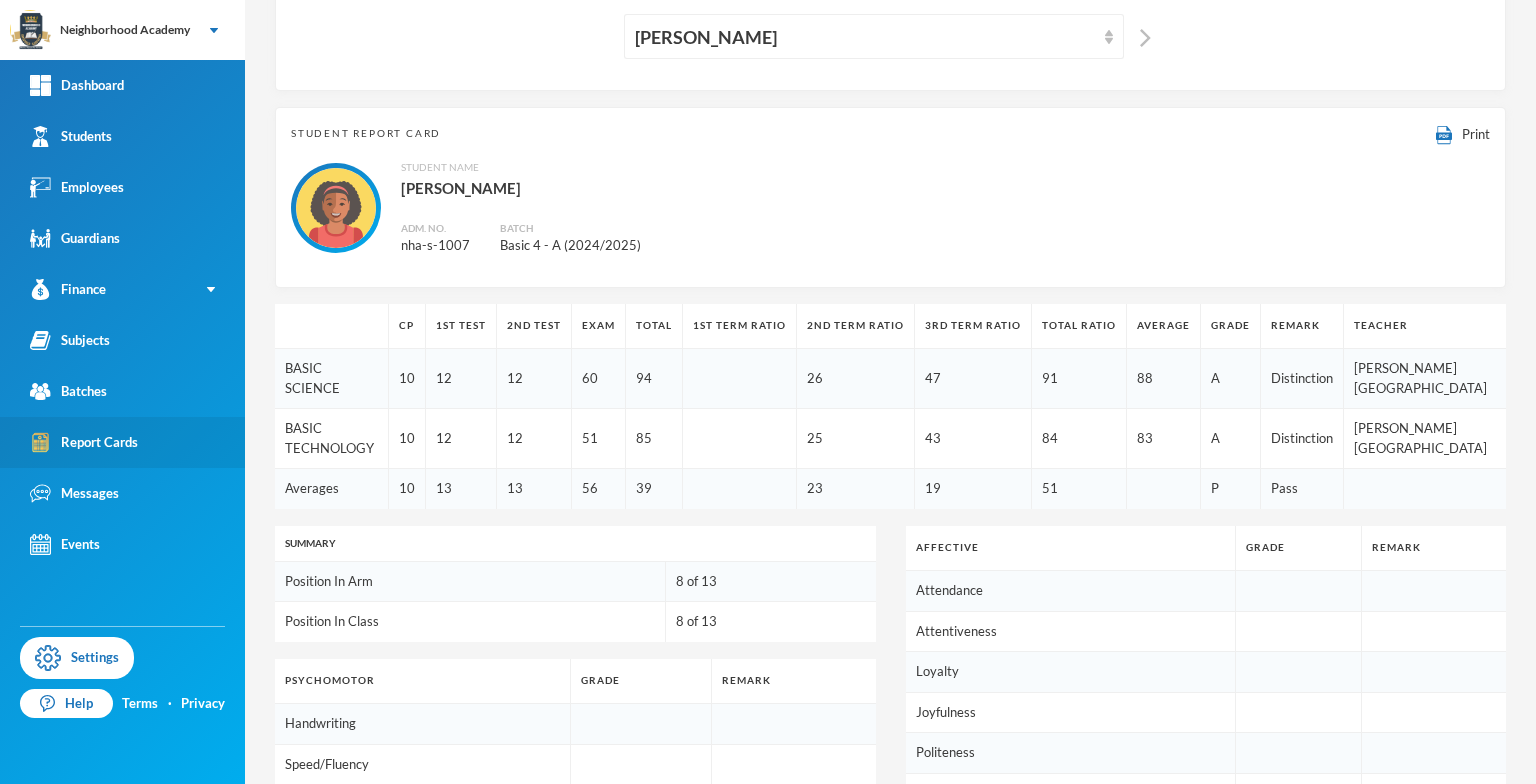 click on "Report Cards" at bounding box center [84, 442] 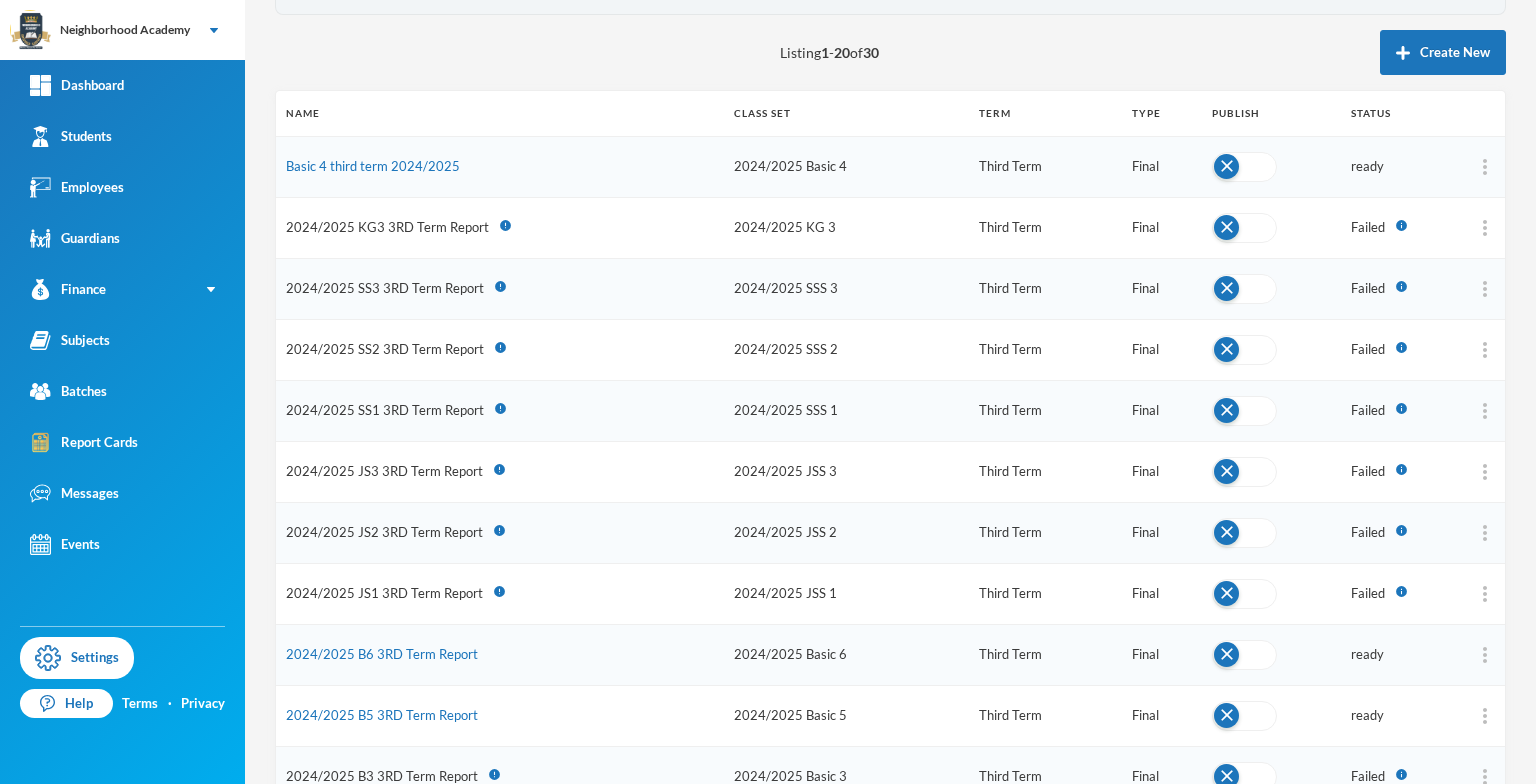 scroll, scrollTop: 200, scrollLeft: 0, axis: vertical 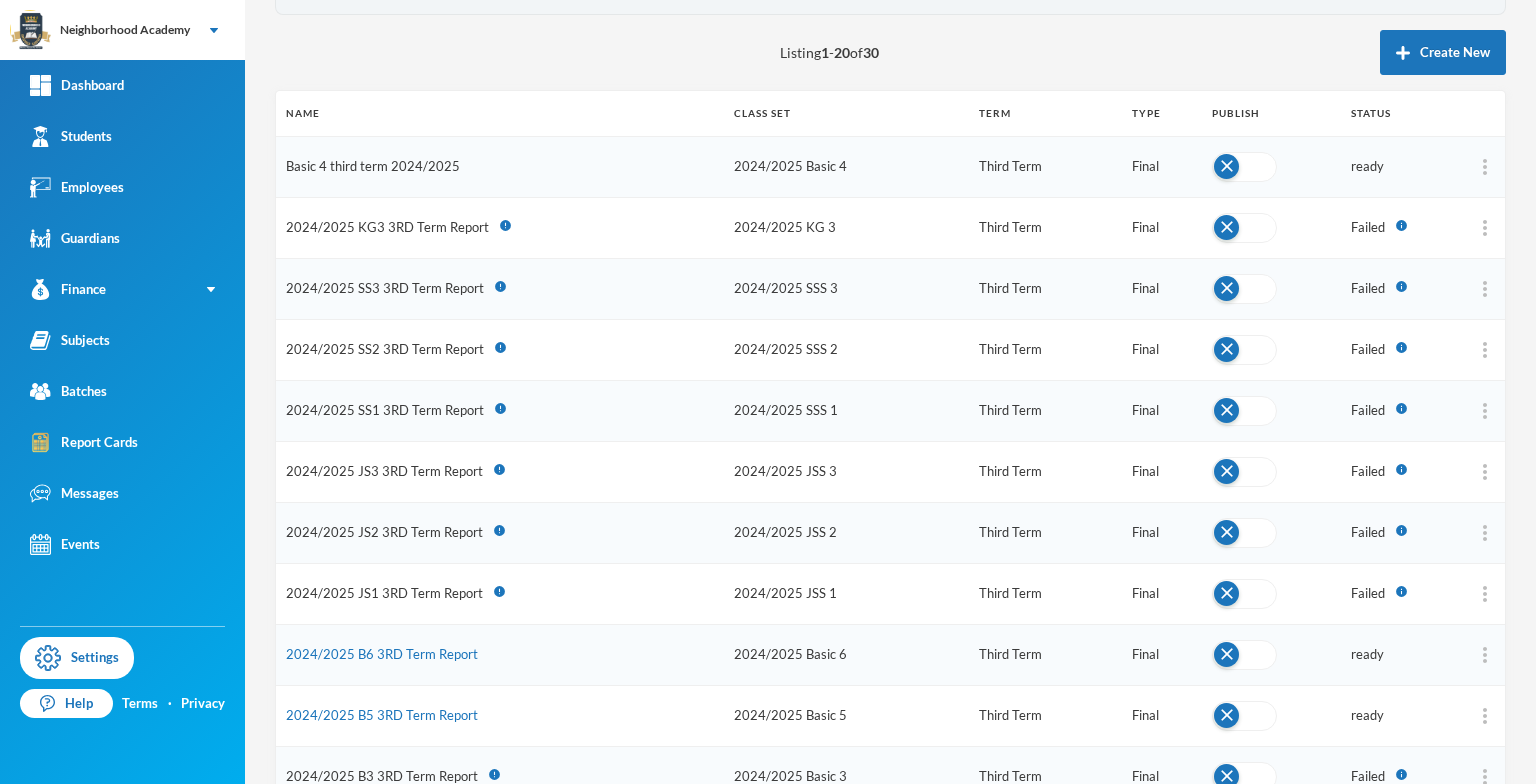 click on "Basic 4 third term 2024/2025" at bounding box center (373, 166) 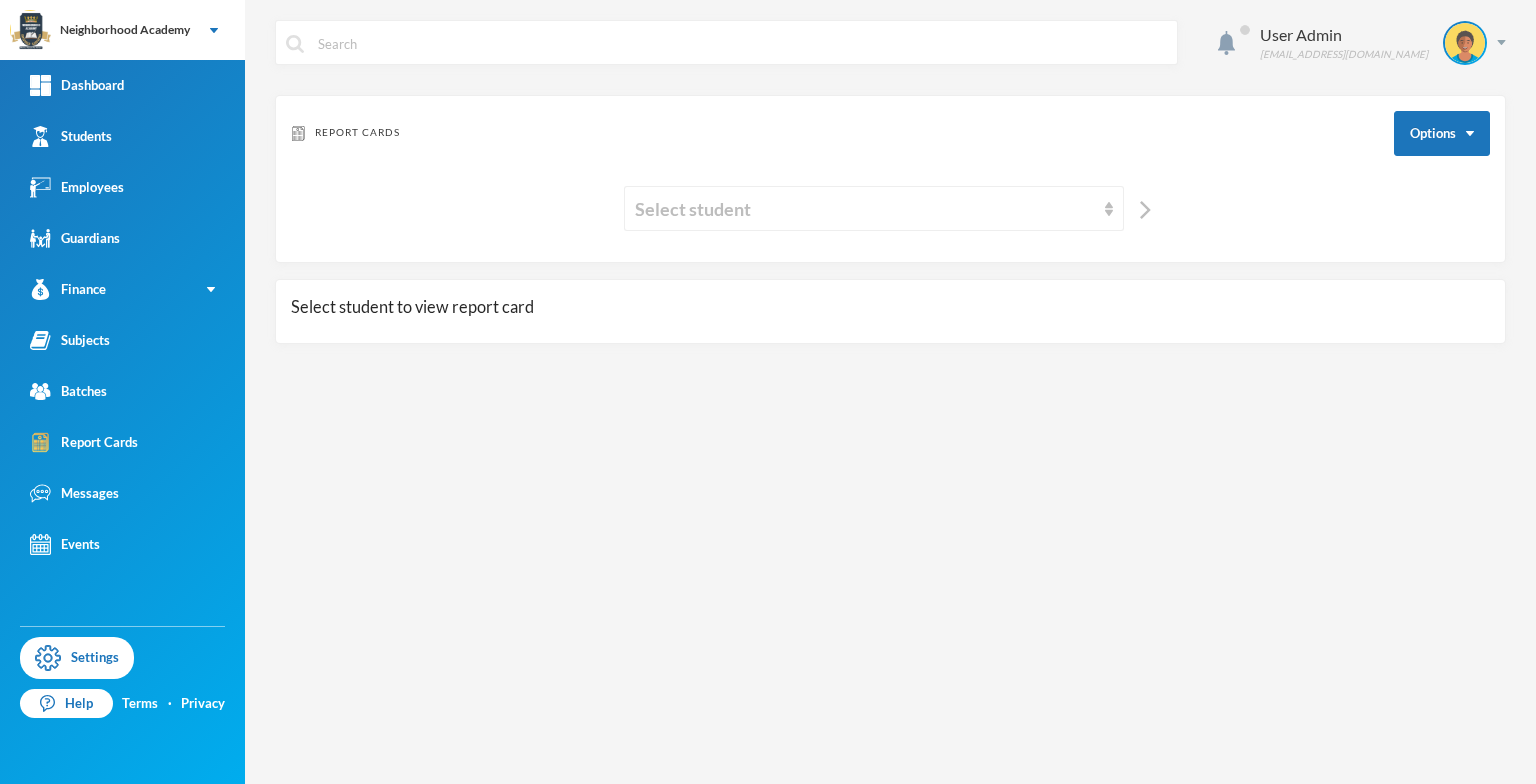 scroll, scrollTop: 0, scrollLeft: 0, axis: both 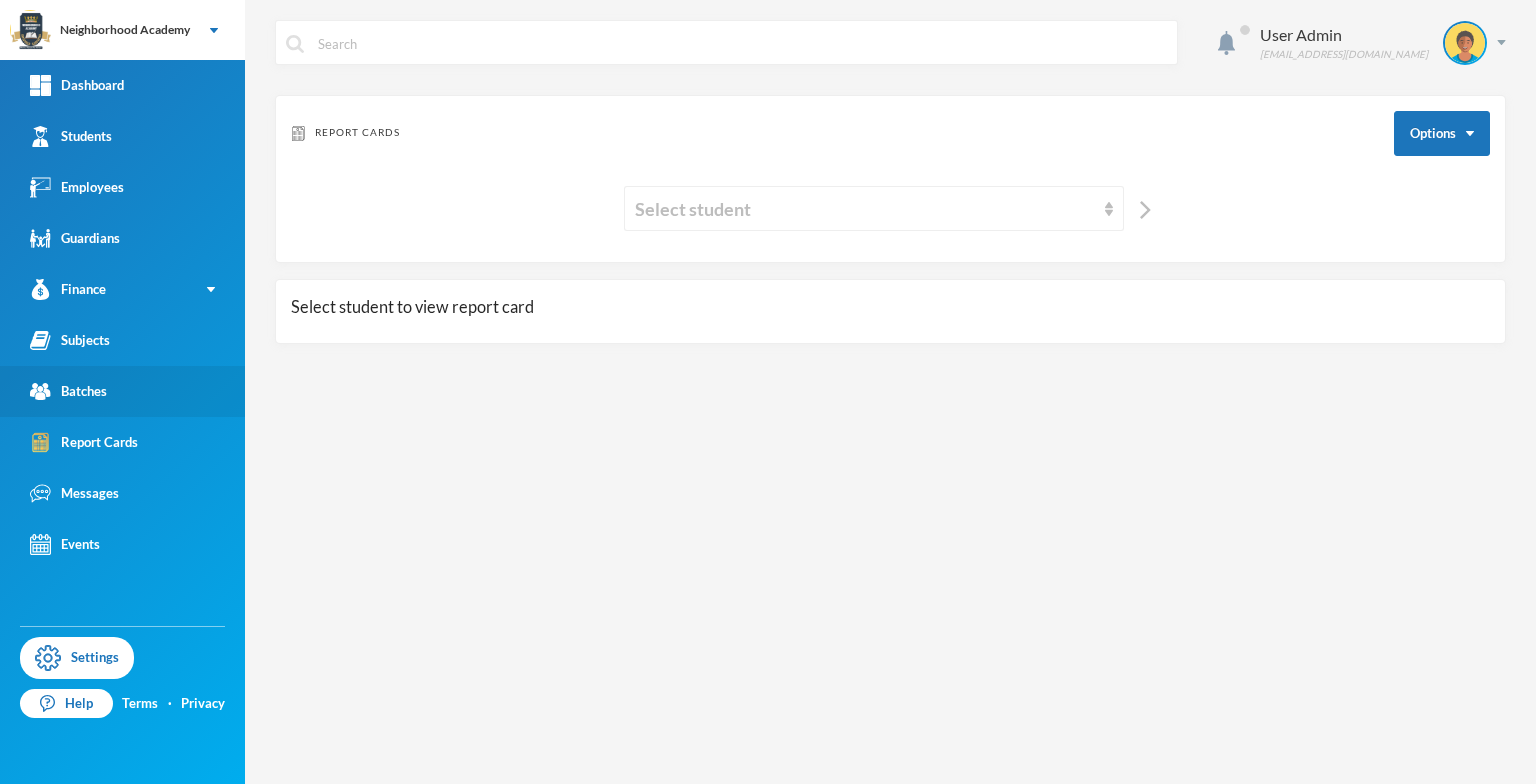 click on "Batches" at bounding box center (68, 391) 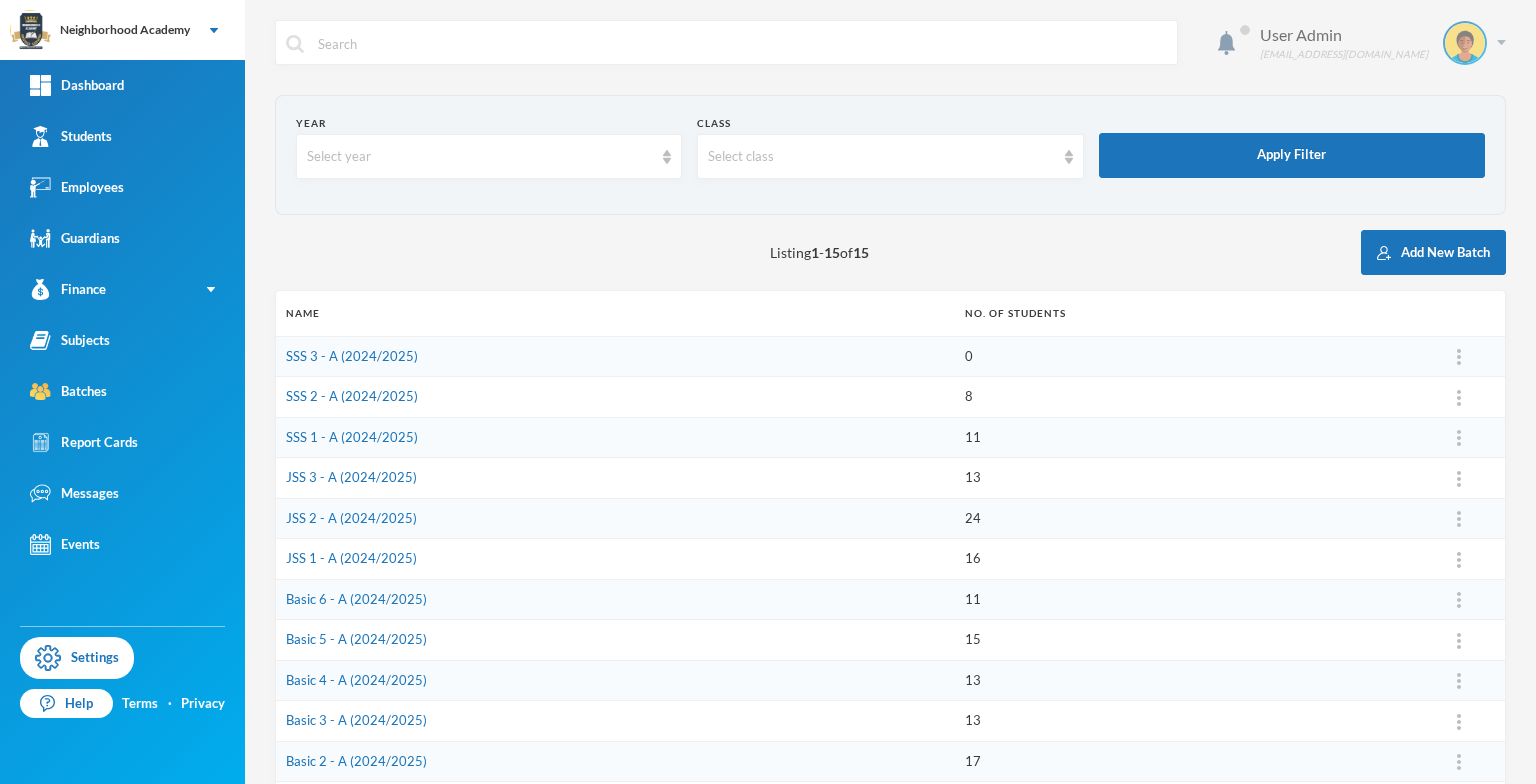 click at bounding box center [1501, 42] 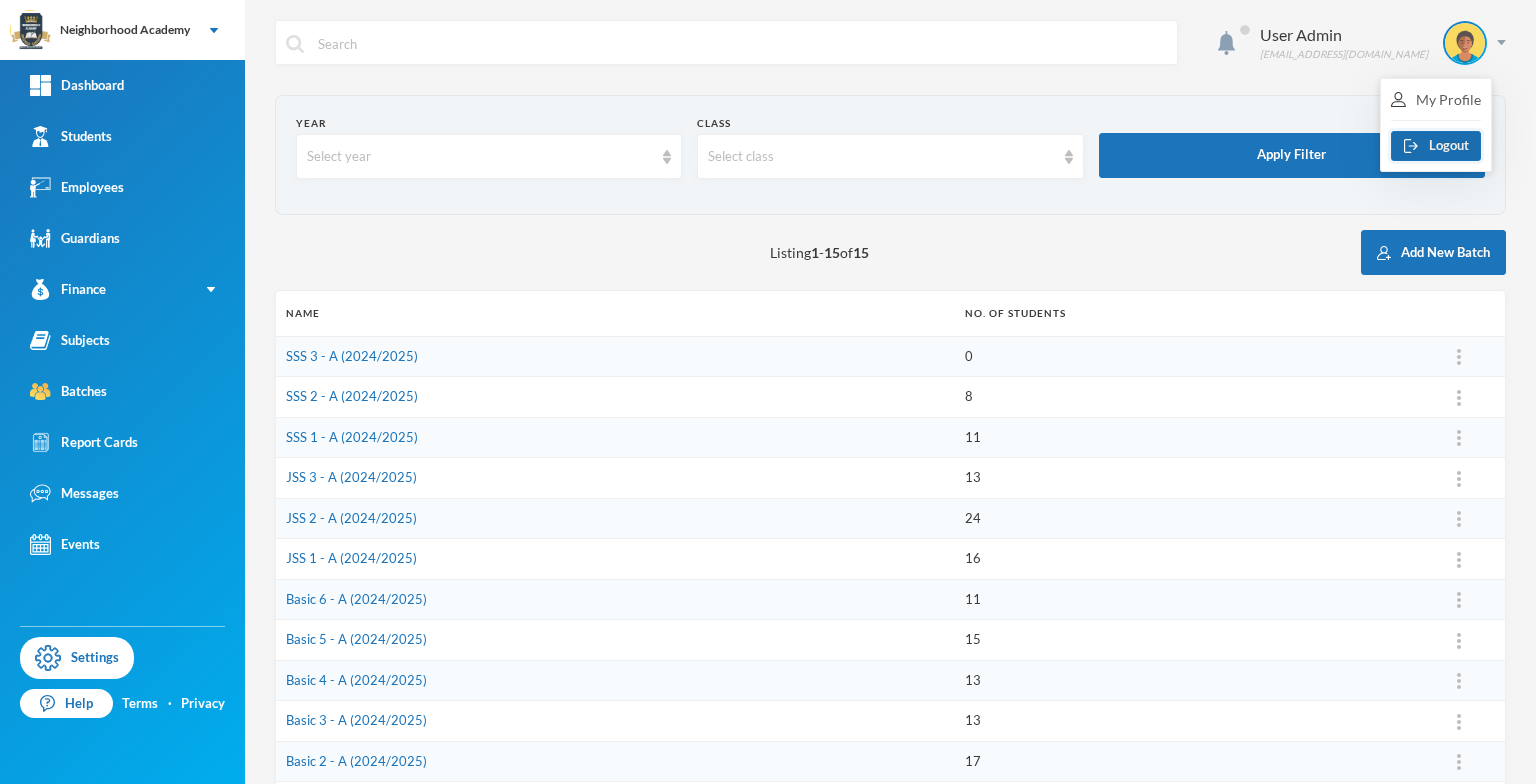 click on "Logout" at bounding box center (1436, 146) 